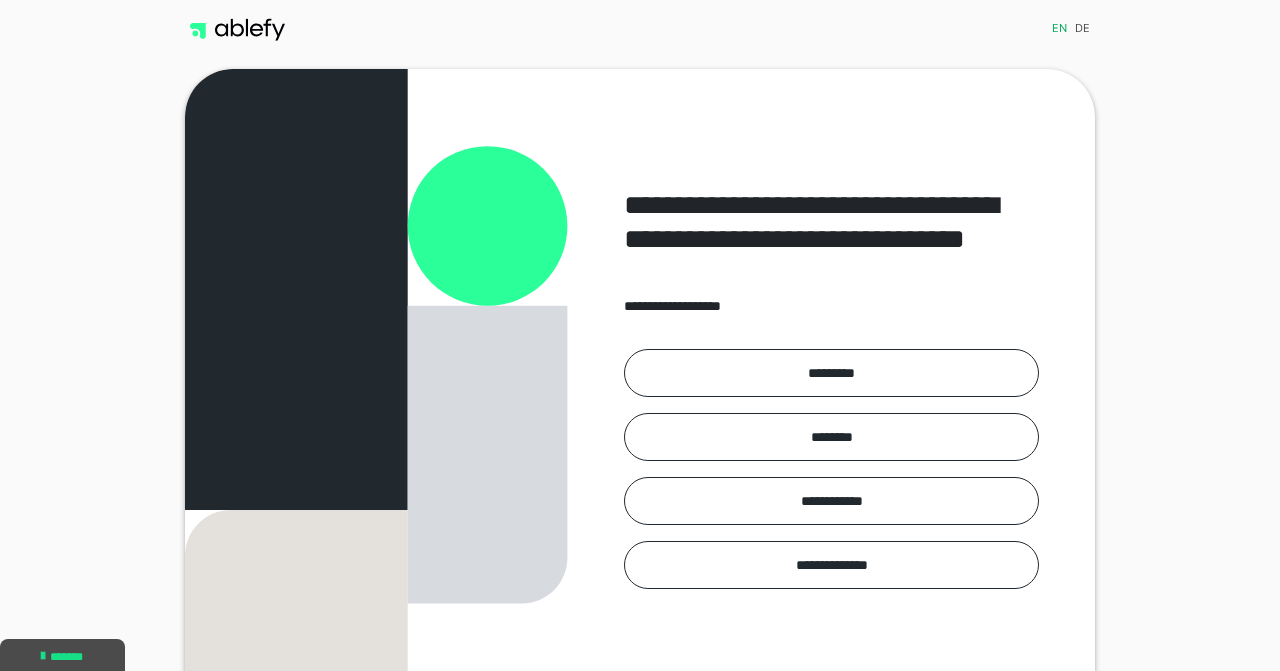 scroll, scrollTop: 0, scrollLeft: 0, axis: both 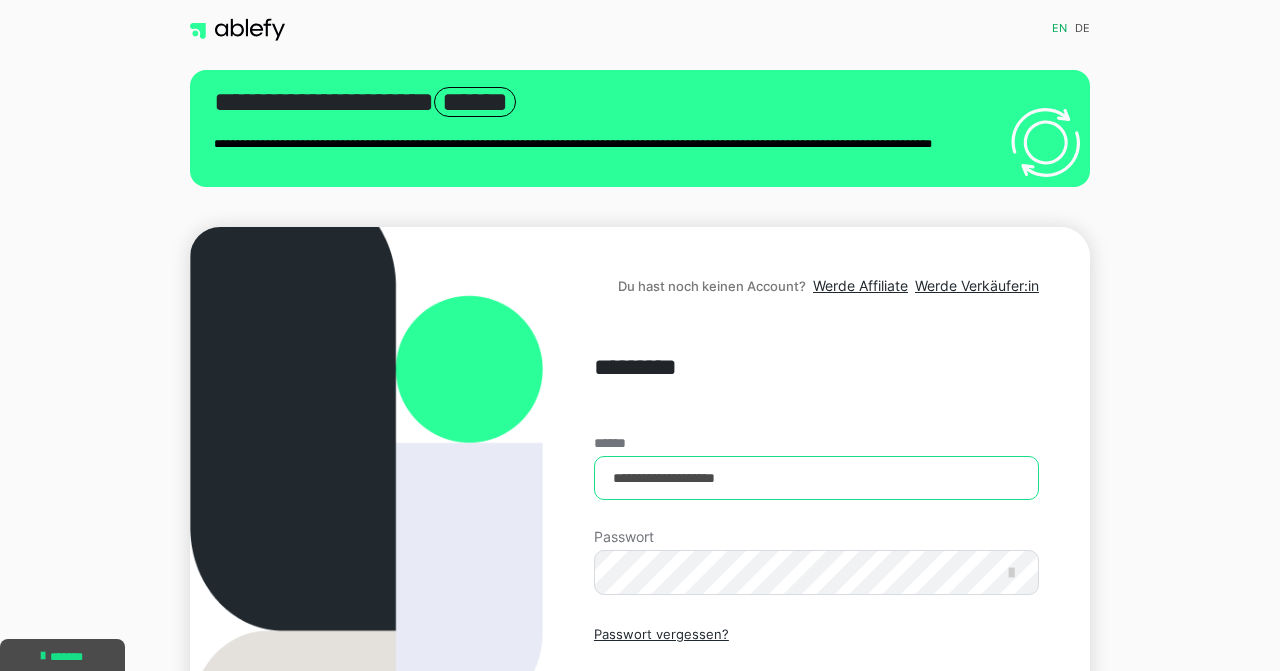 click on "**********" at bounding box center [816, 478] 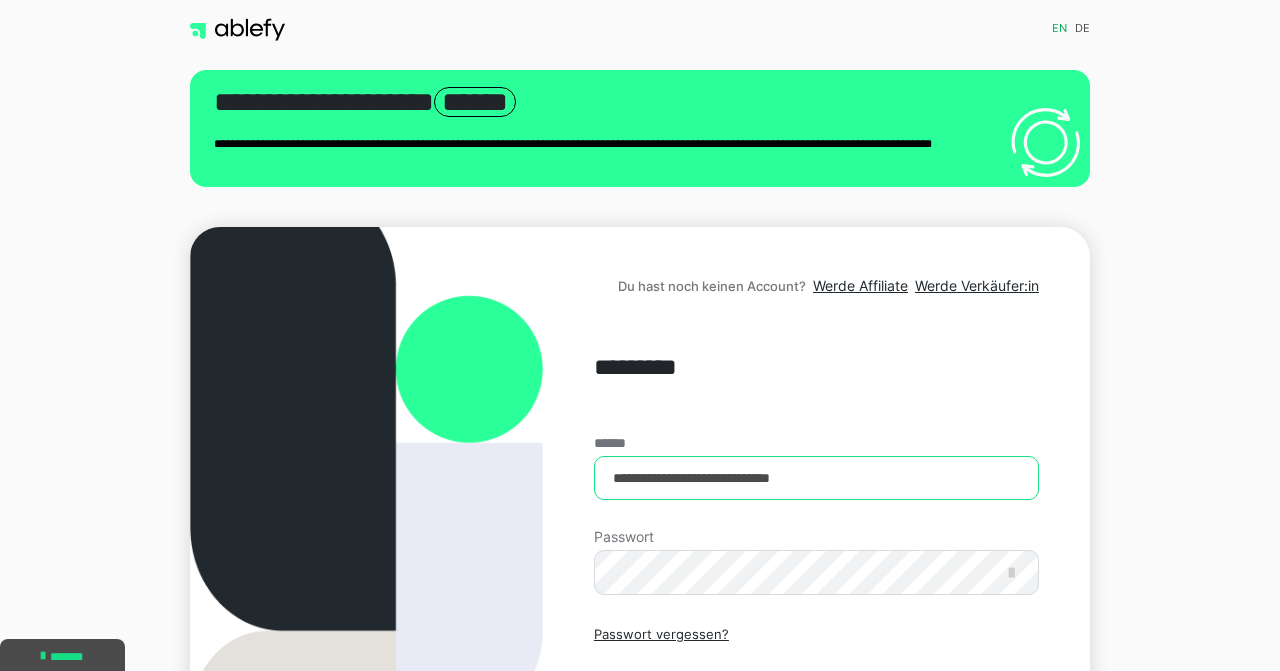 type on "**********" 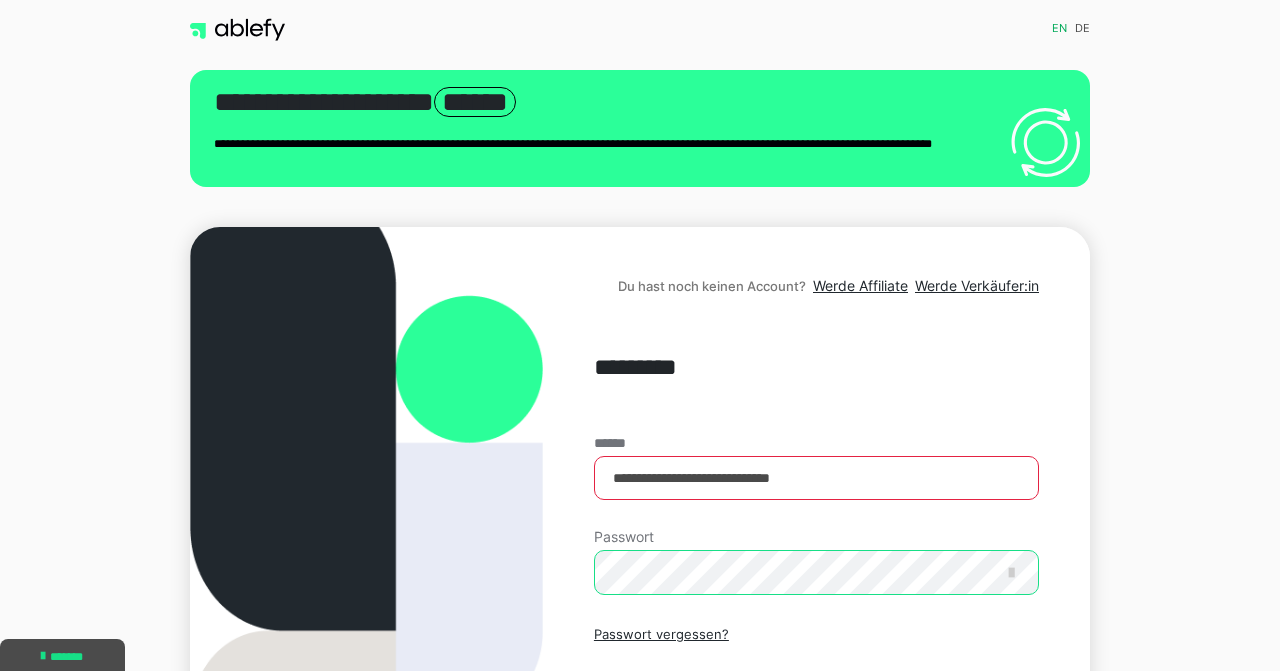 click on "Einloggen" at bounding box center [816, 721] 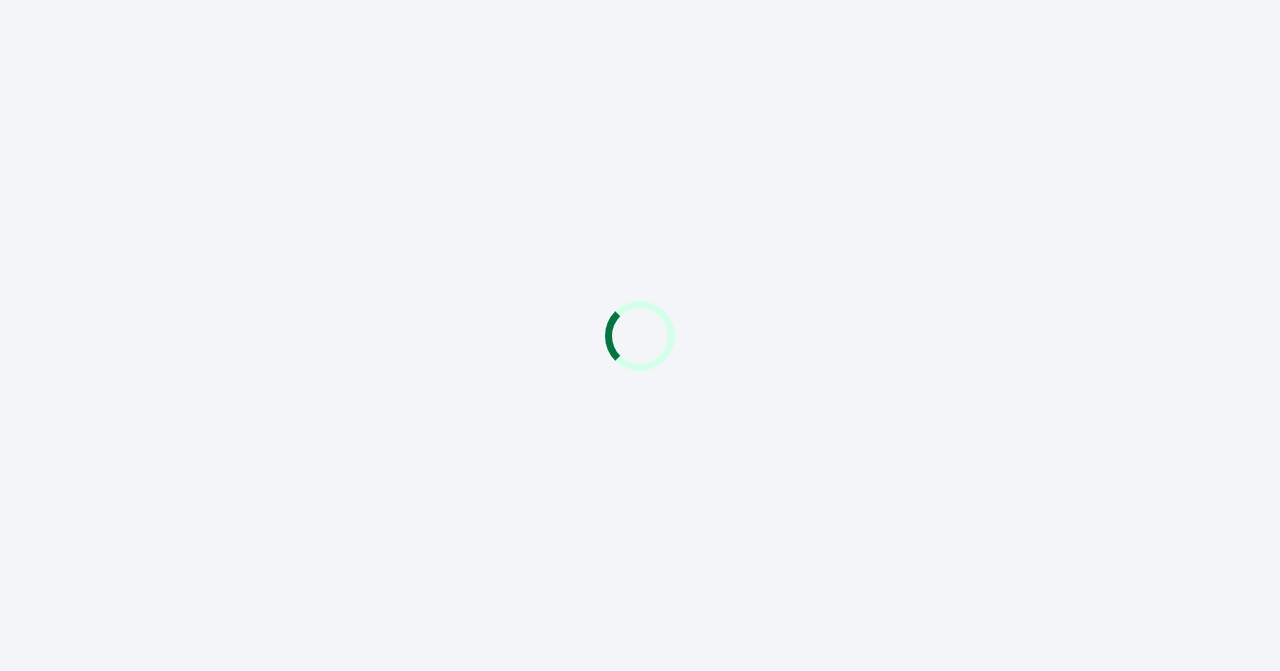 scroll, scrollTop: 0, scrollLeft: 0, axis: both 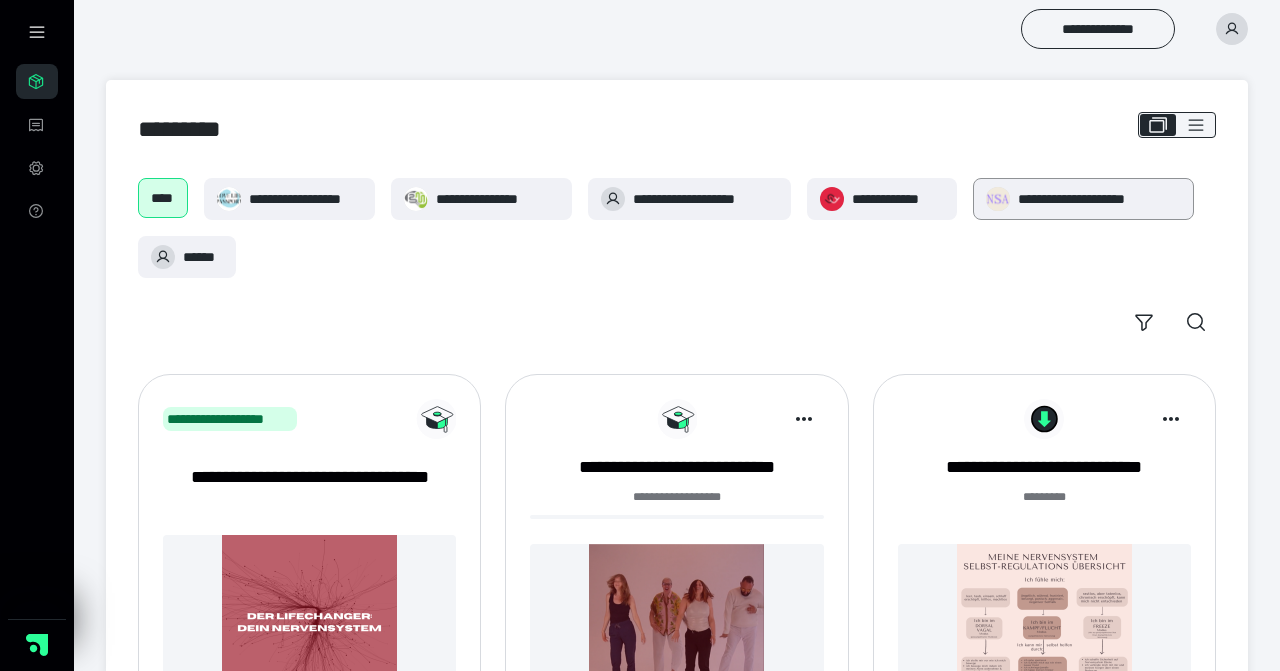click at bounding box center [998, 199] 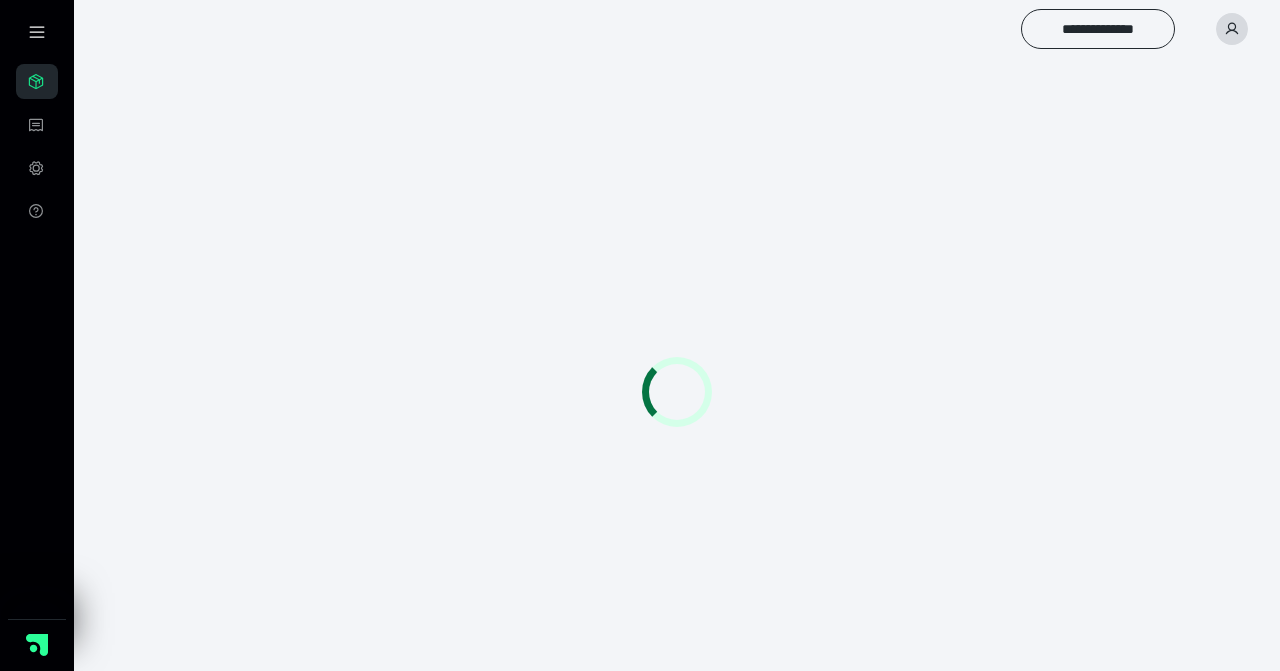 scroll, scrollTop: 0, scrollLeft: 0, axis: both 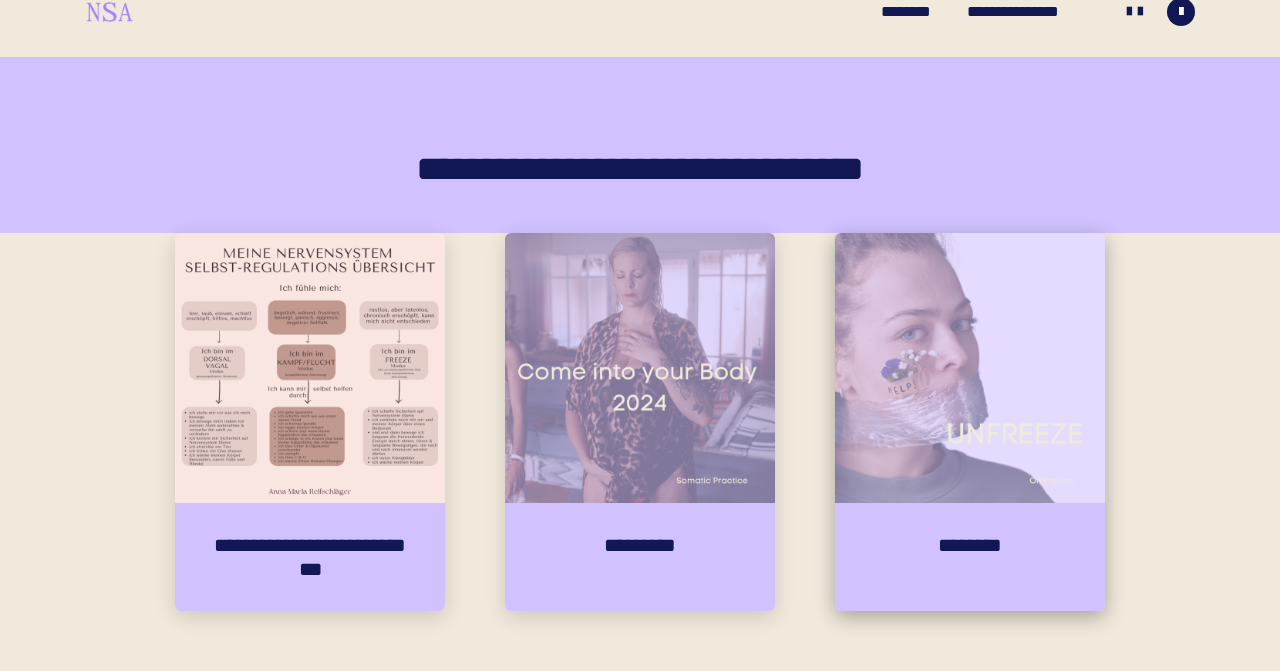 click at bounding box center [970, 368] 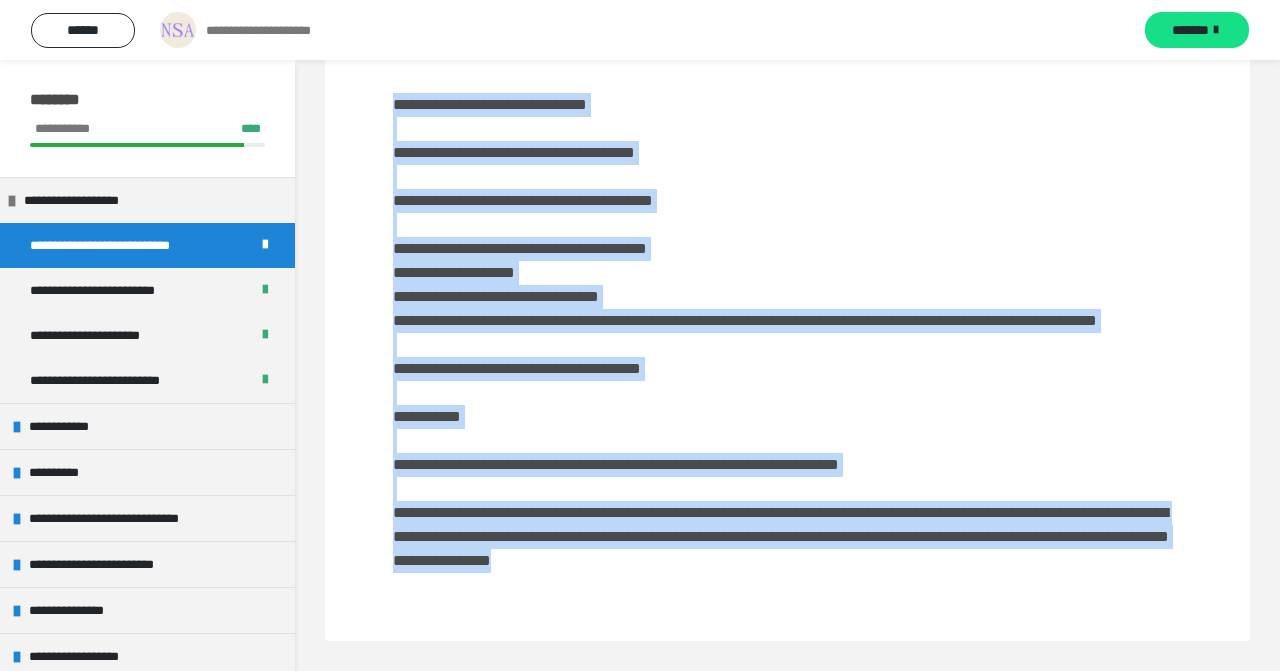 scroll, scrollTop: 116, scrollLeft: 0, axis: vertical 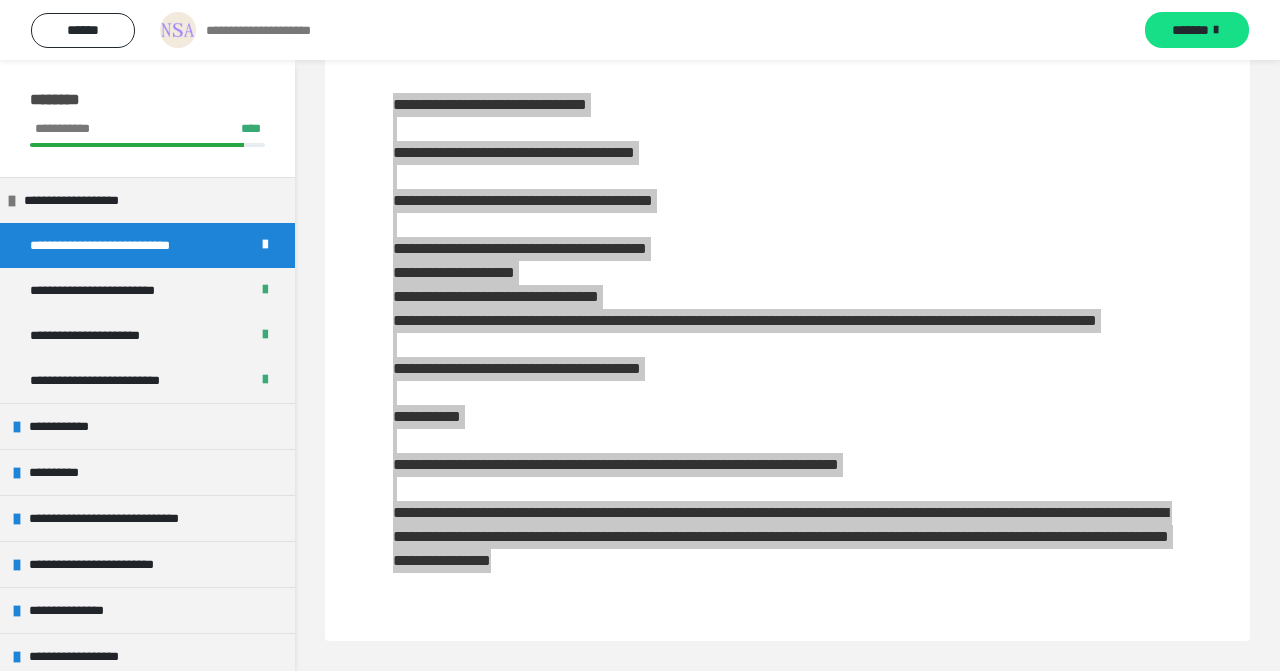 click on "**********" at bounding box center (787, 319) 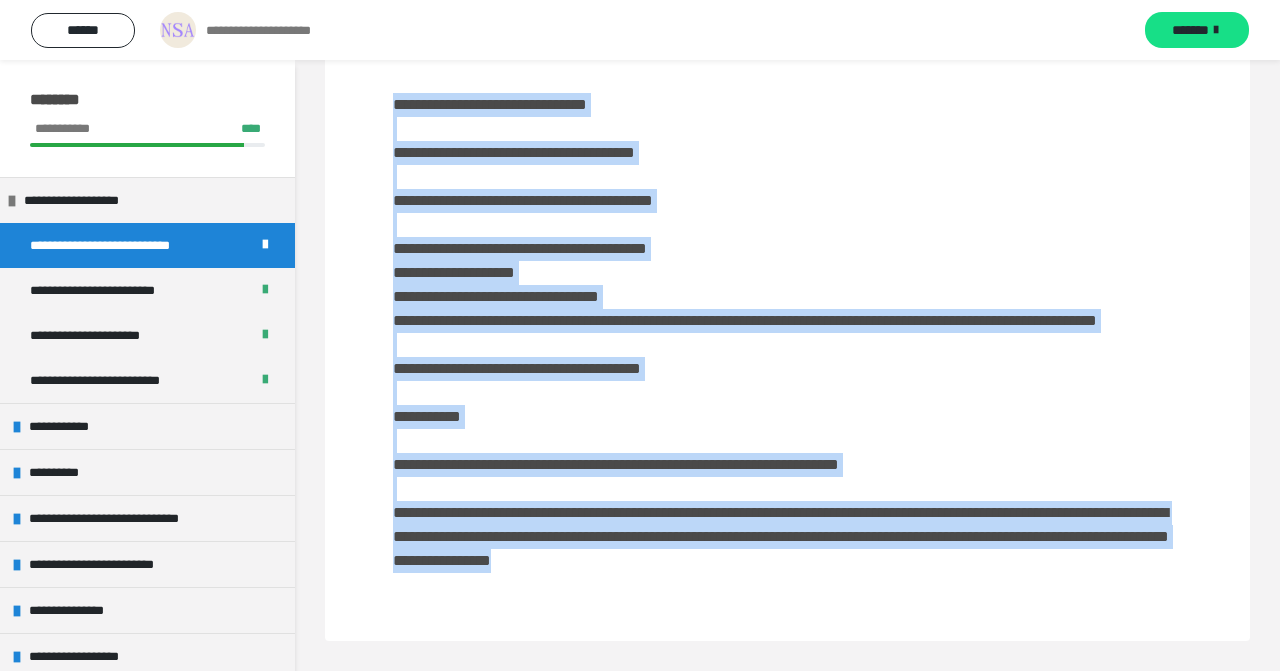 click at bounding box center (787, 393) 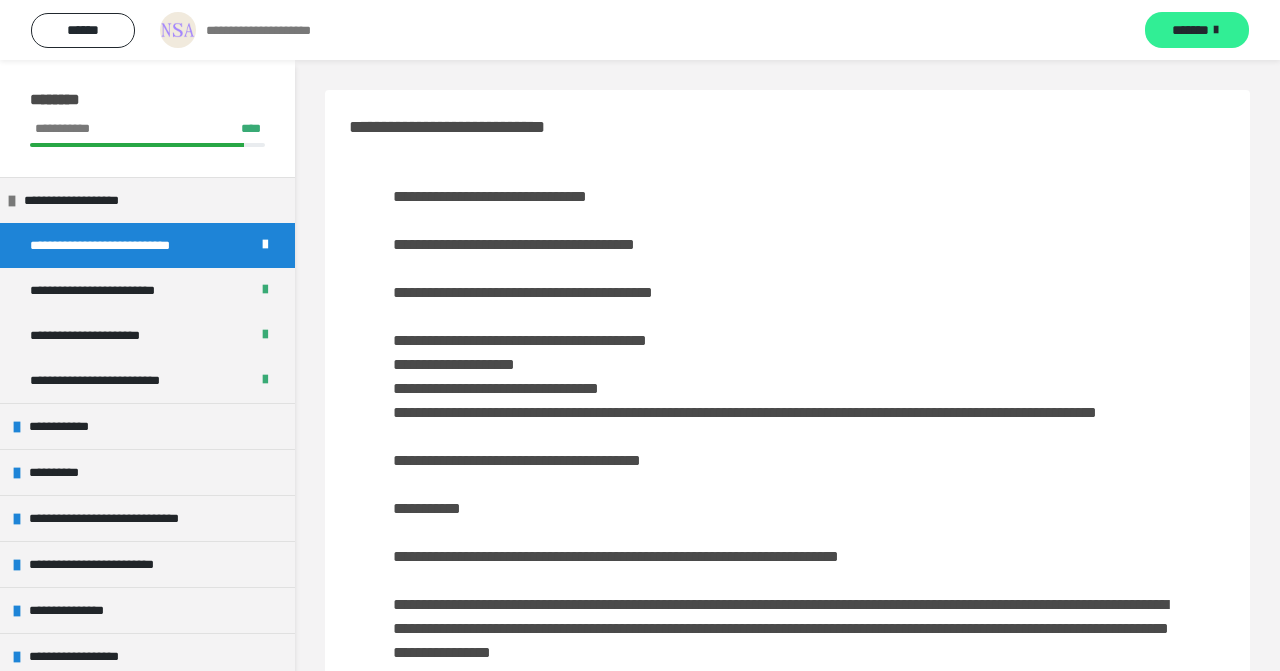scroll, scrollTop: 0, scrollLeft: 0, axis: both 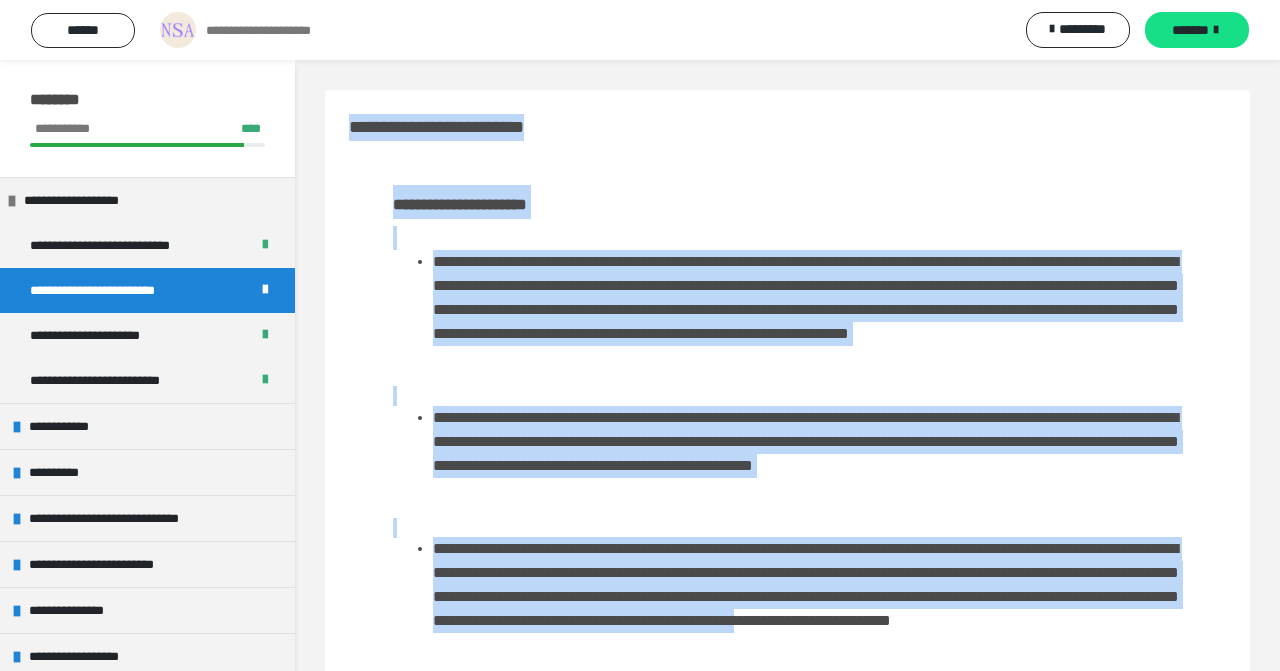 drag, startPoint x: 351, startPoint y: 121, endPoint x: 647, endPoint y: 641, distance: 598.34436 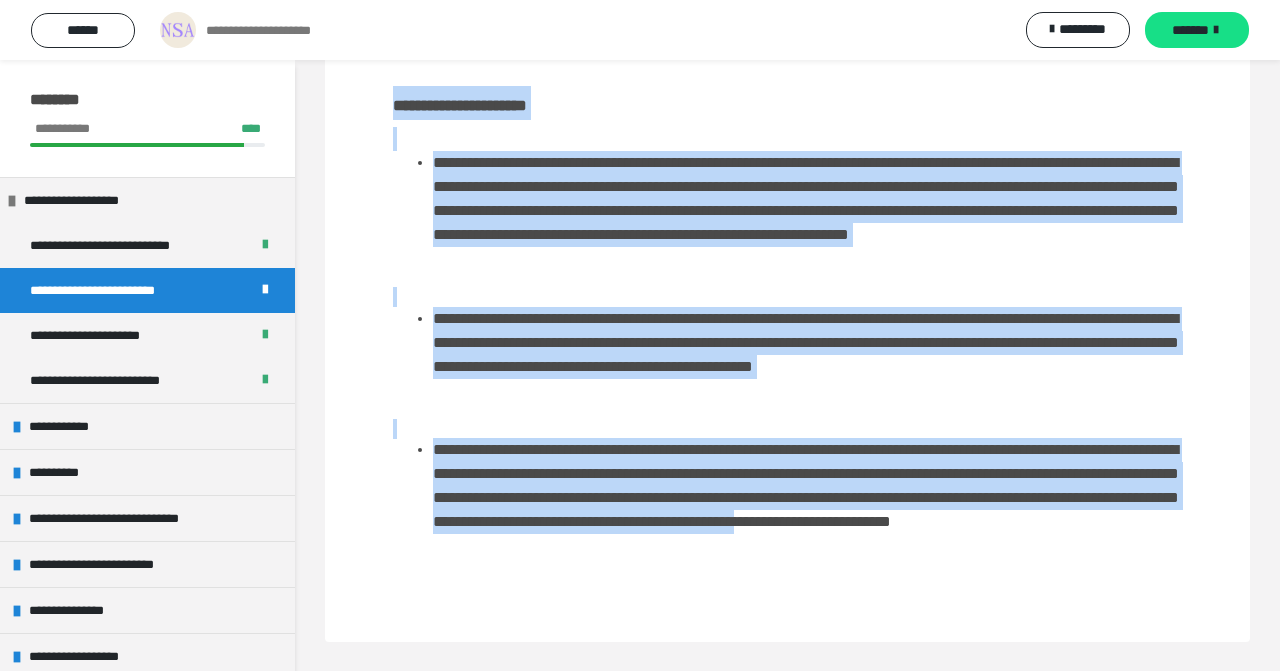 click on "**********" at bounding box center (807, 498) 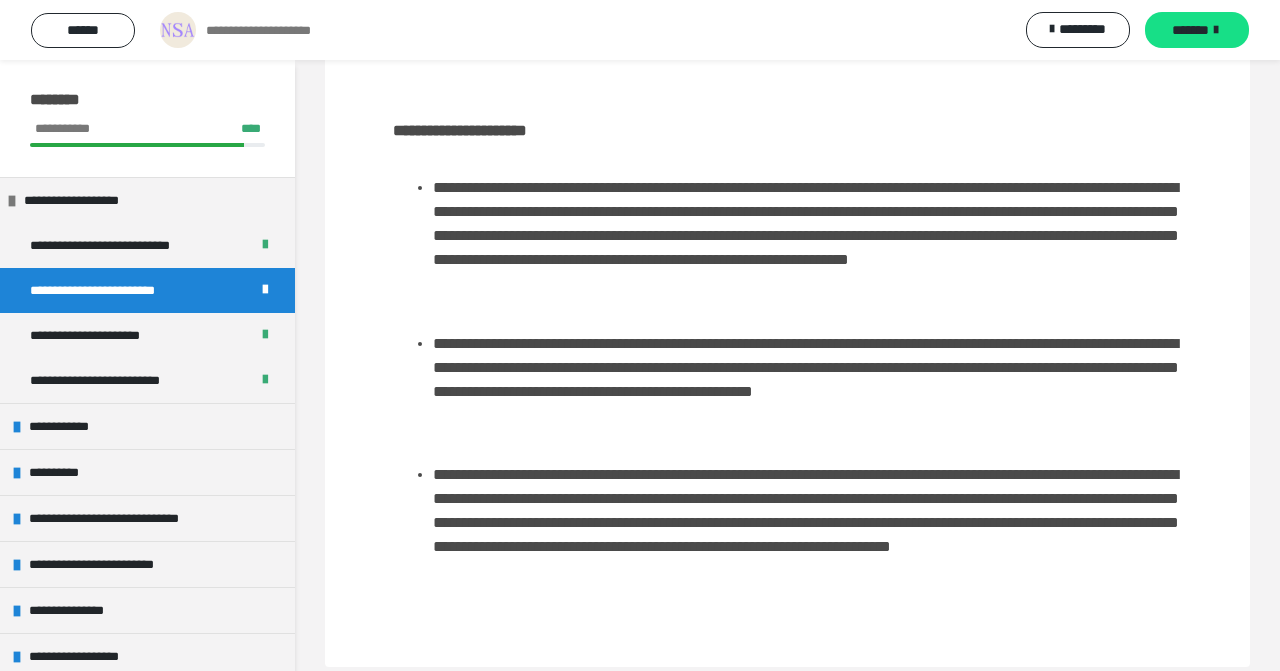 scroll, scrollTop: 73, scrollLeft: 0, axis: vertical 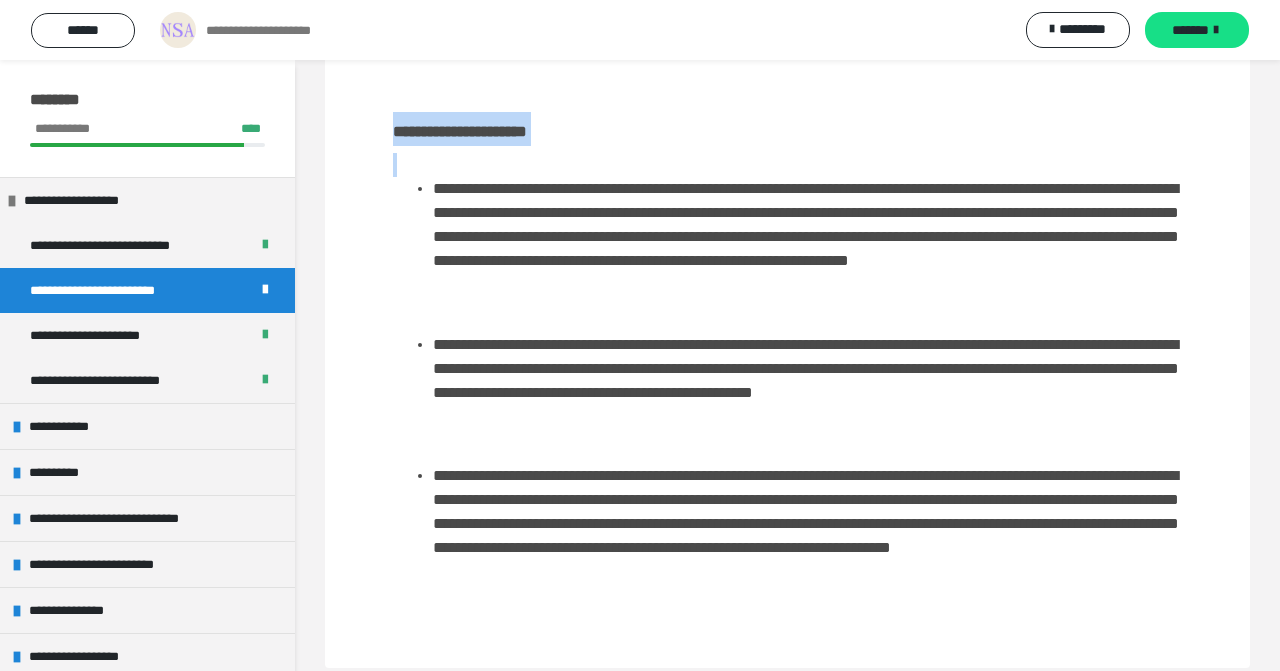 drag, startPoint x: 389, startPoint y: 129, endPoint x: 573, endPoint y: 328, distance: 271.0295 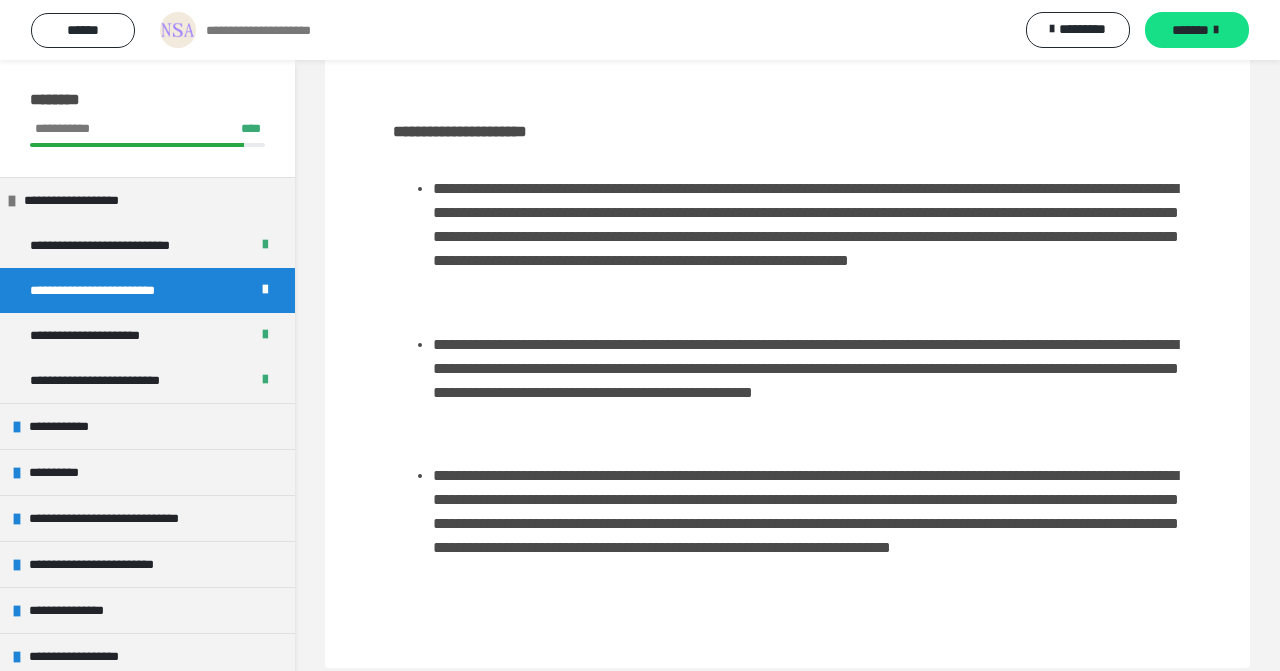 click on "**********" at bounding box center (807, 237) 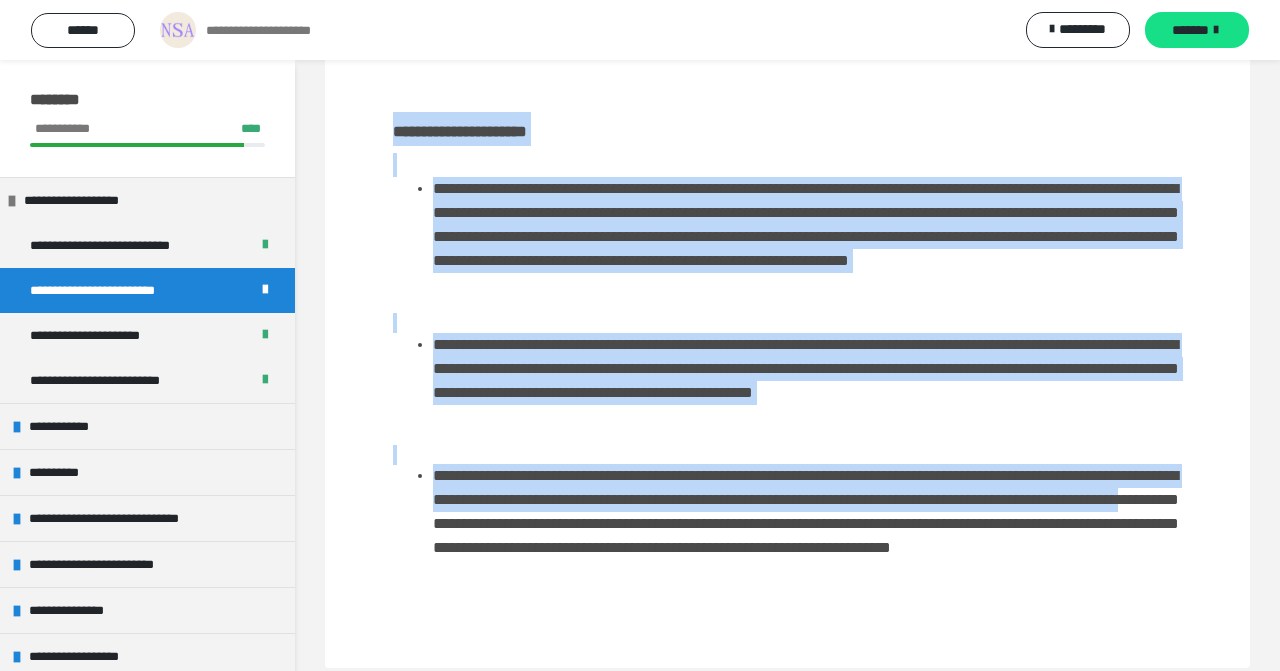 drag, startPoint x: 388, startPoint y: 127, endPoint x: 755, endPoint y: 524, distance: 540.64594 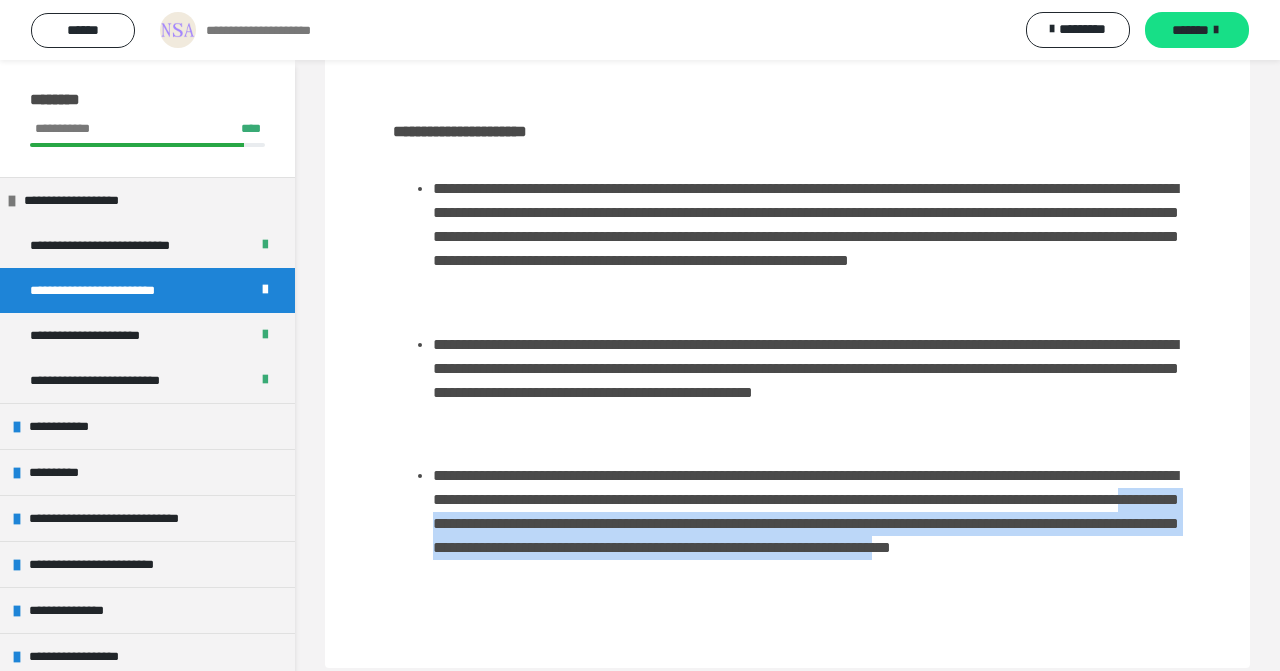 drag, startPoint x: 755, startPoint y: 524, endPoint x: 841, endPoint y: 562, distance: 94.02127 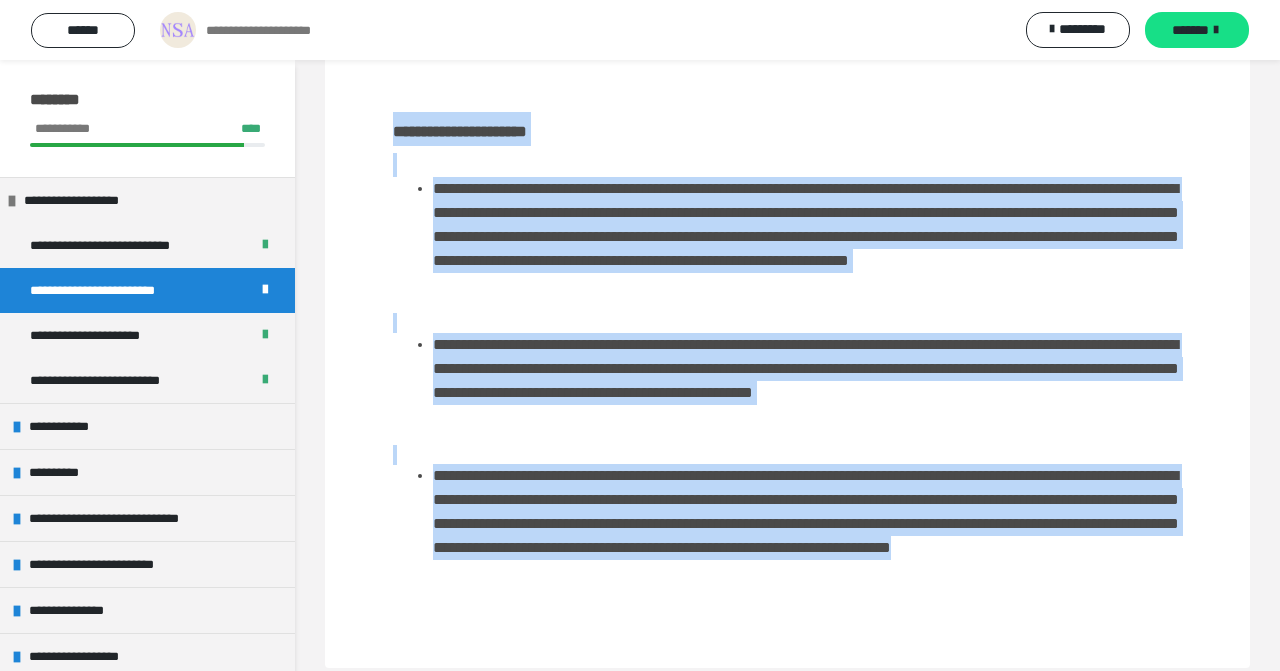 drag, startPoint x: 388, startPoint y: 127, endPoint x: 920, endPoint y: 597, distance: 709.87604 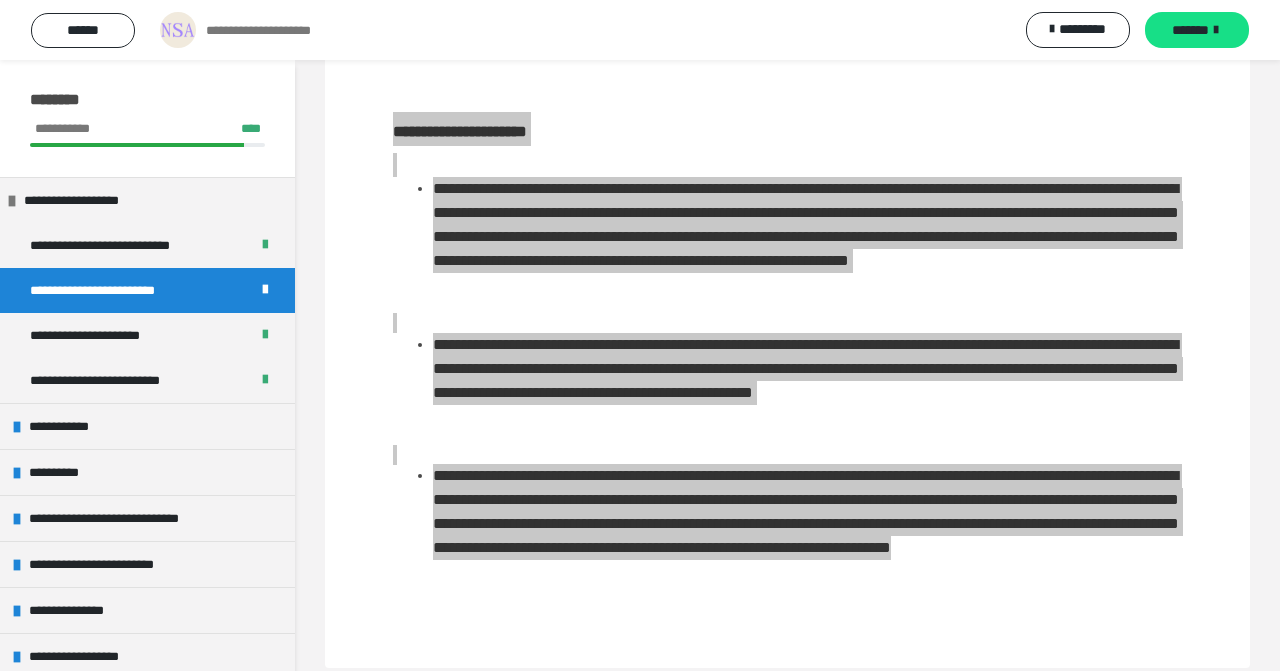 click on "**********" at bounding box center [787, 342] 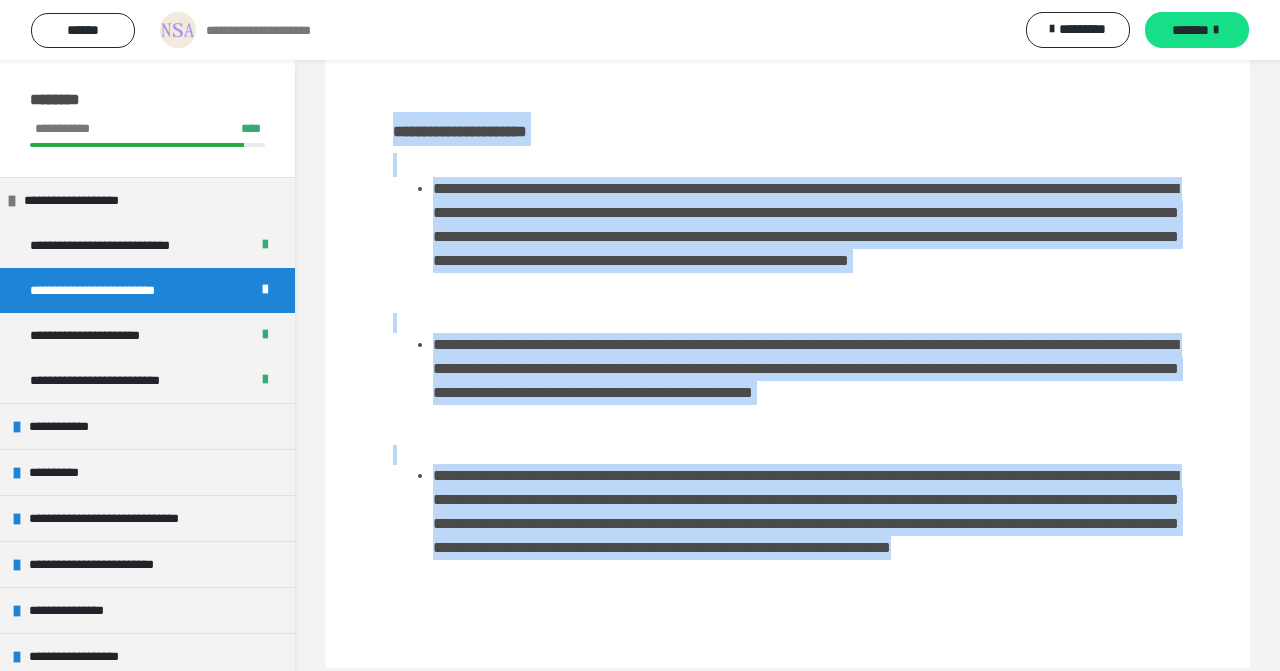 click on "**********" at bounding box center [787, 237] 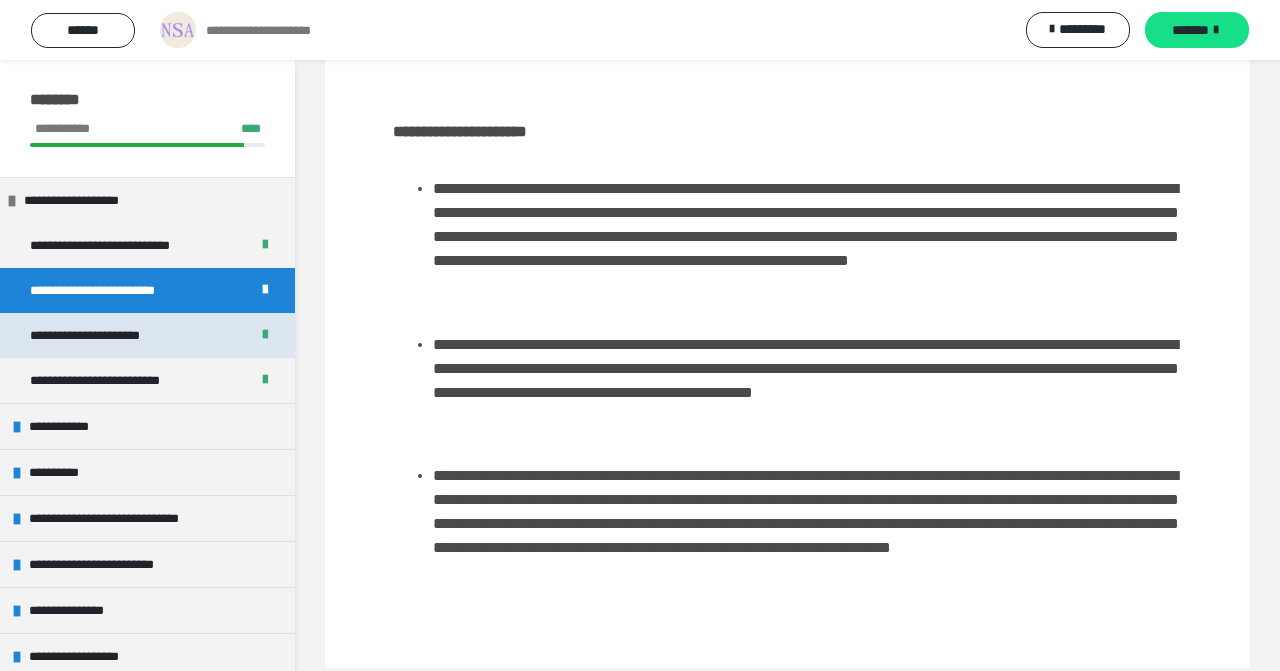 click on "**********" at bounding box center (95, 335) 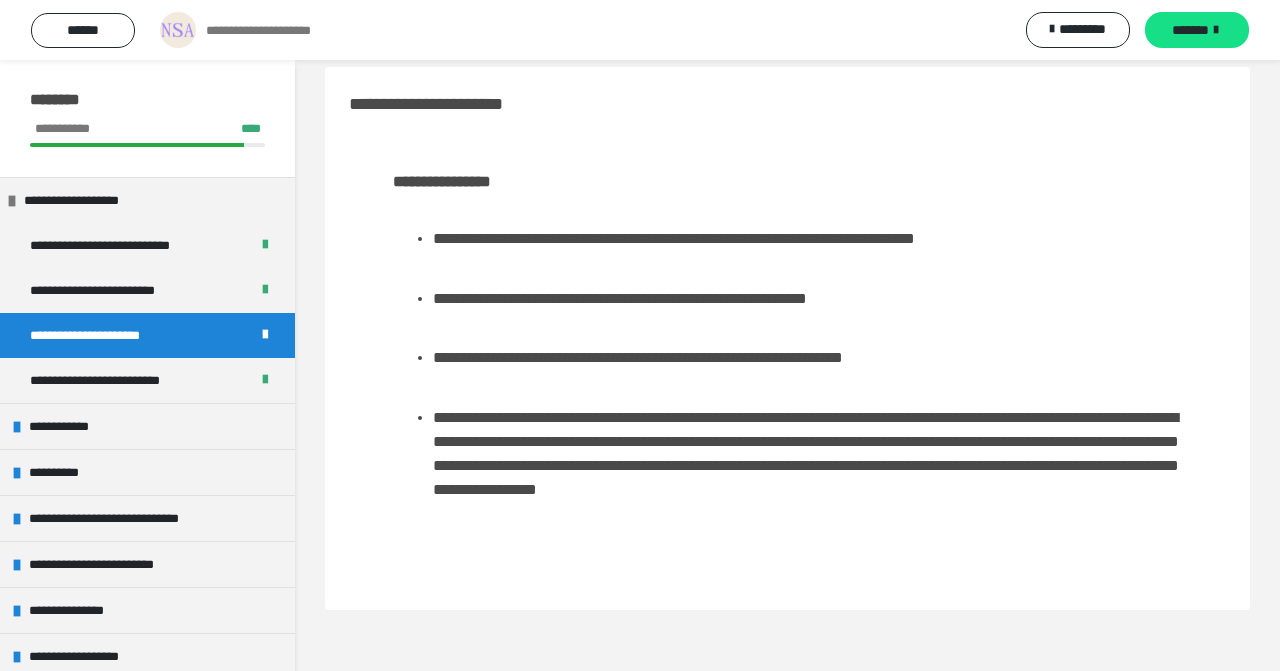 scroll, scrollTop: 18, scrollLeft: 0, axis: vertical 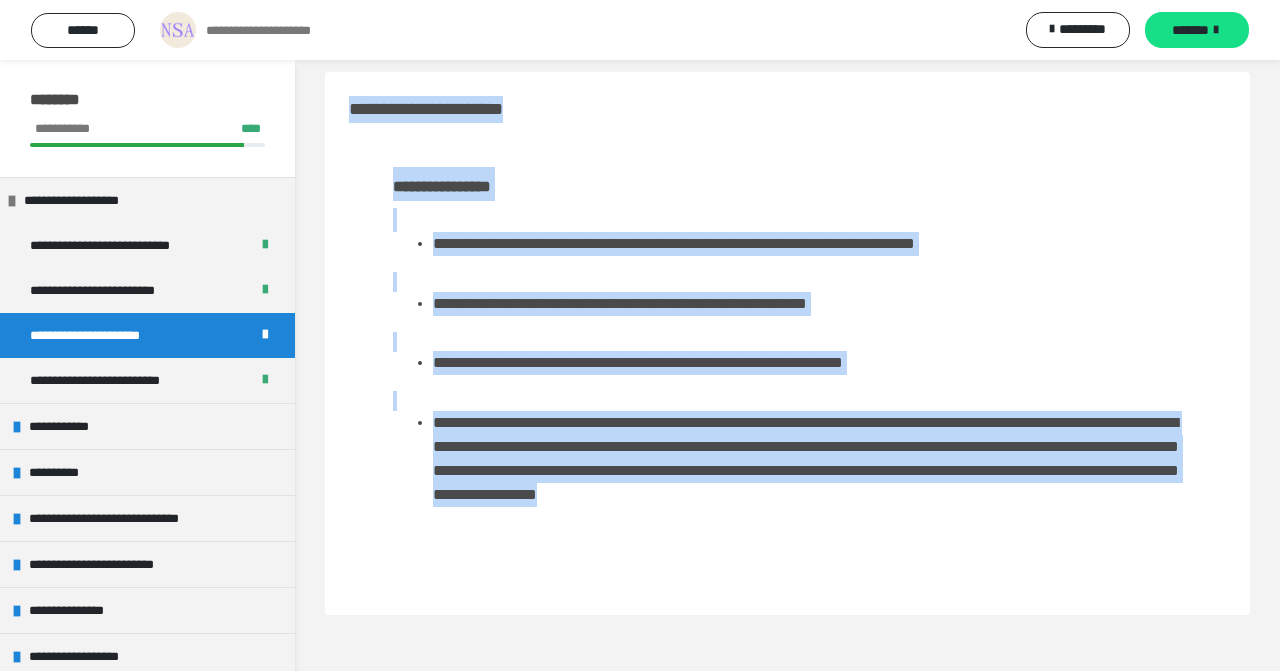 drag, startPoint x: 351, startPoint y: 108, endPoint x: 652, endPoint y: 554, distance: 538.0678 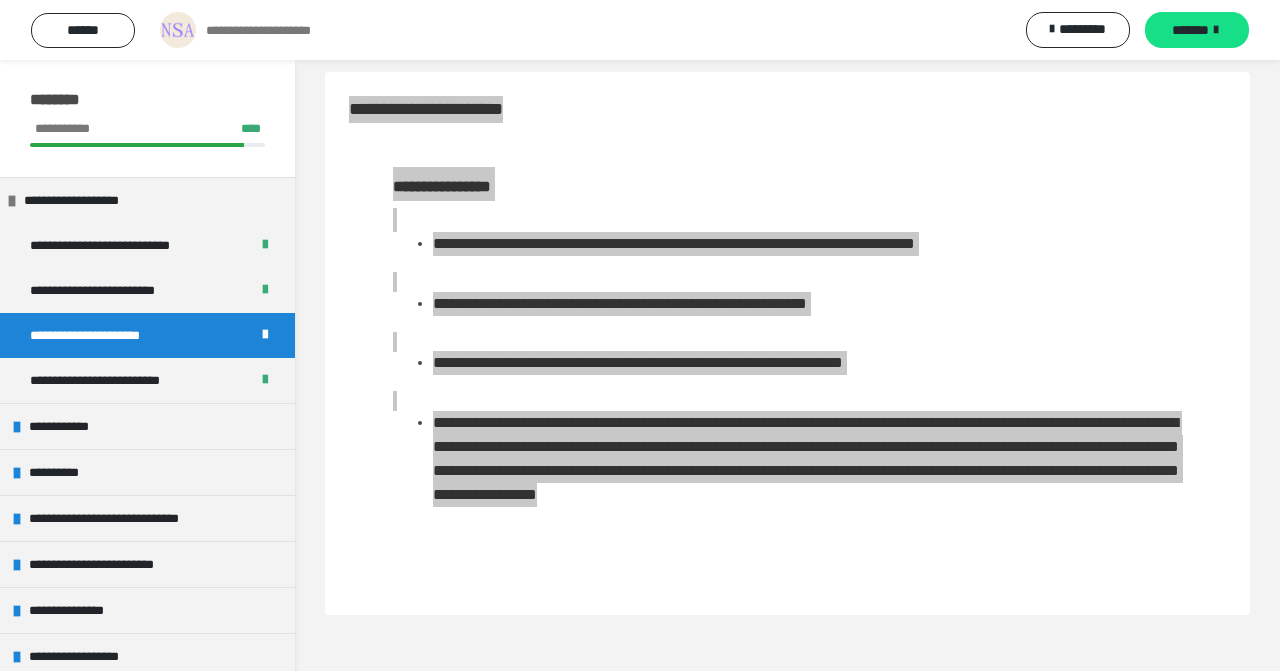 click on "**********" at bounding box center [787, 357] 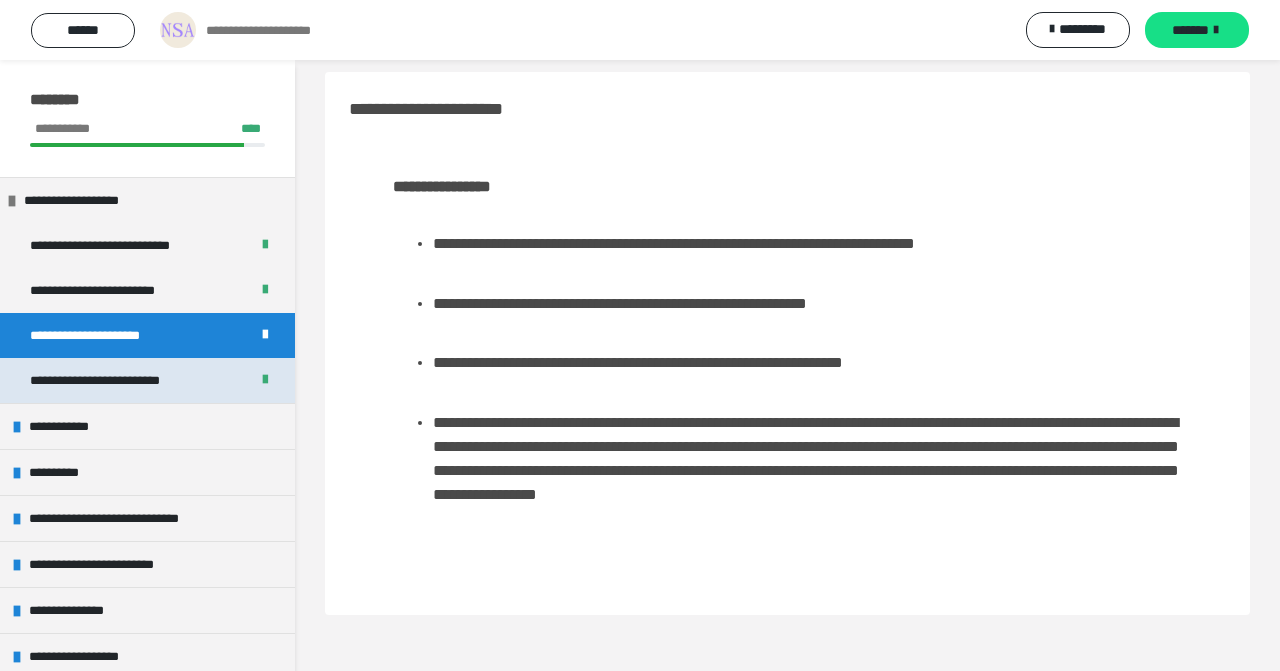 click on "**********" at bounding box center (112, 380) 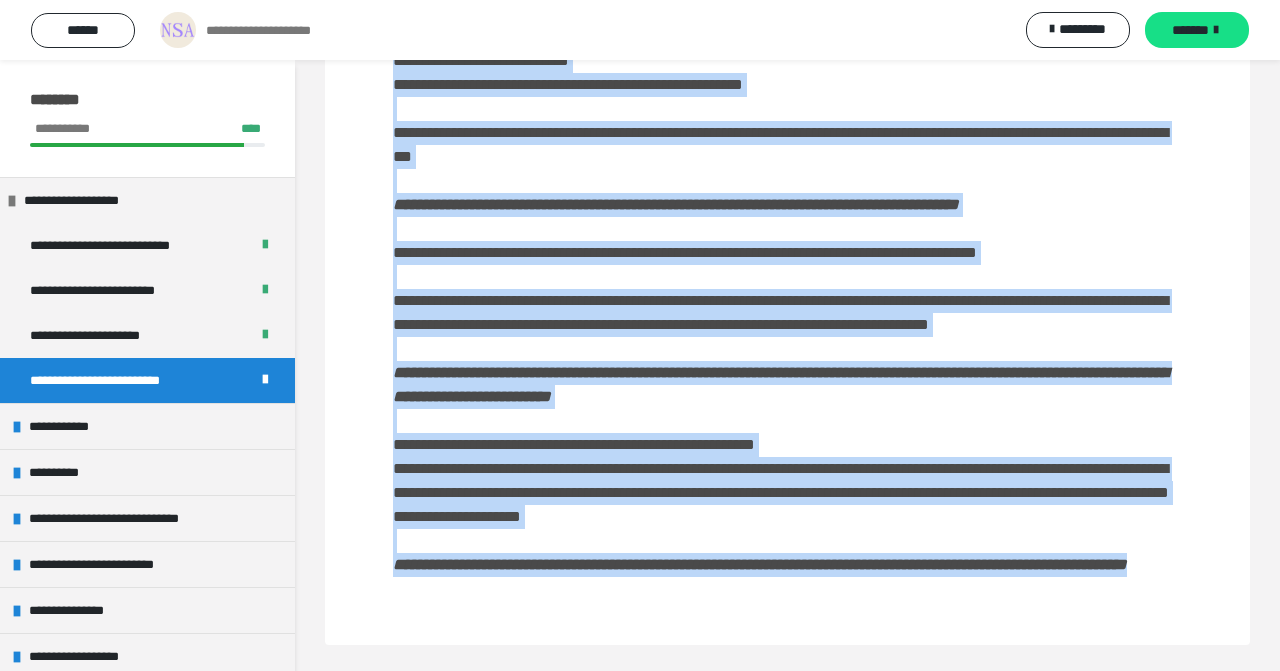 scroll, scrollTop: 229, scrollLeft: 0, axis: vertical 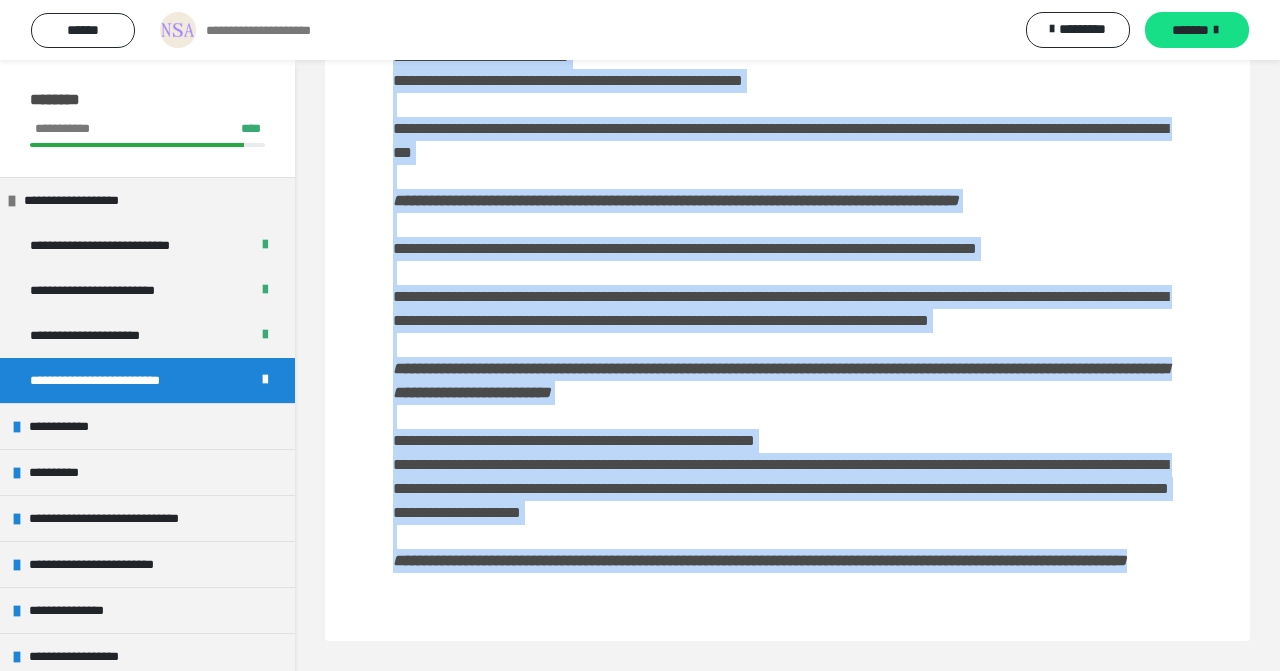 drag, startPoint x: 347, startPoint y: 101, endPoint x: 605, endPoint y: 602, distance: 563.52905 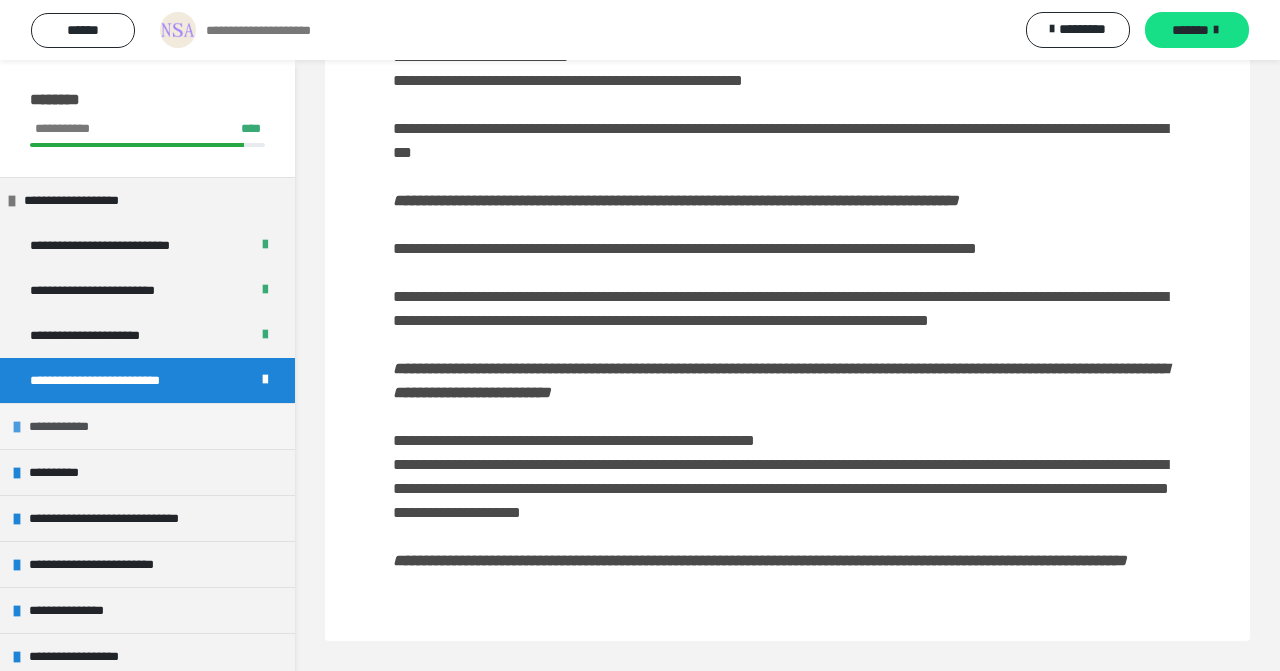 click on "**********" at bounding box center [64, 426] 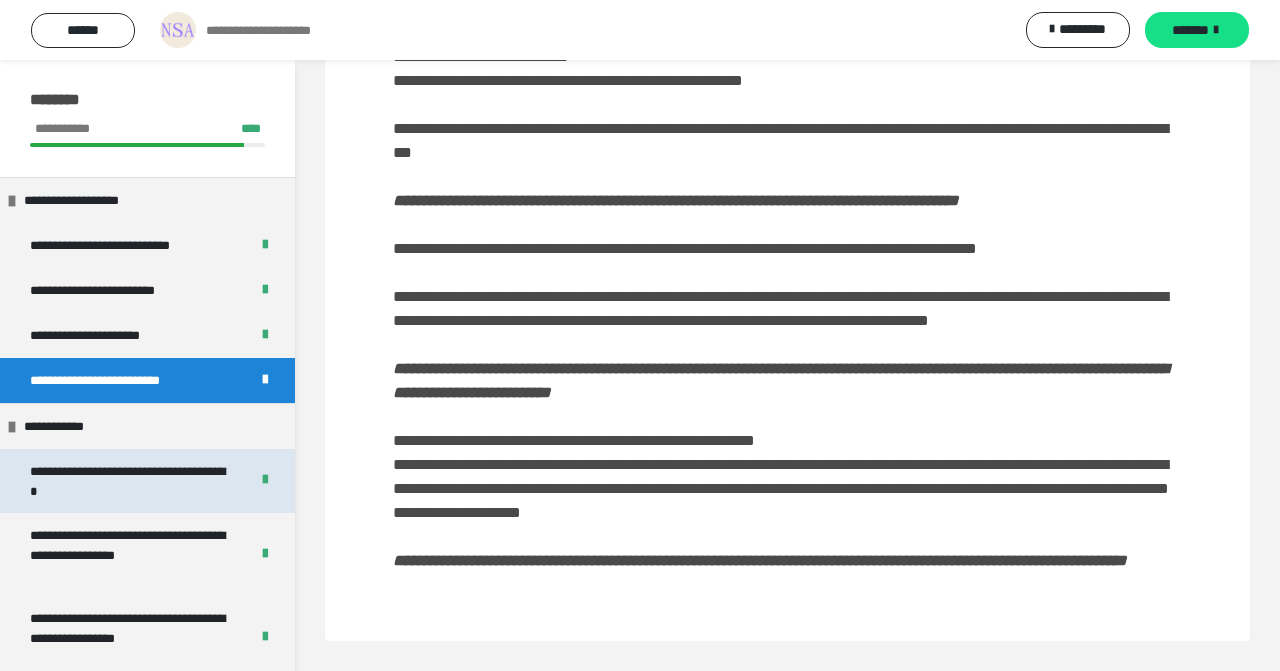 click on "**********" at bounding box center [131, 481] 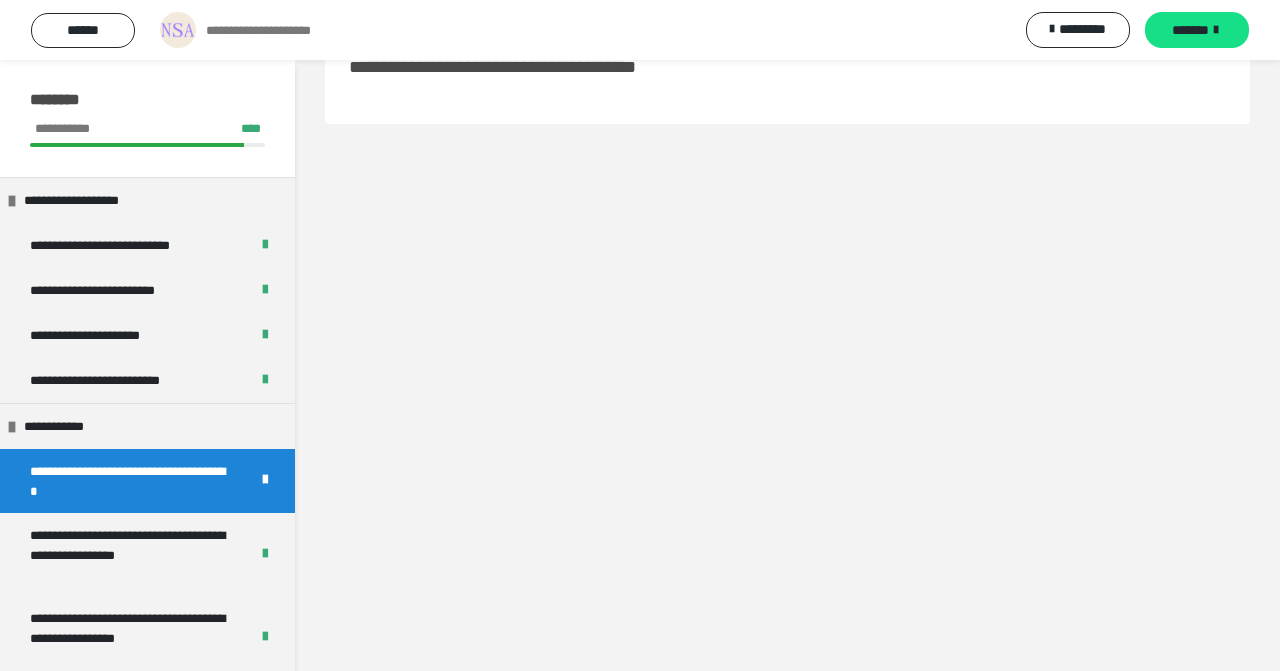 scroll, scrollTop: 60, scrollLeft: 0, axis: vertical 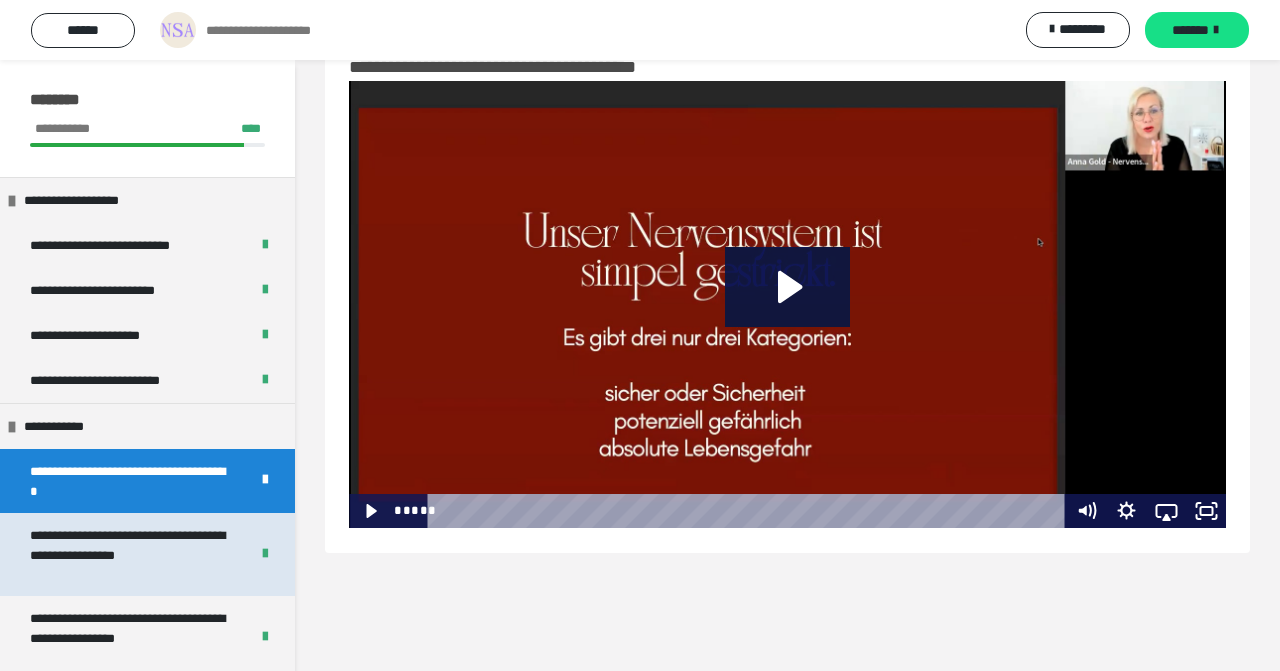 click on "**********" at bounding box center [131, 554] 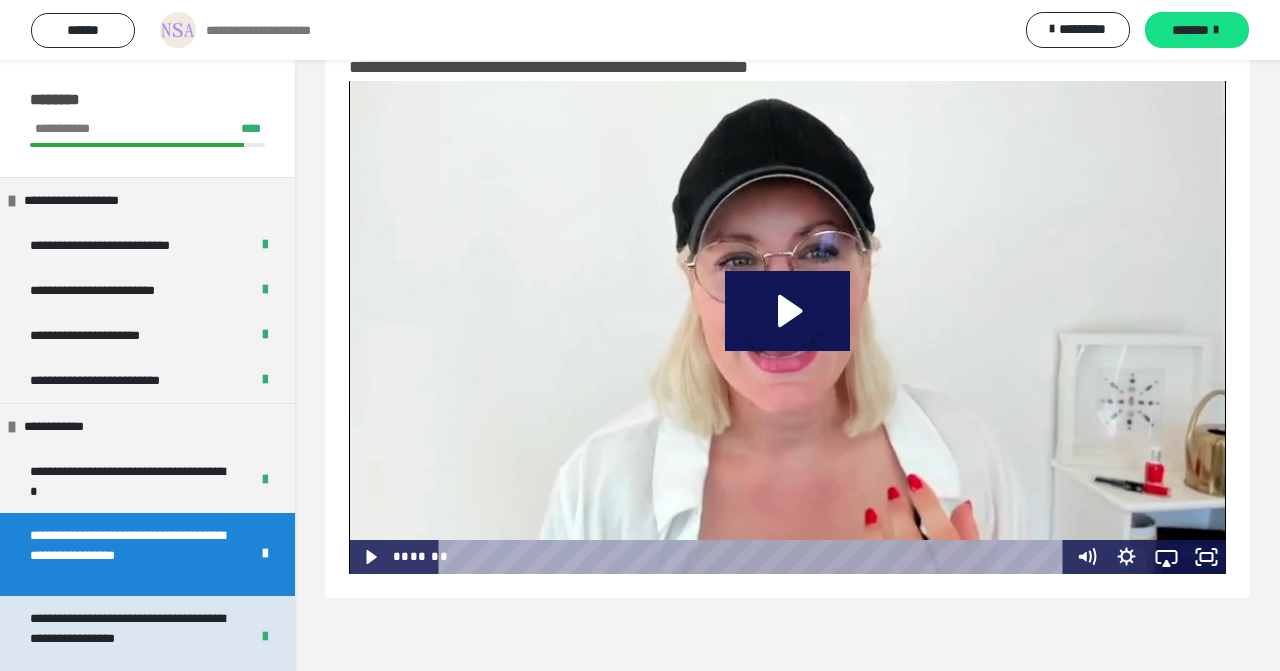 click on "**********" at bounding box center [131, 637] 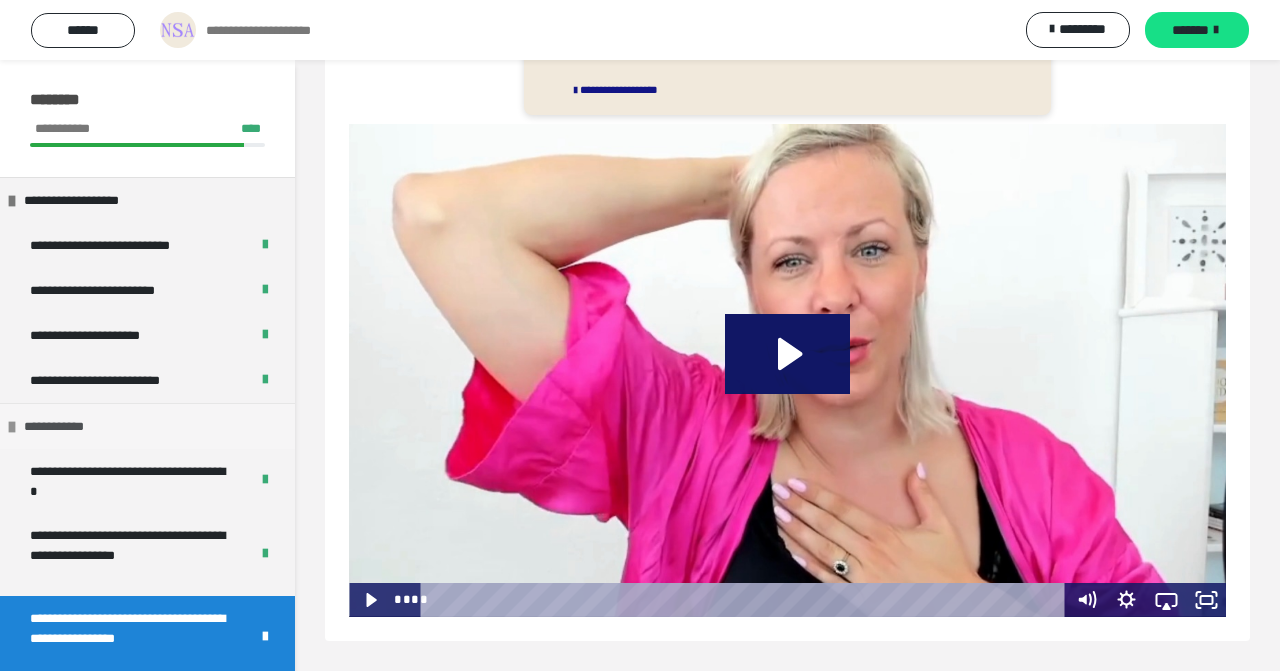 scroll, scrollTop: 173, scrollLeft: 0, axis: vertical 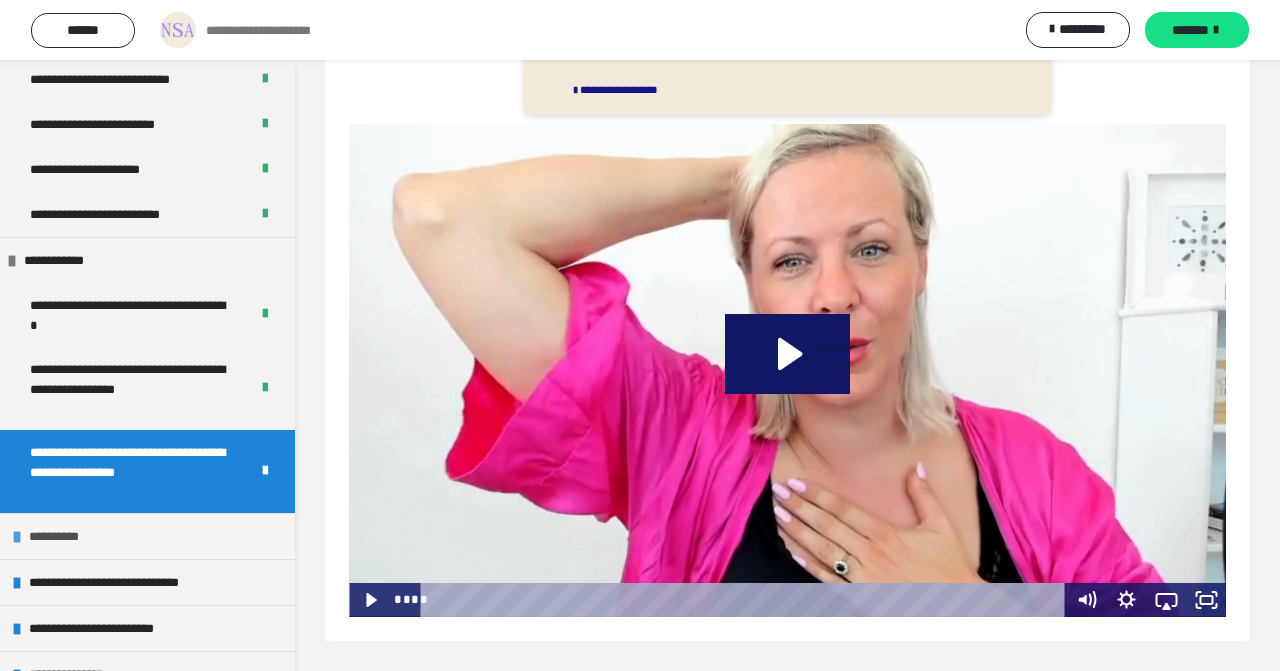 click on "**********" at bounding box center (63, 536) 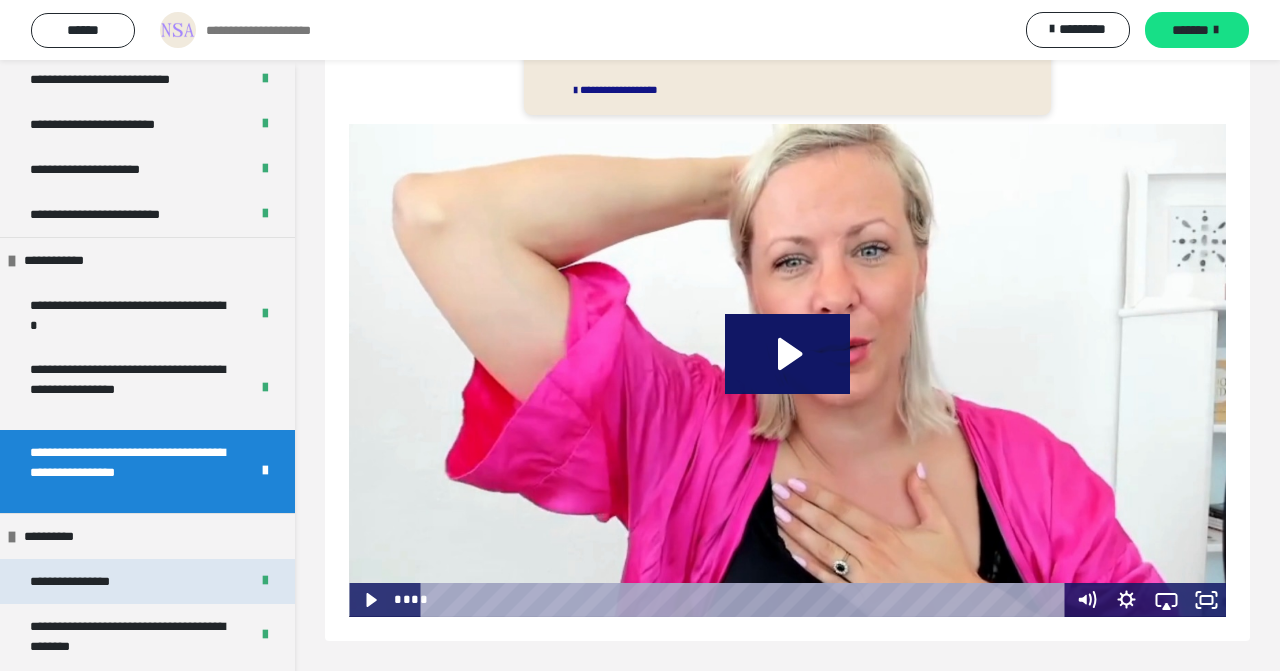 click on "**********" at bounding box center (87, 581) 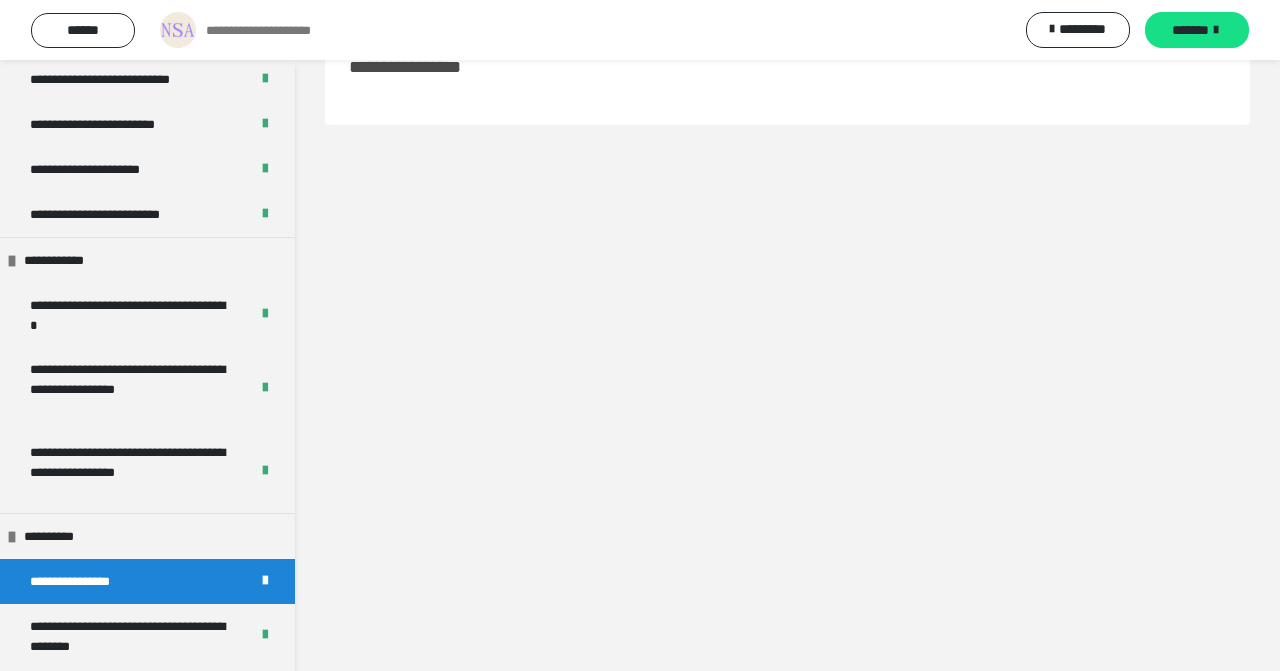 scroll, scrollTop: 60, scrollLeft: 0, axis: vertical 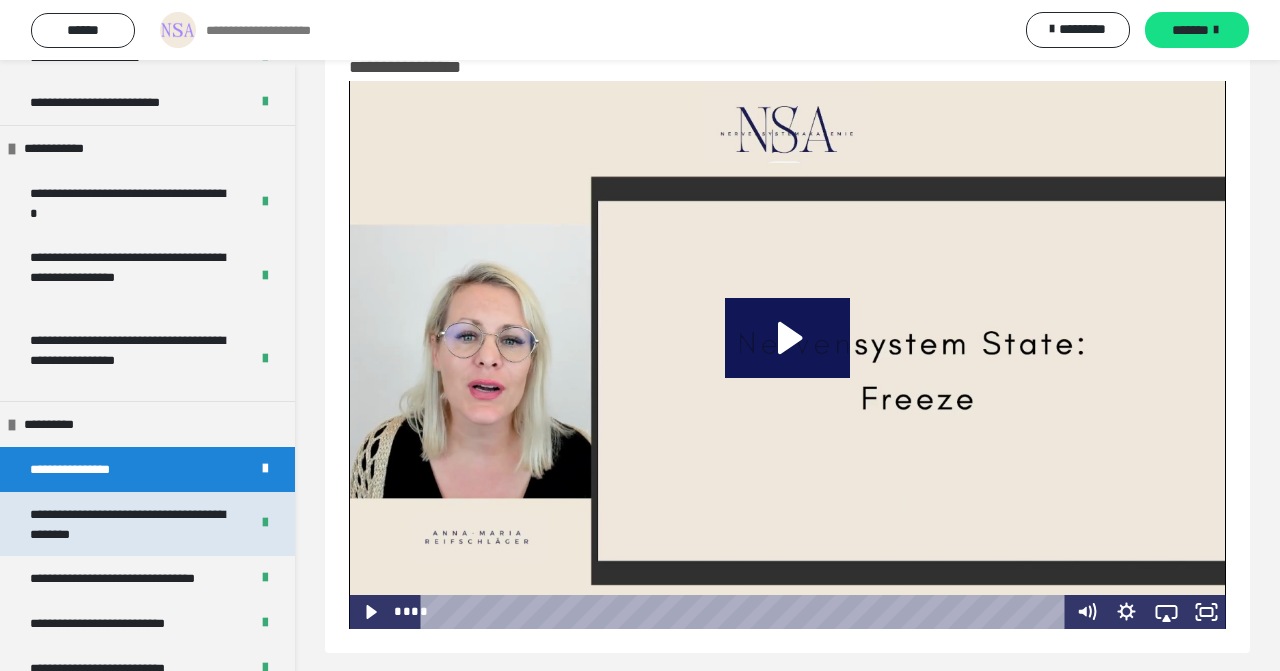 click on "**********" at bounding box center [131, 524] 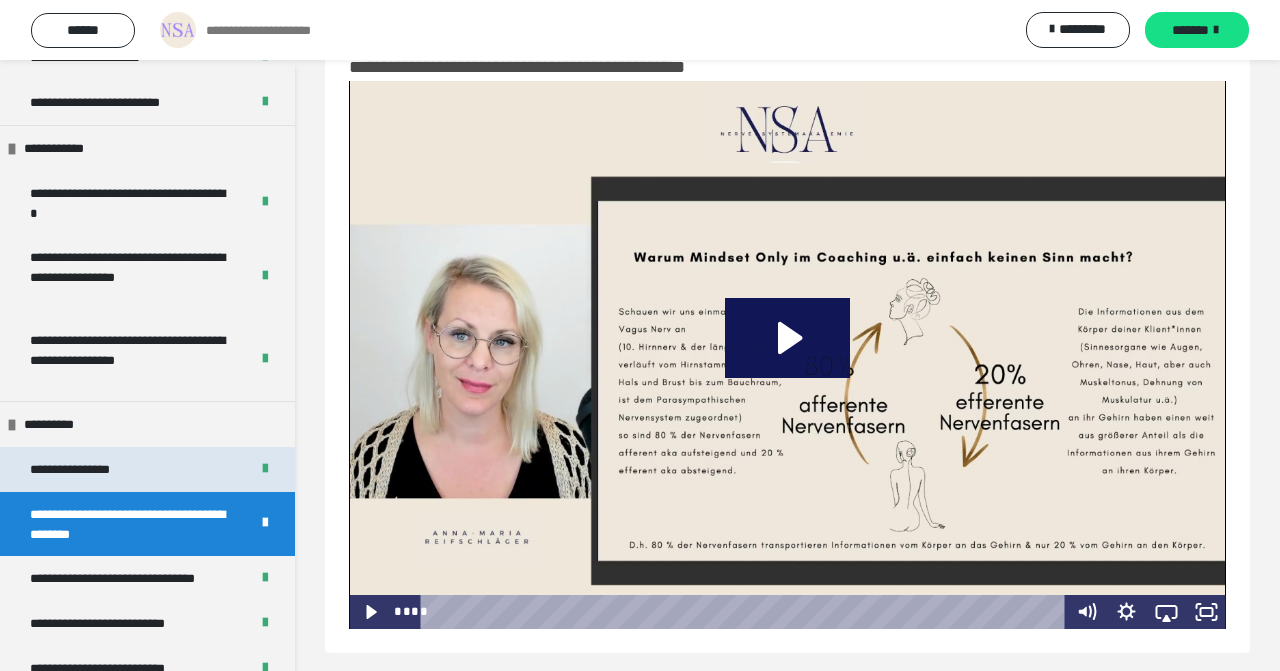 click on "**********" at bounding box center (147, 469) 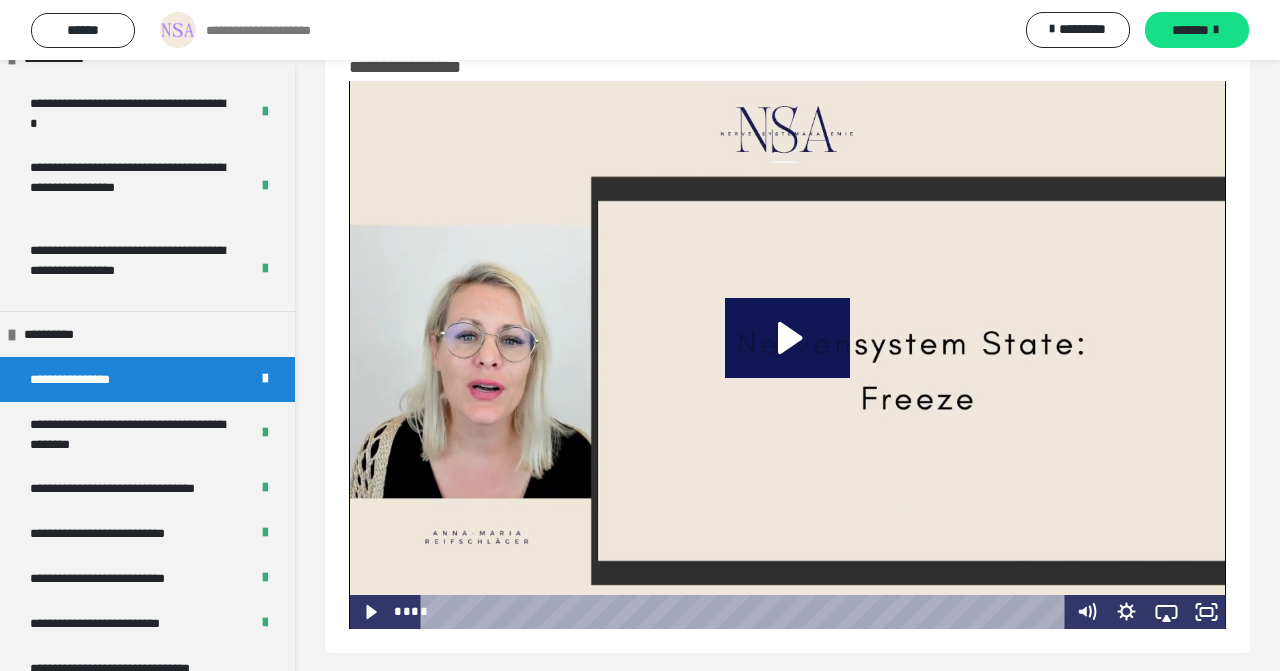 scroll, scrollTop: 370, scrollLeft: 0, axis: vertical 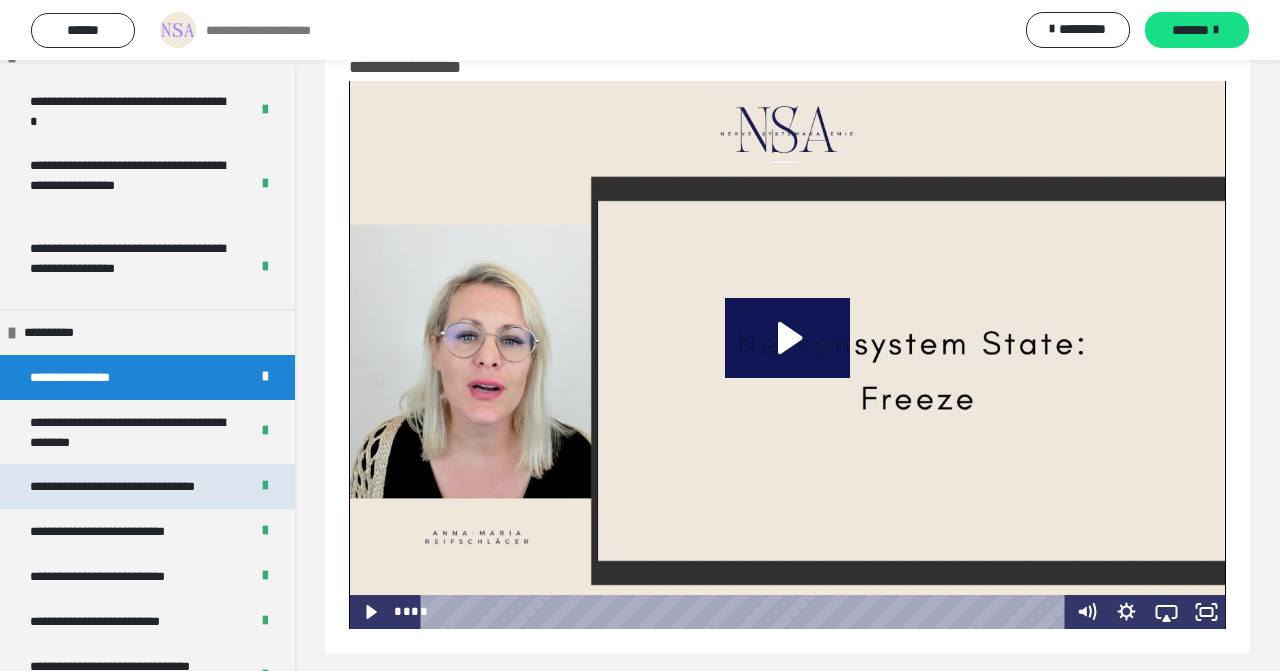 click on "**********" at bounding box center [147, 486] 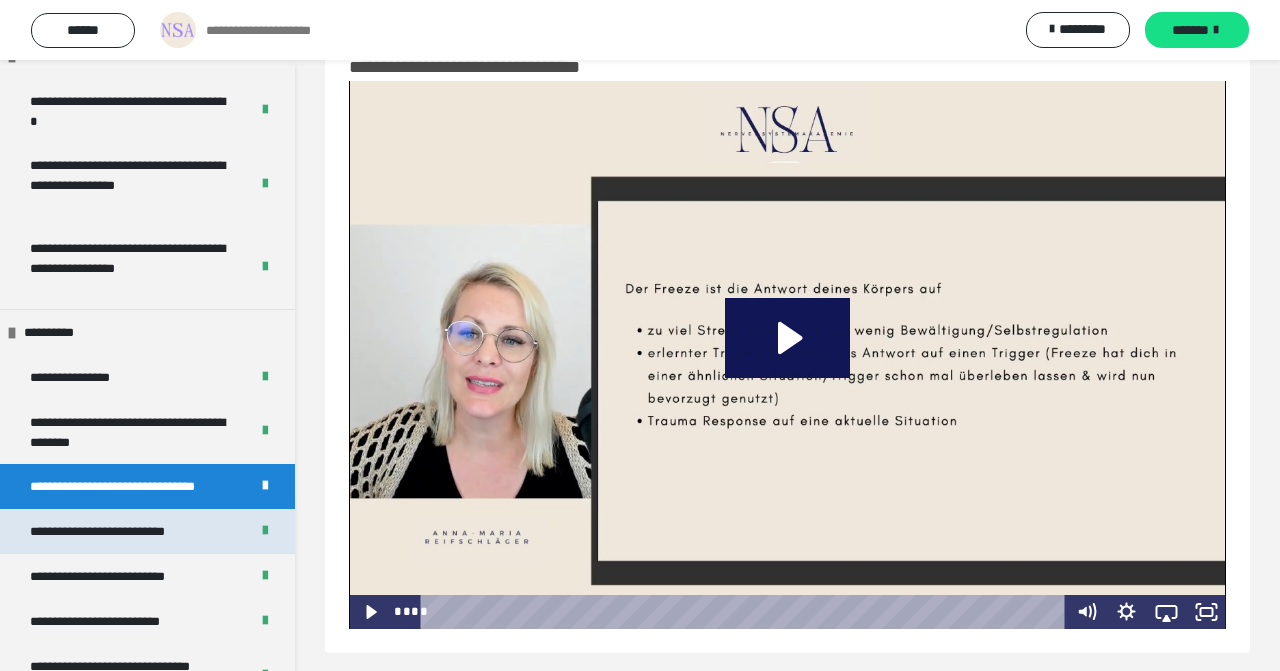 click on "**********" at bounding box center [147, 531] 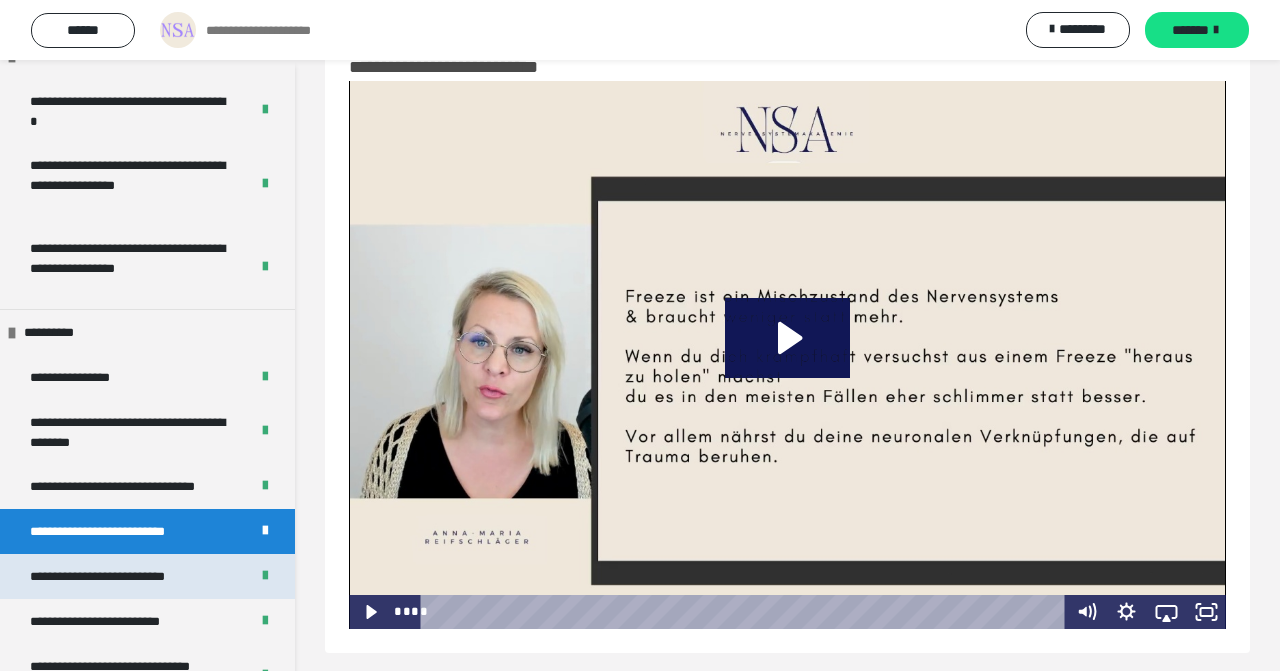 click on "**********" at bounding box center [125, 576] 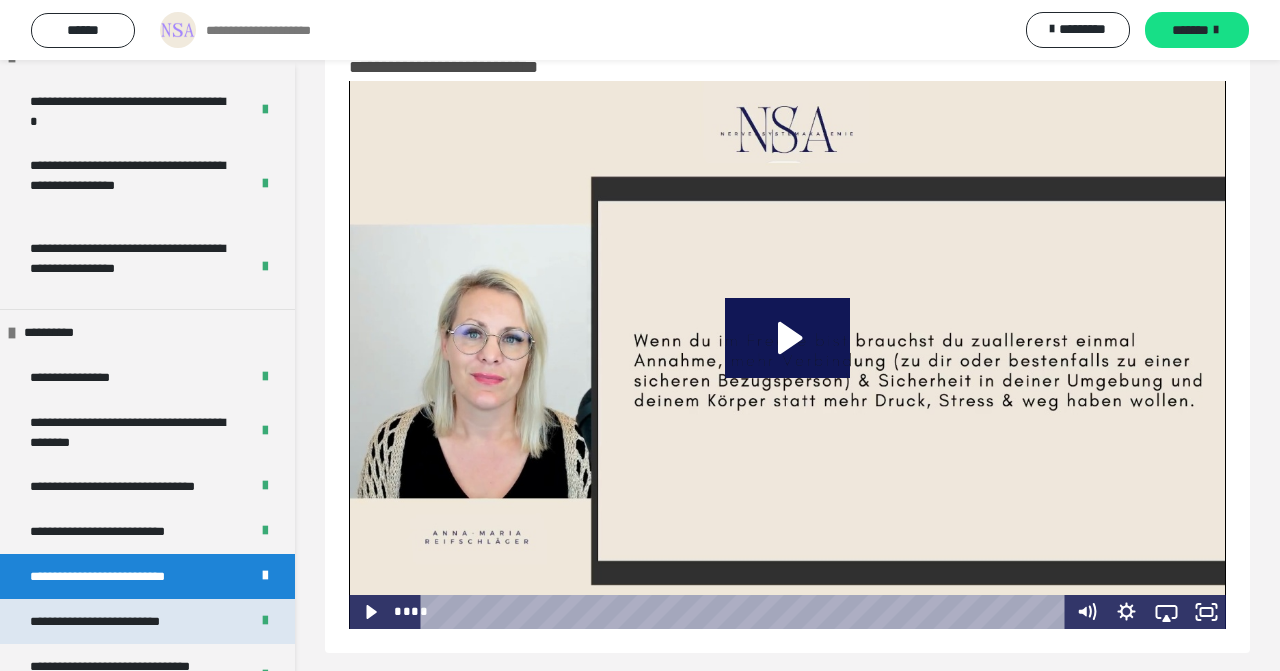 click on "**********" at bounding box center [118, 621] 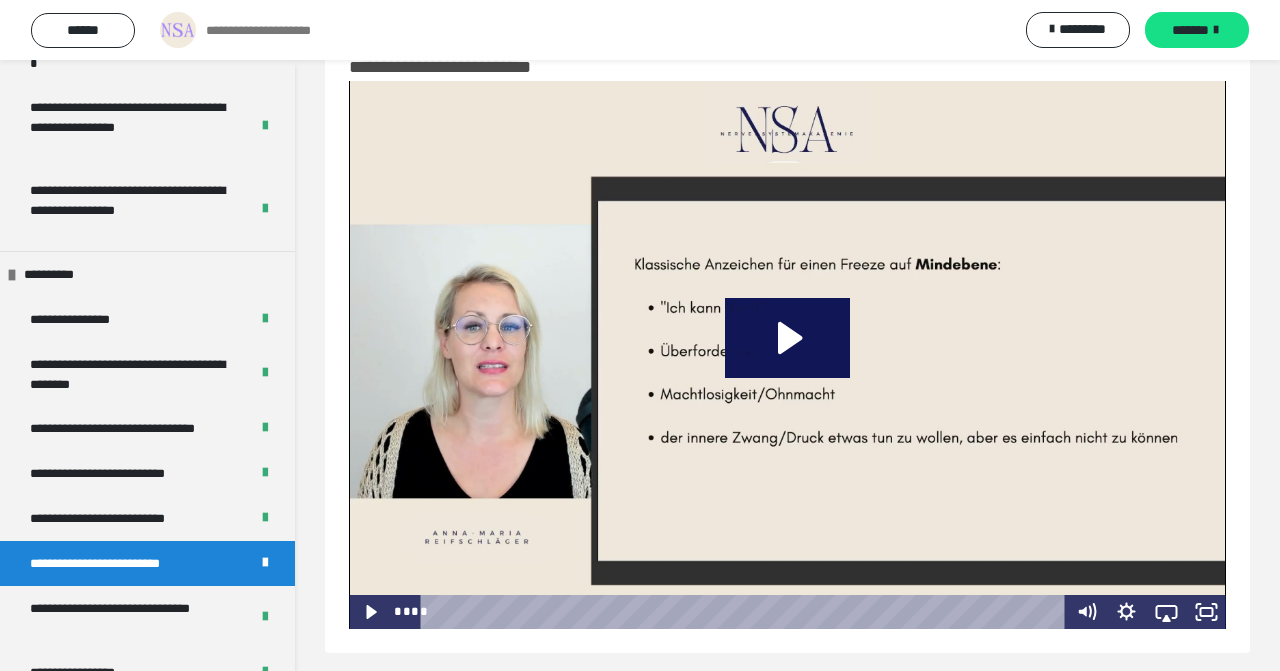 scroll, scrollTop: 437, scrollLeft: 0, axis: vertical 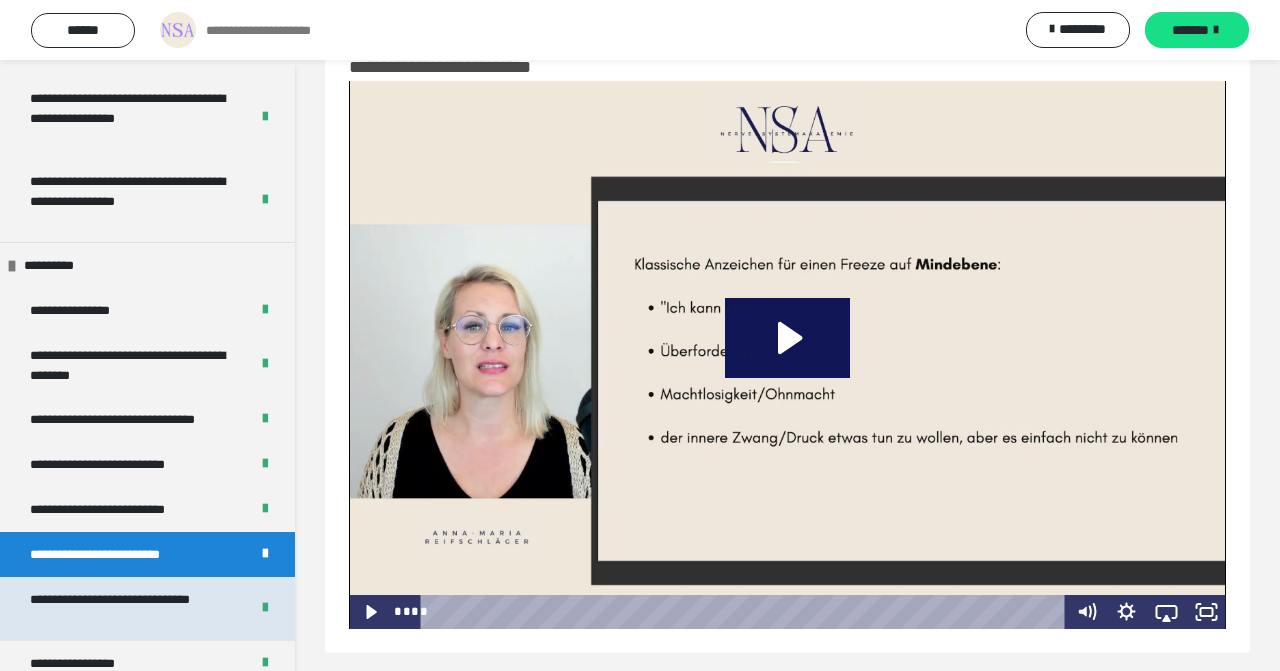 click on "**********" at bounding box center [131, 609] 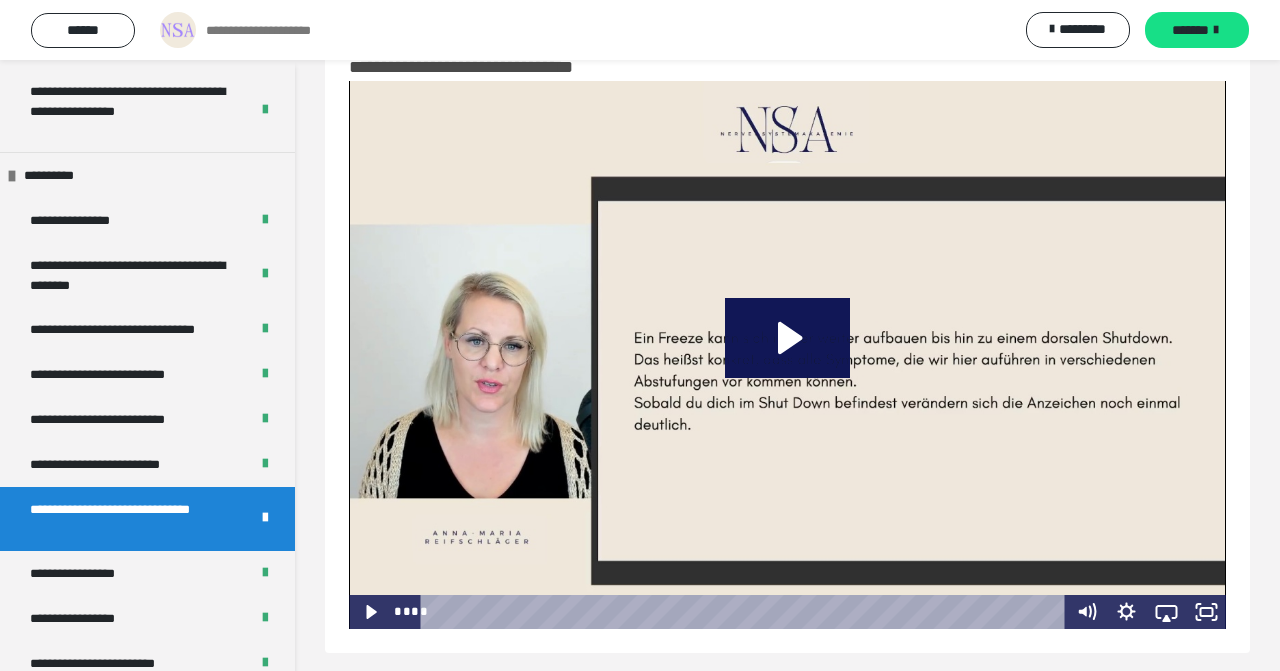 scroll, scrollTop: 534, scrollLeft: 0, axis: vertical 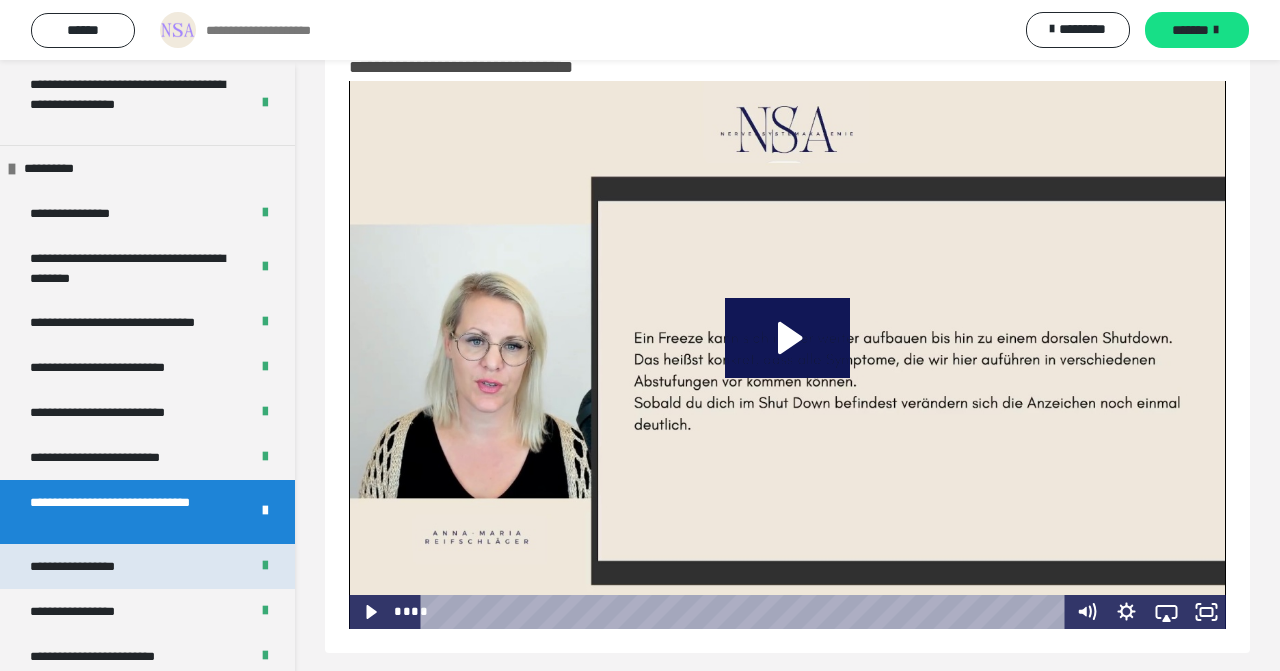 click on "**********" at bounding box center (147, 566) 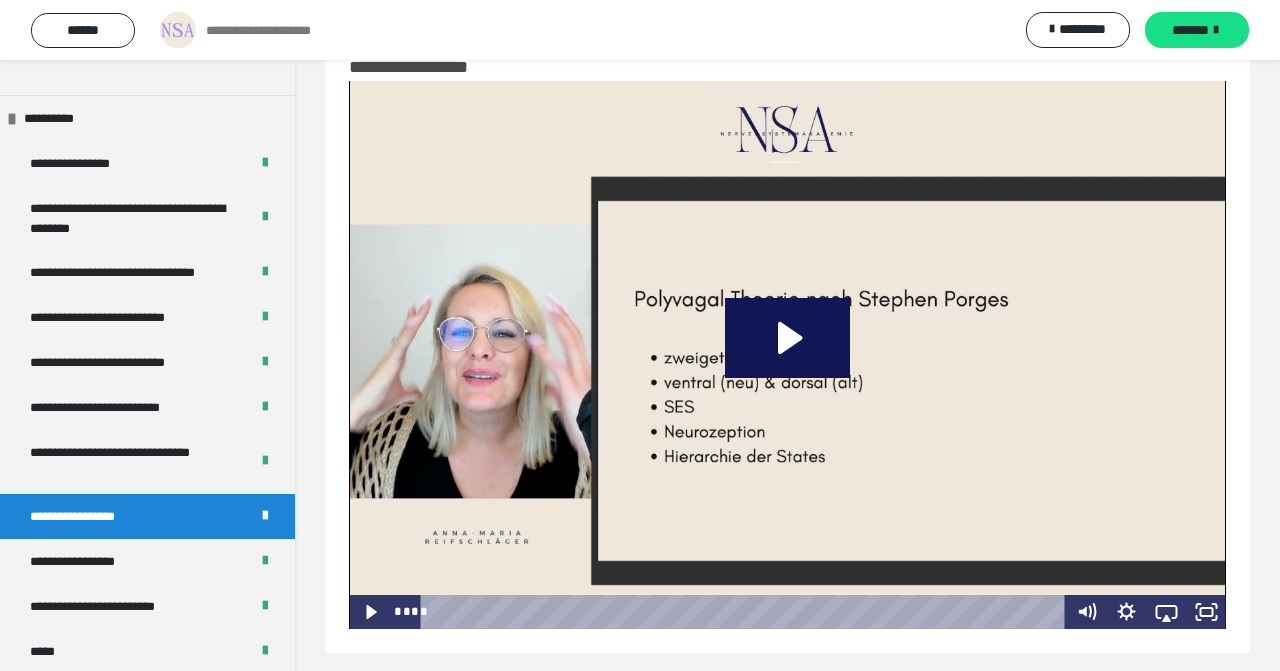 scroll, scrollTop: 628, scrollLeft: 0, axis: vertical 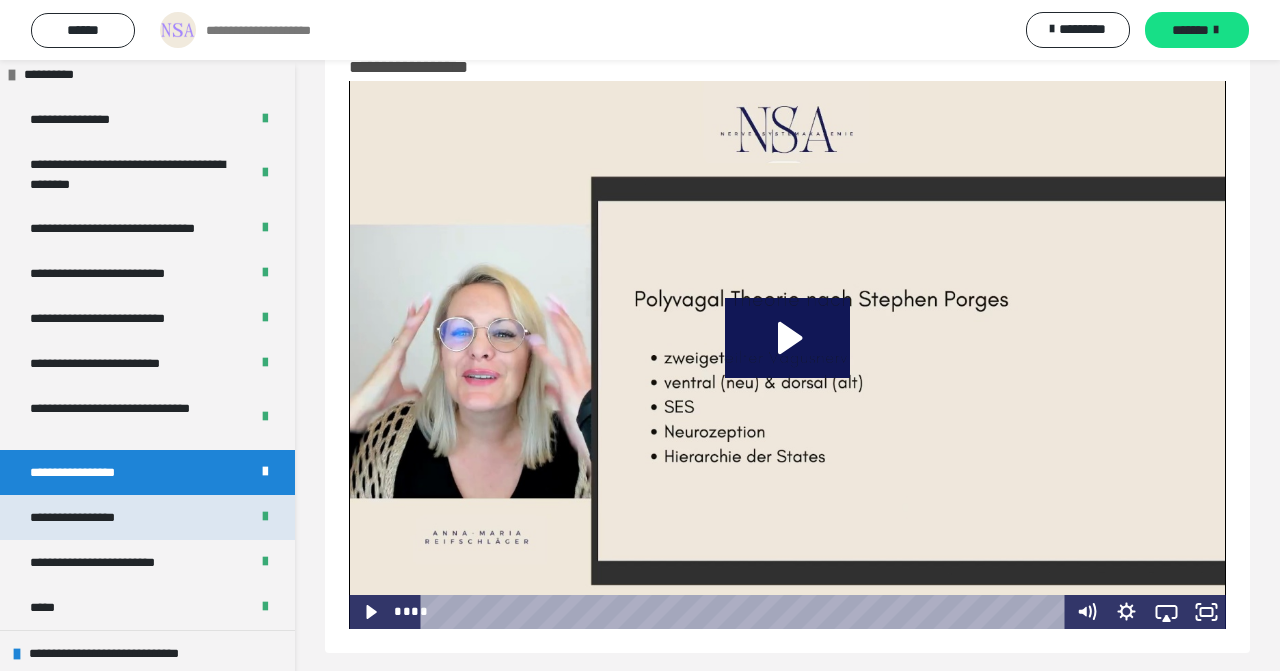 click on "**********" at bounding box center (147, 517) 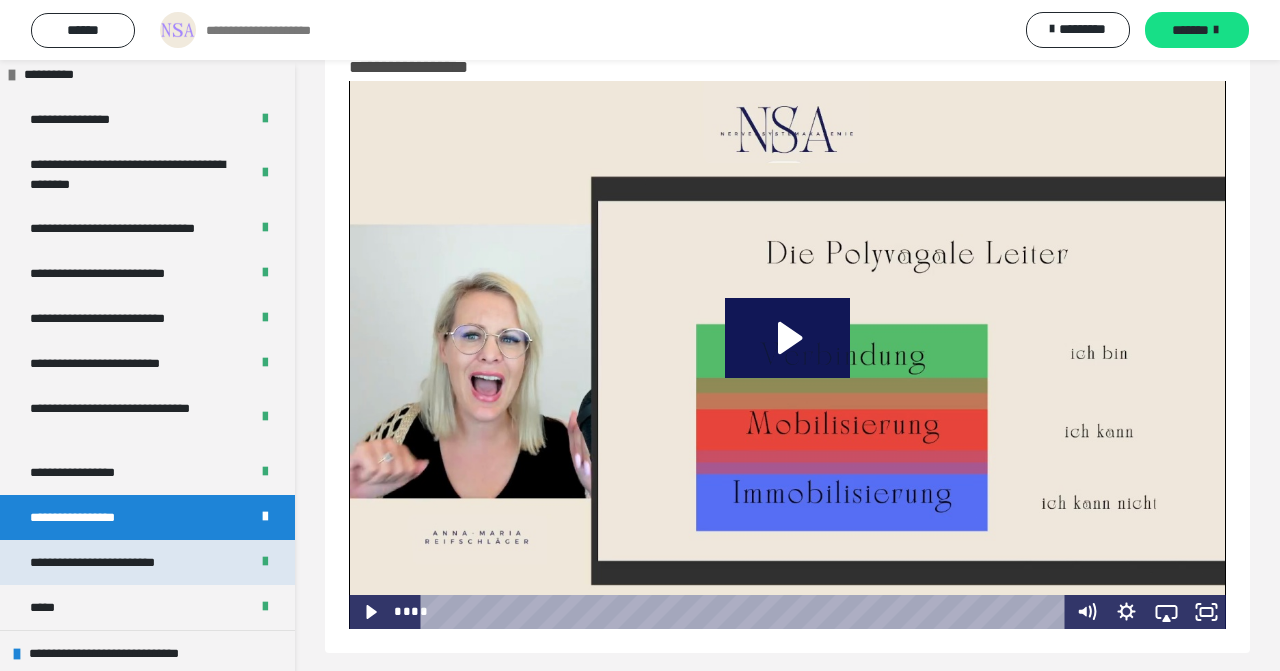 click on "**********" at bounding box center [116, 562] 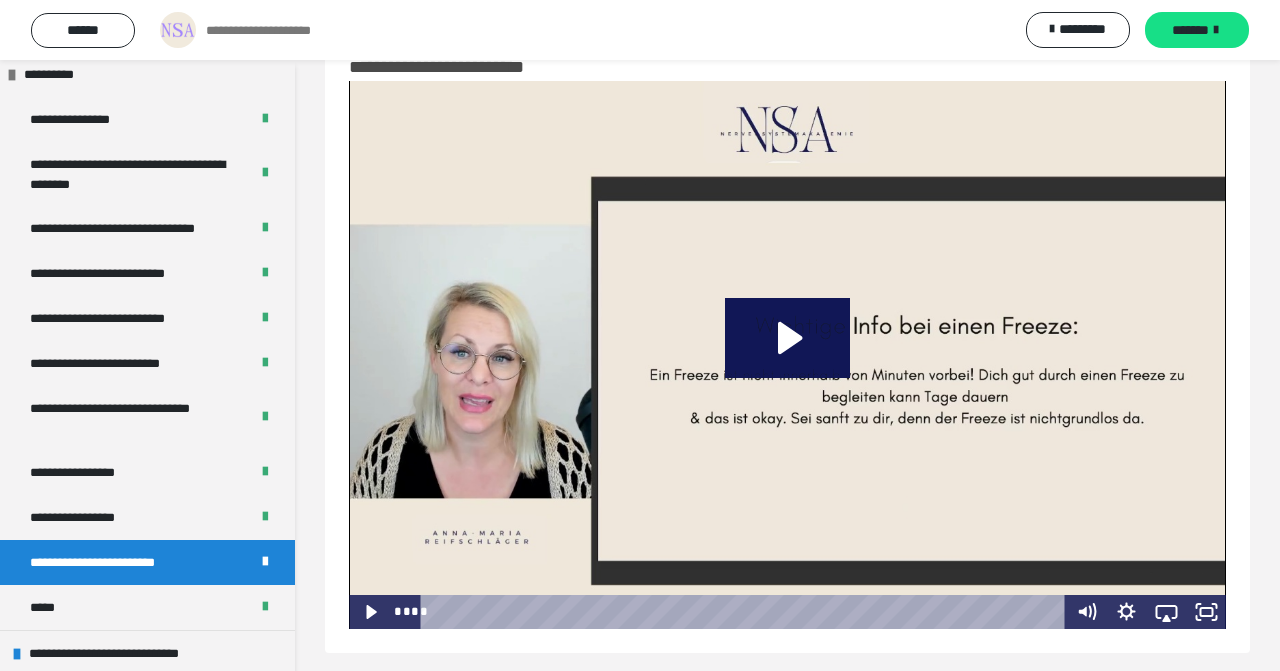scroll, scrollTop: 616, scrollLeft: 0, axis: vertical 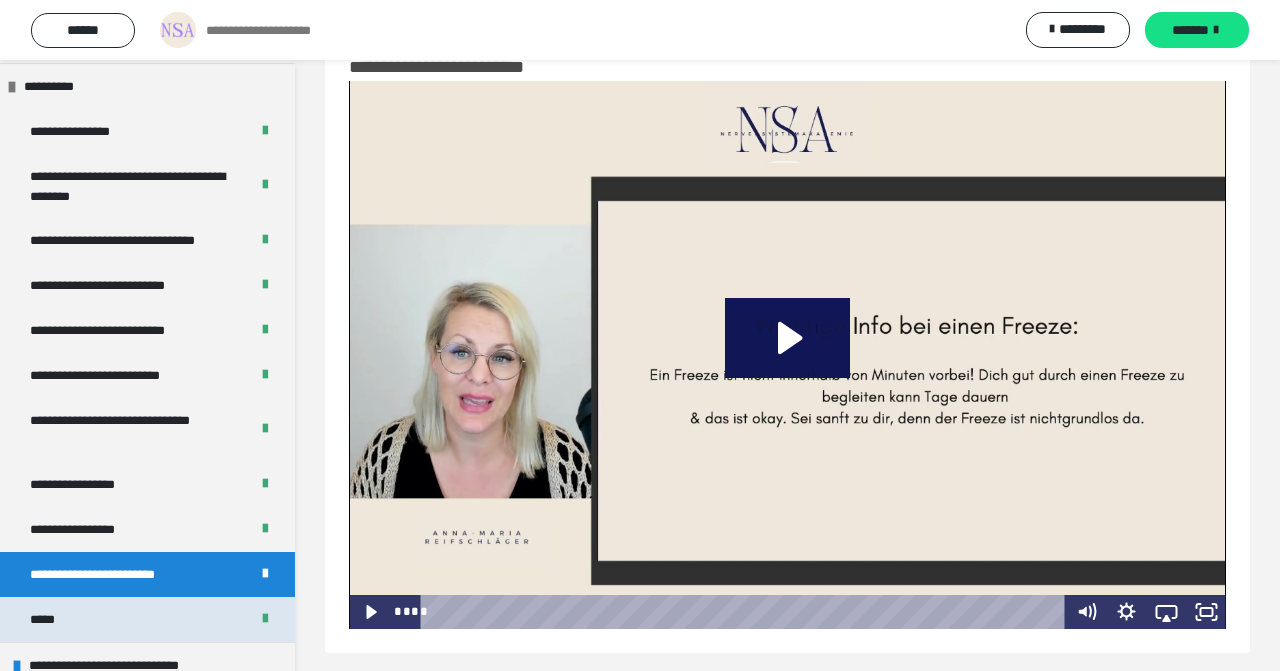 click on "*****" at bounding box center (147, 619) 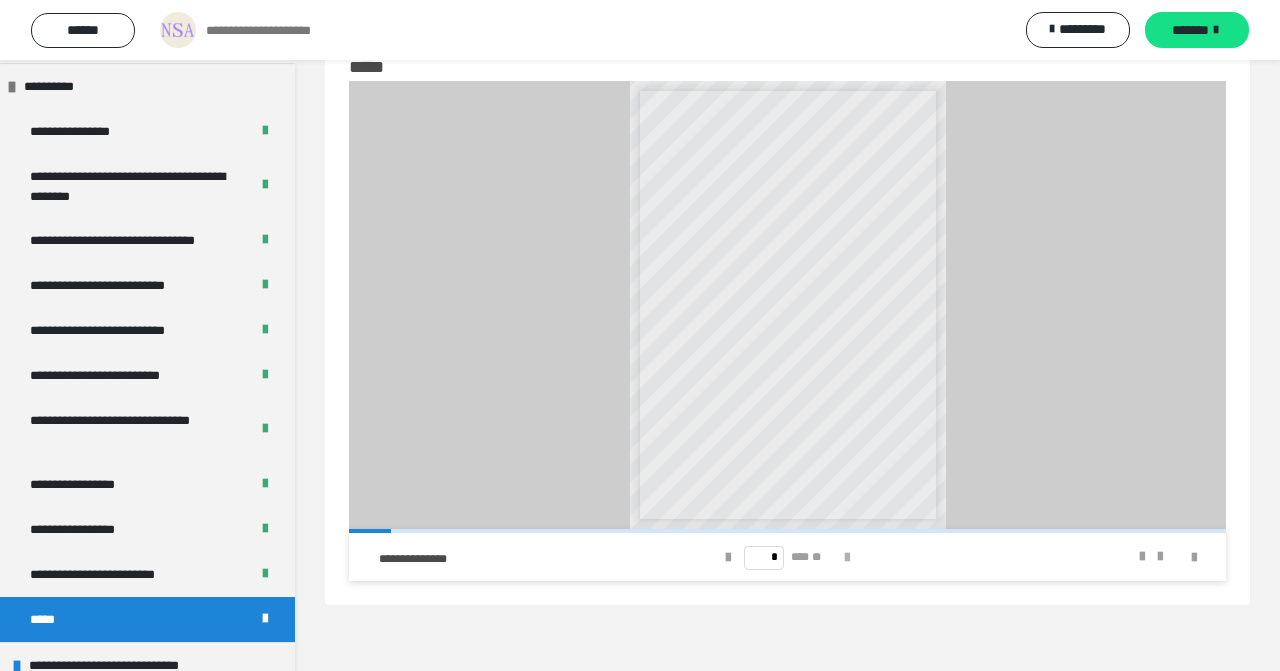 click at bounding box center (847, 558) 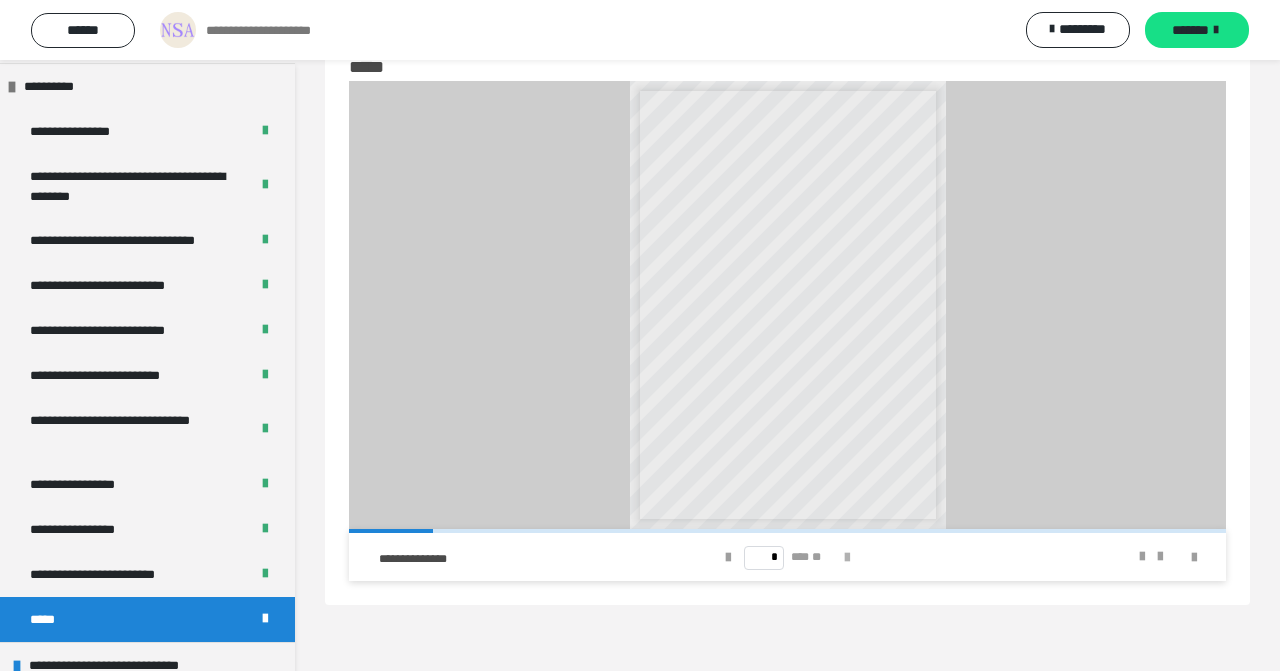 click at bounding box center (847, 558) 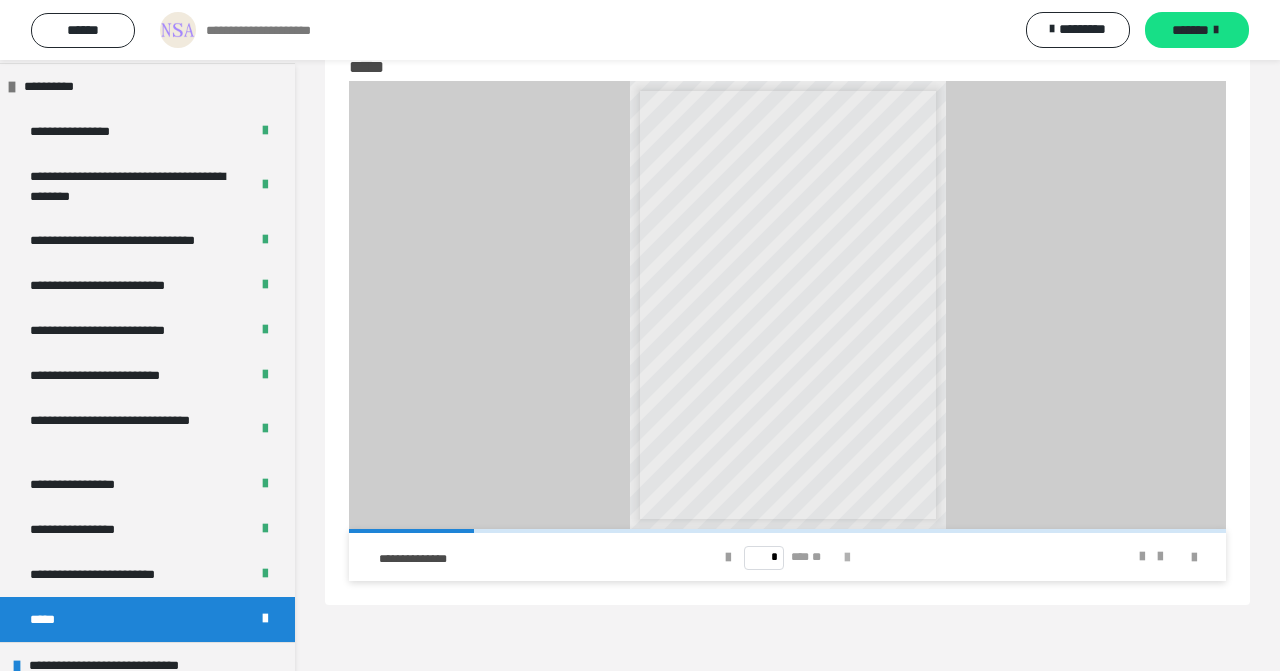 click at bounding box center [847, 558] 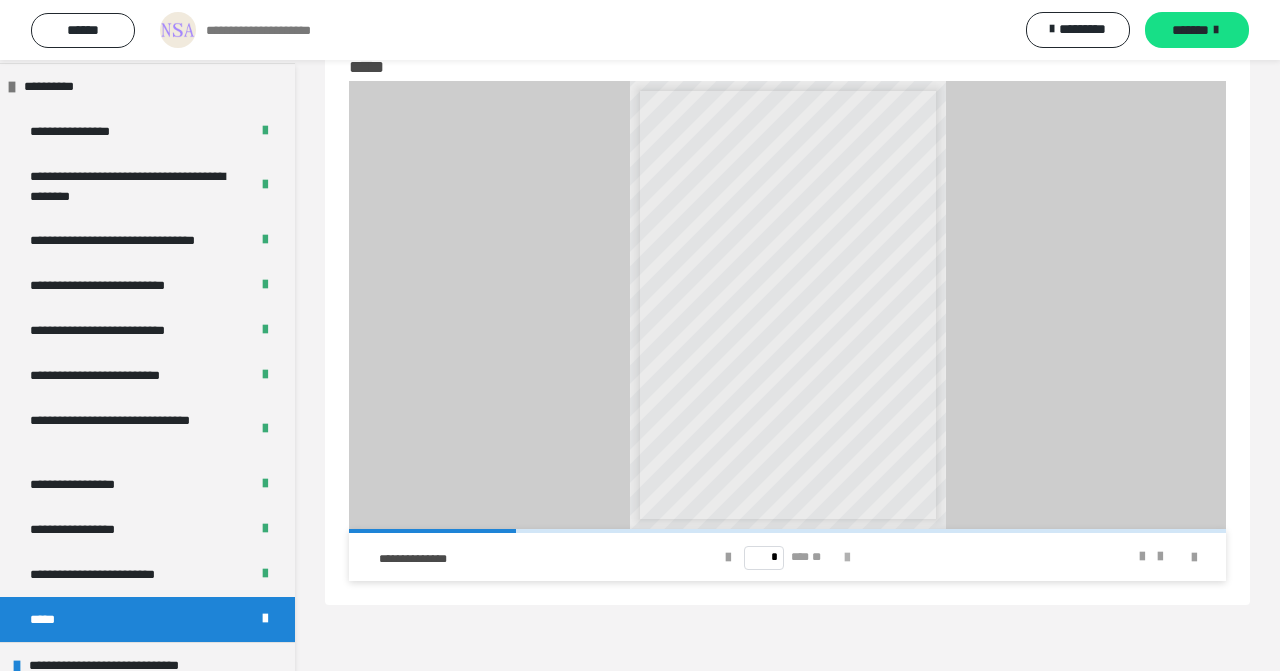click at bounding box center (847, 558) 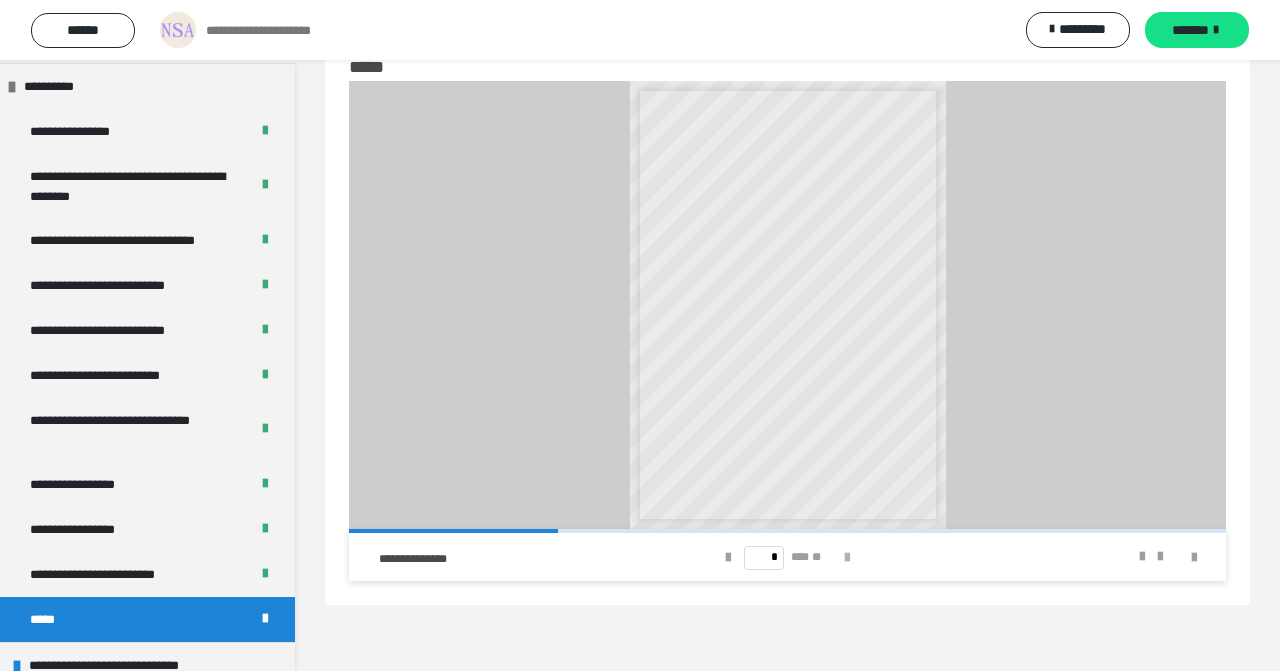 click at bounding box center (847, 558) 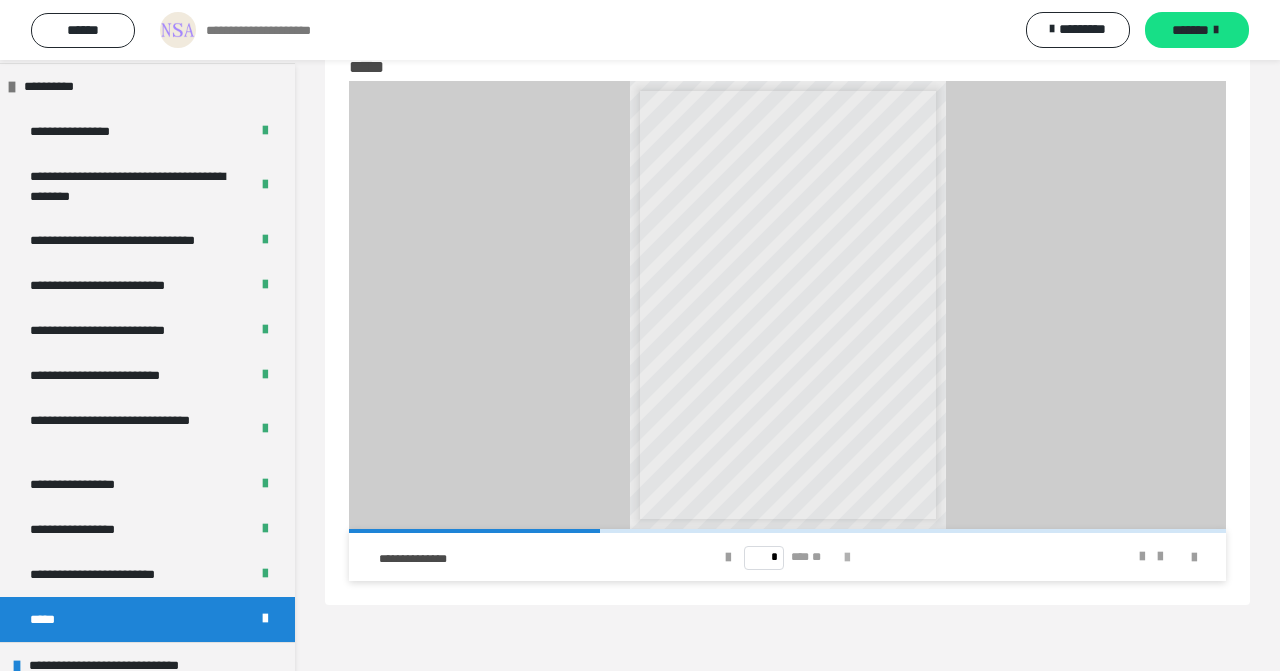 click at bounding box center (847, 558) 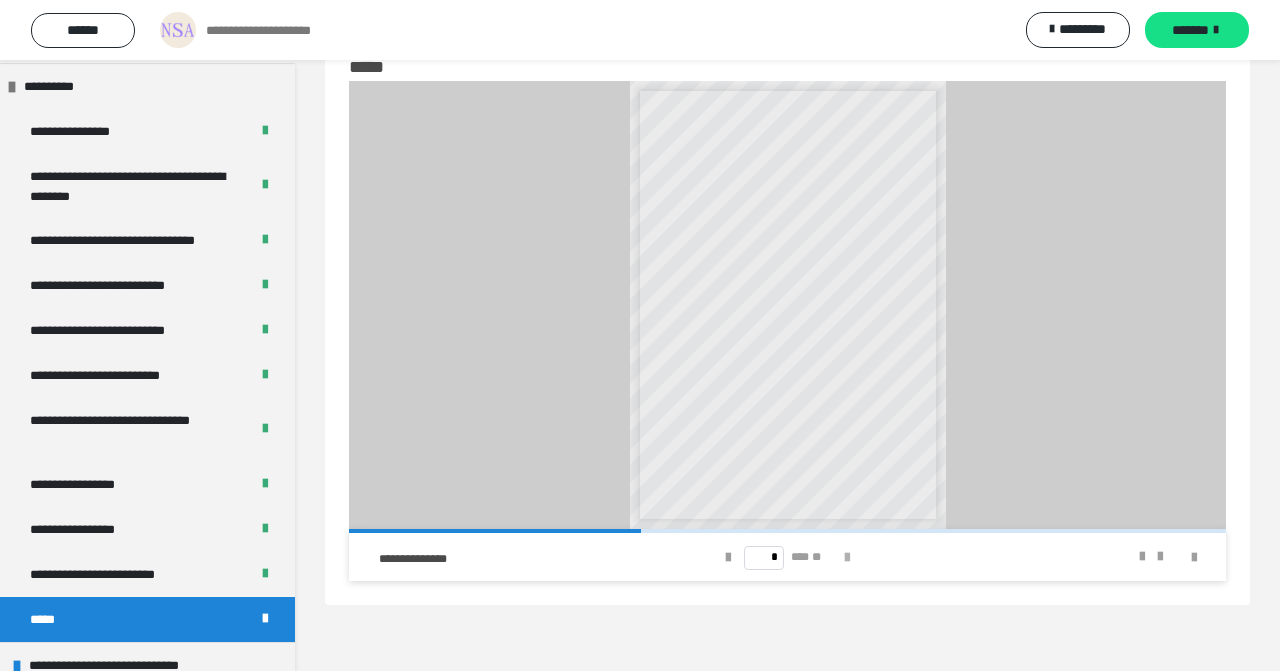 click at bounding box center (847, 558) 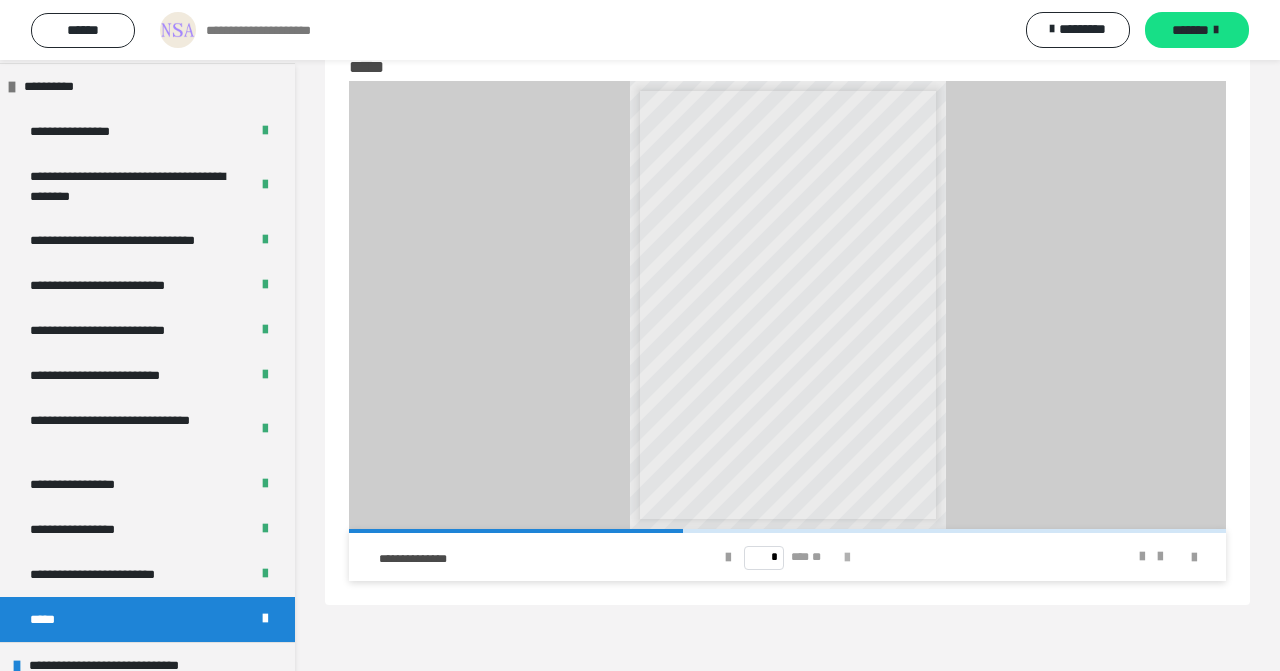 click at bounding box center [847, 558] 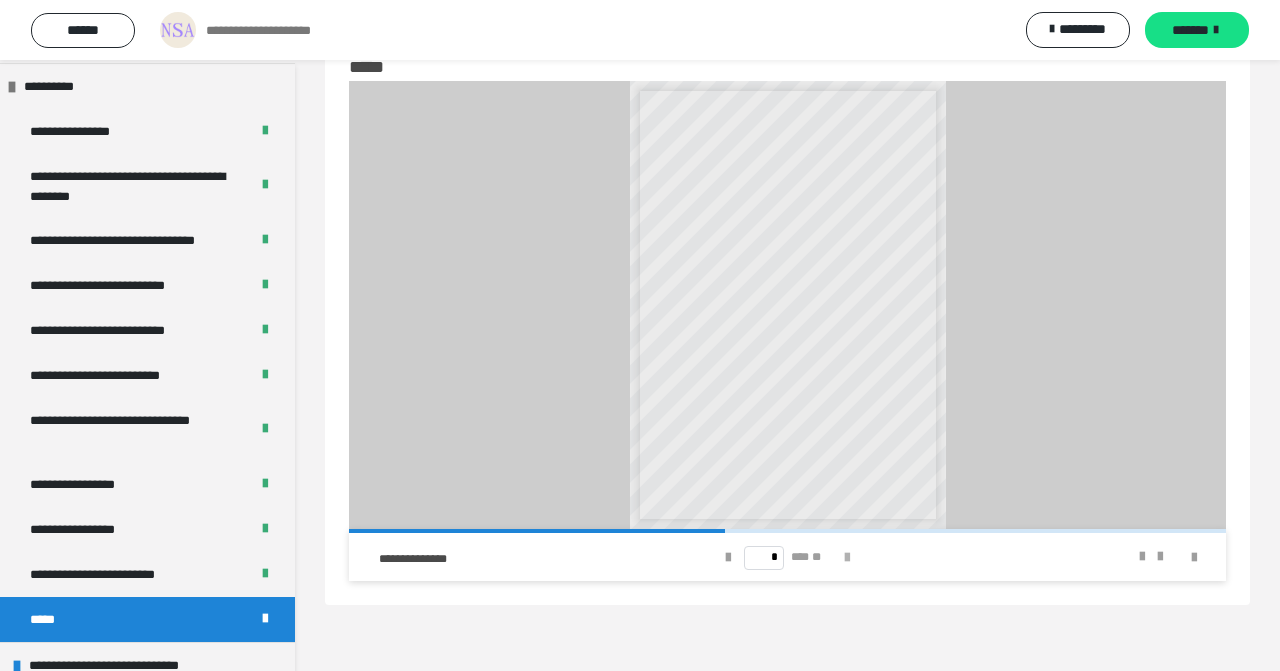 click at bounding box center (847, 558) 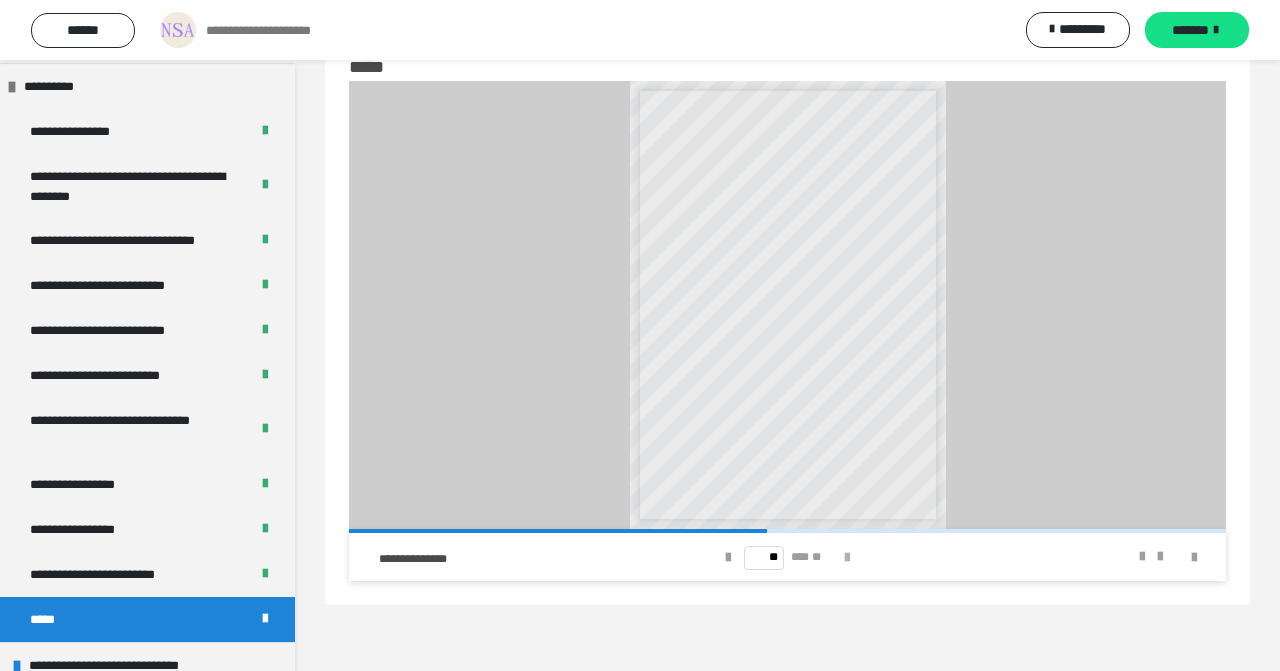 click at bounding box center [847, 558] 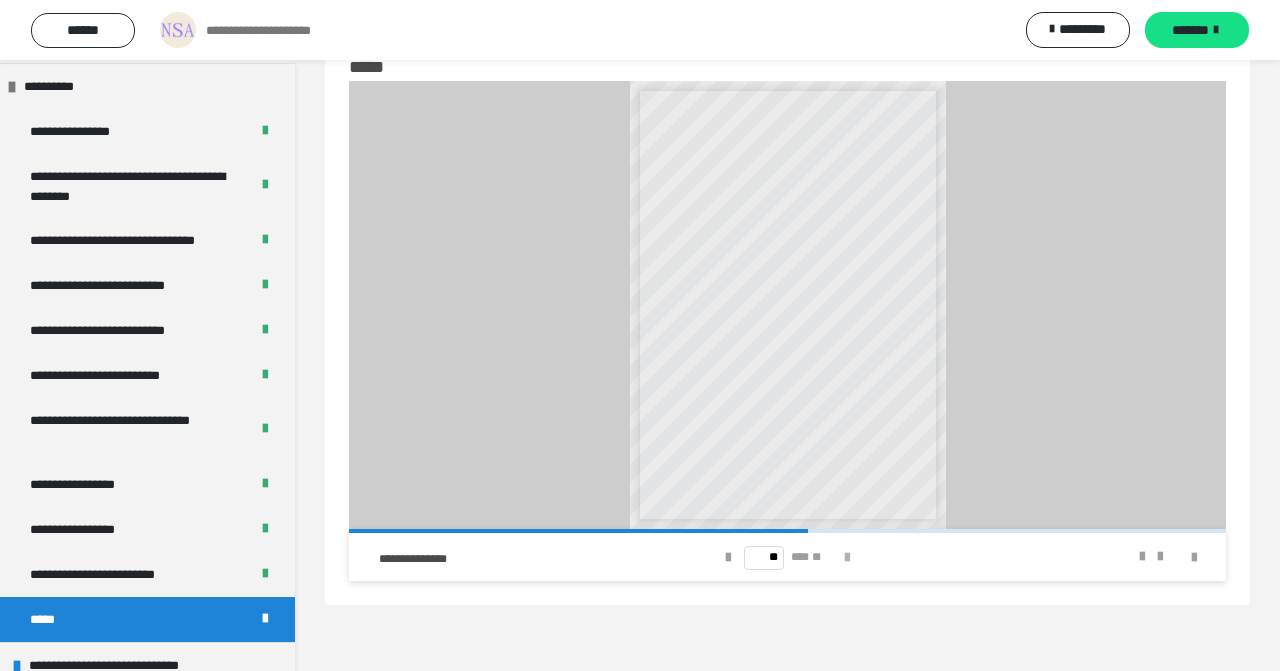 click at bounding box center (847, 558) 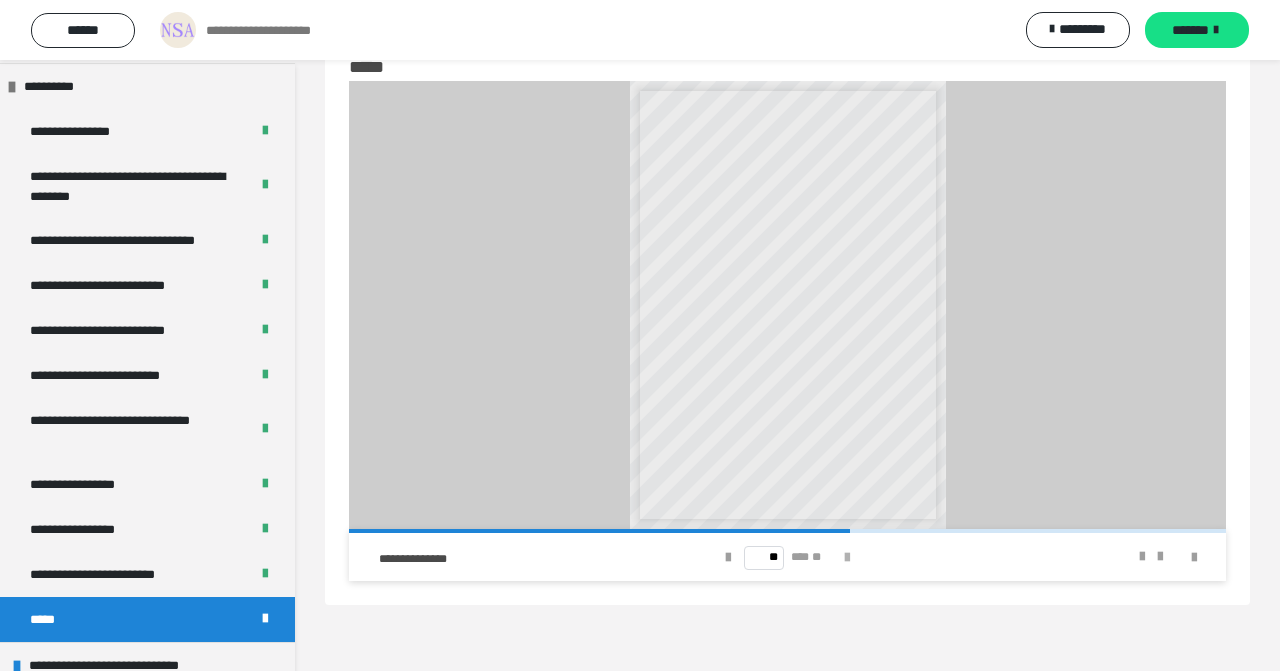 click at bounding box center (847, 558) 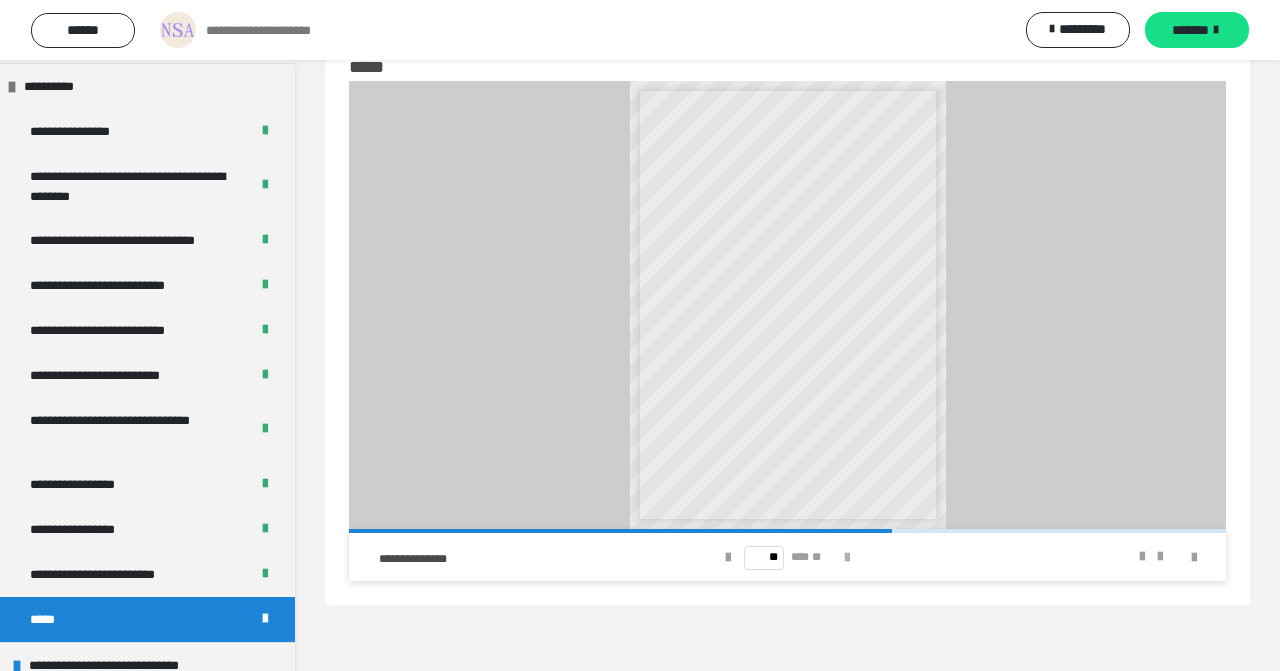 click at bounding box center [847, 558] 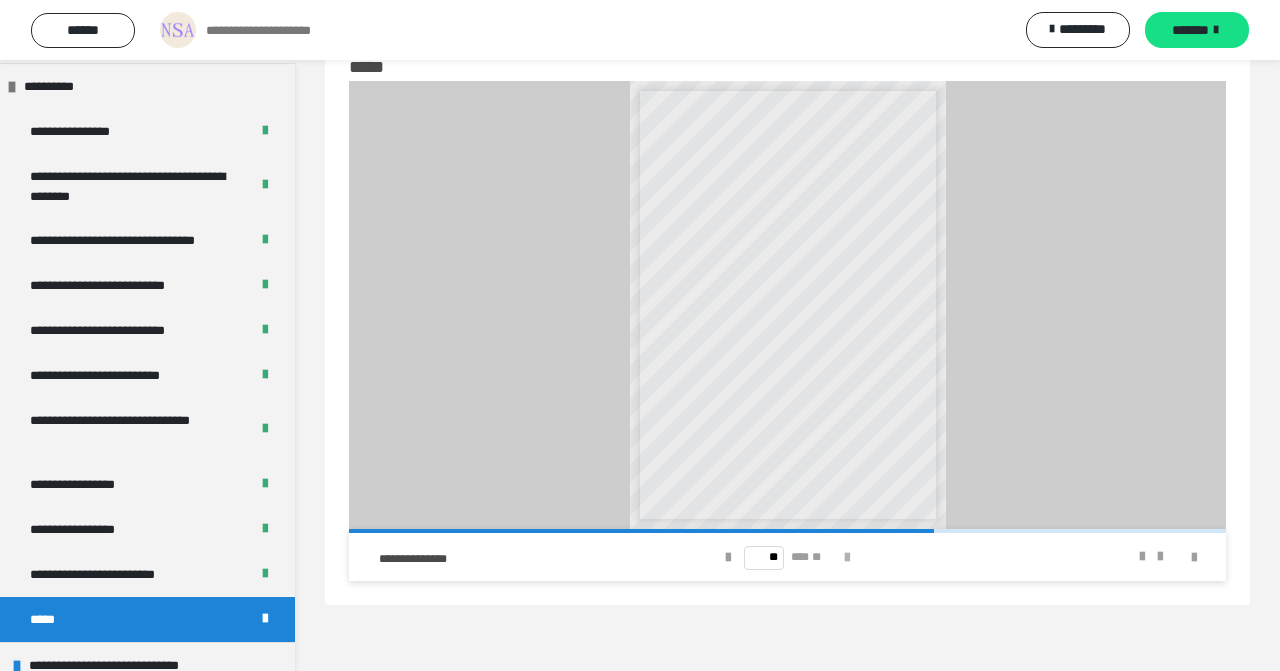 click at bounding box center (847, 558) 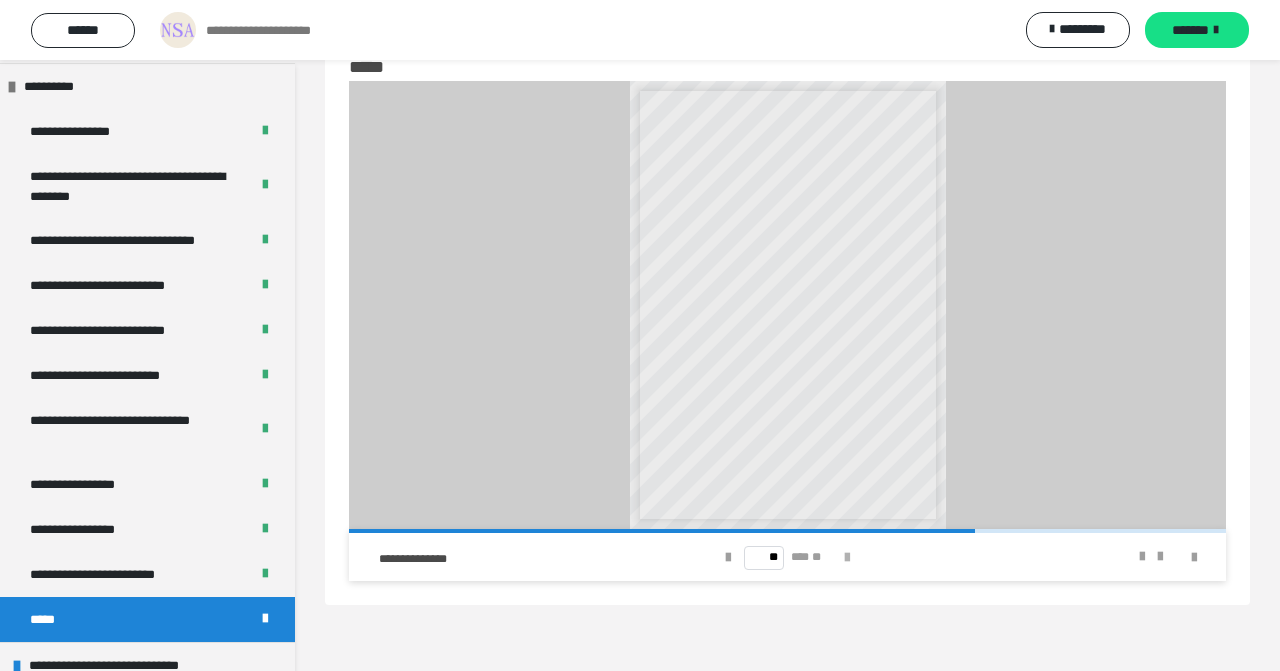 click at bounding box center (847, 558) 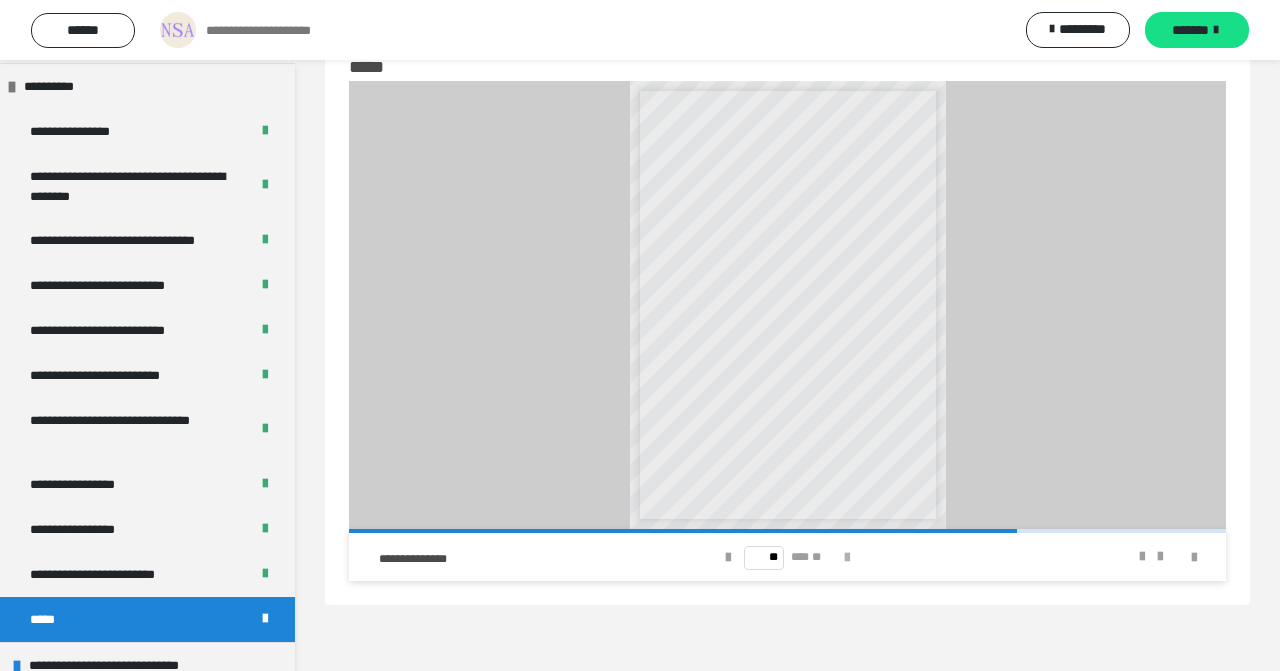 click at bounding box center [847, 558] 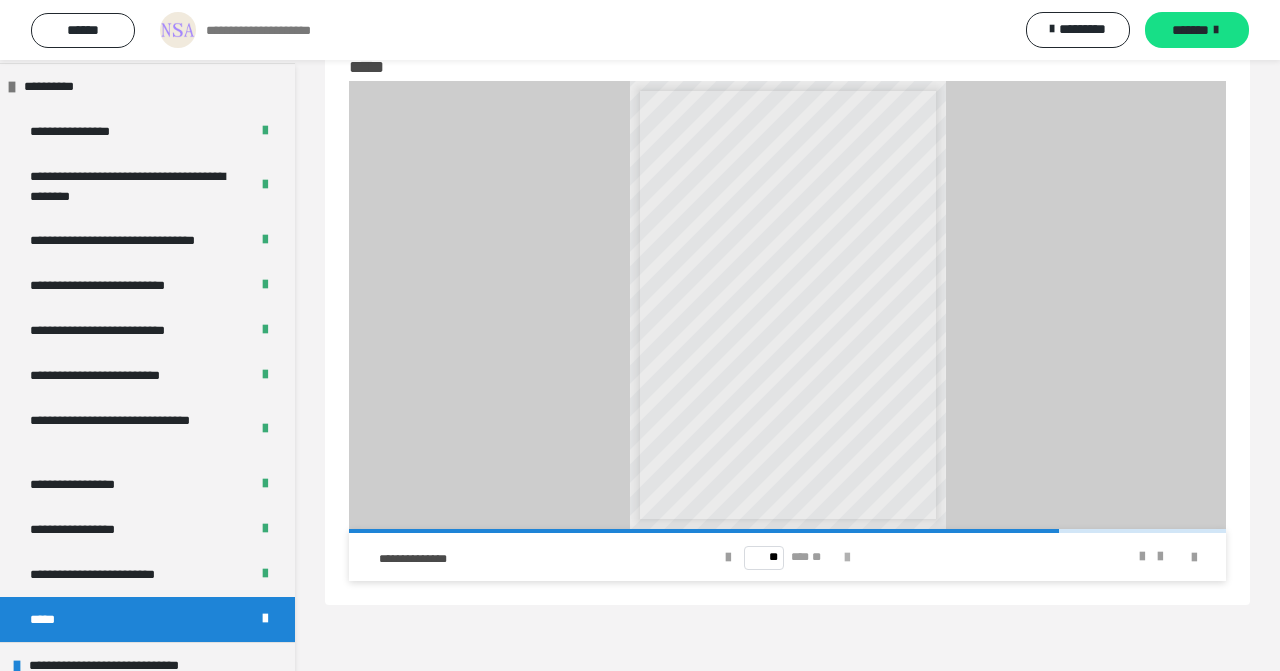 click at bounding box center [847, 558] 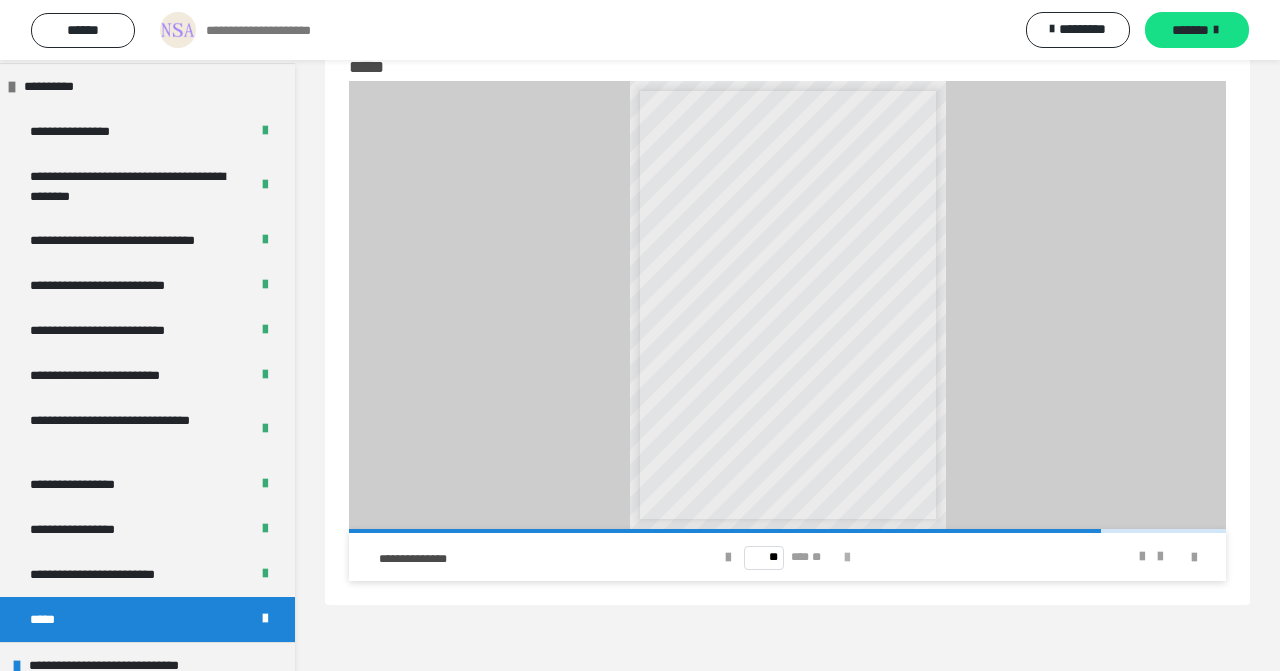 click at bounding box center [847, 558] 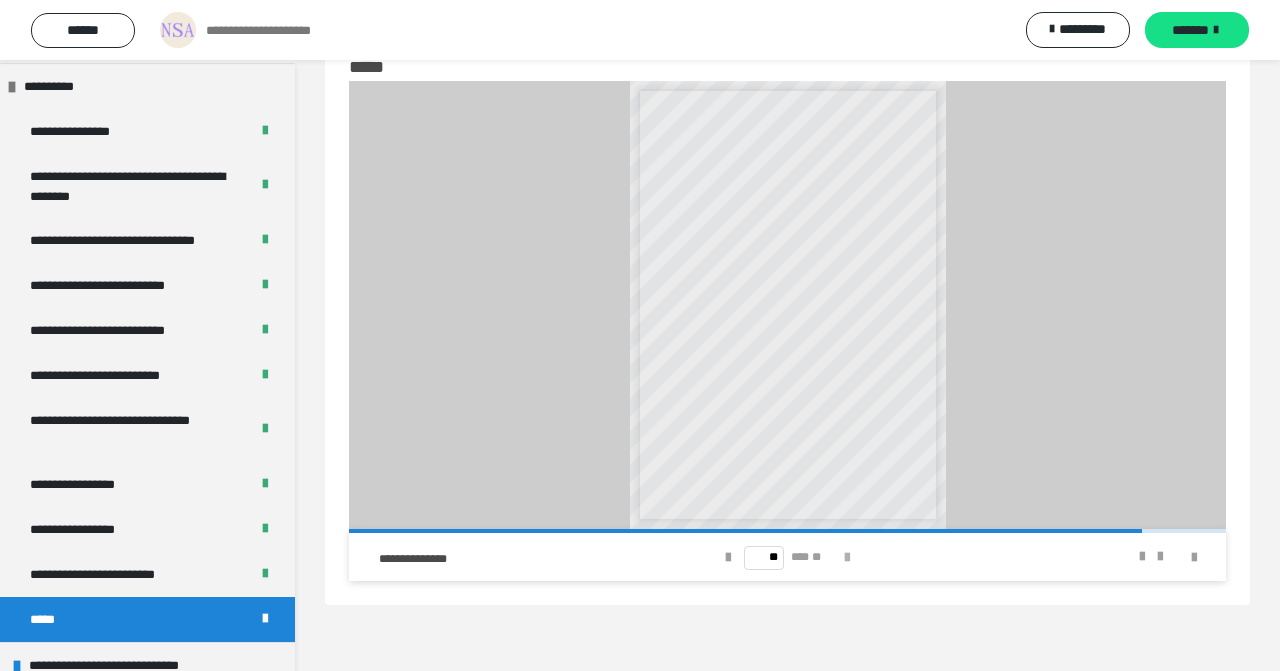 click at bounding box center (847, 558) 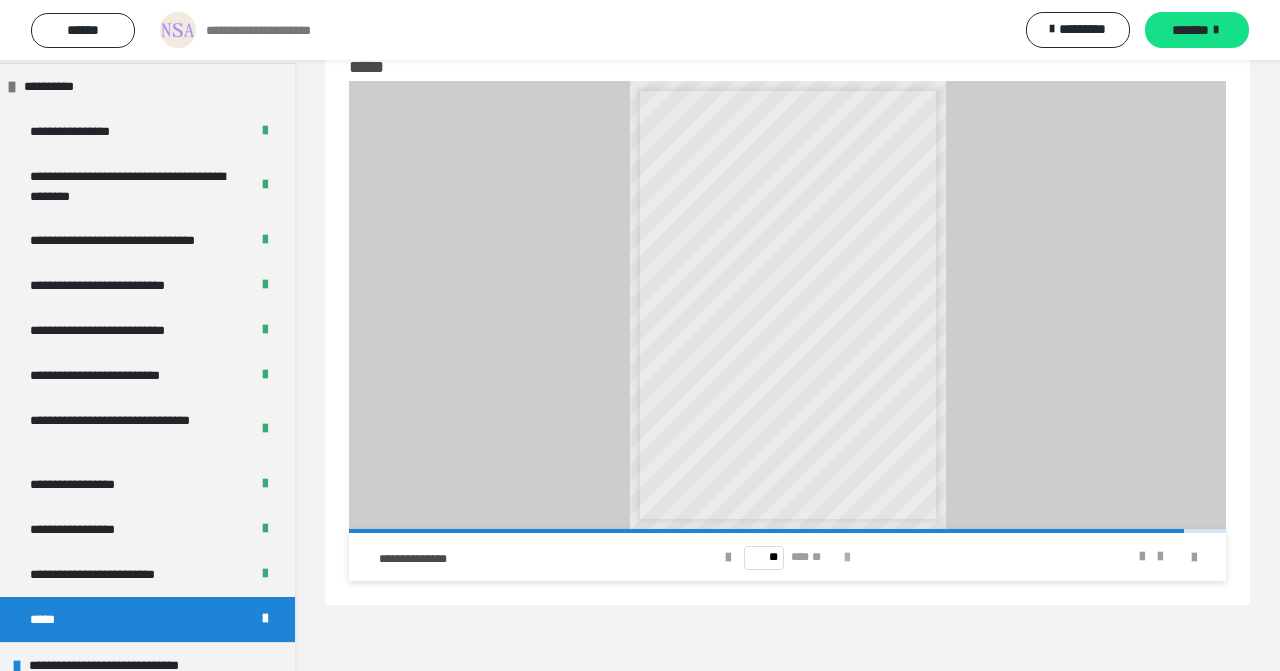 click at bounding box center [847, 558] 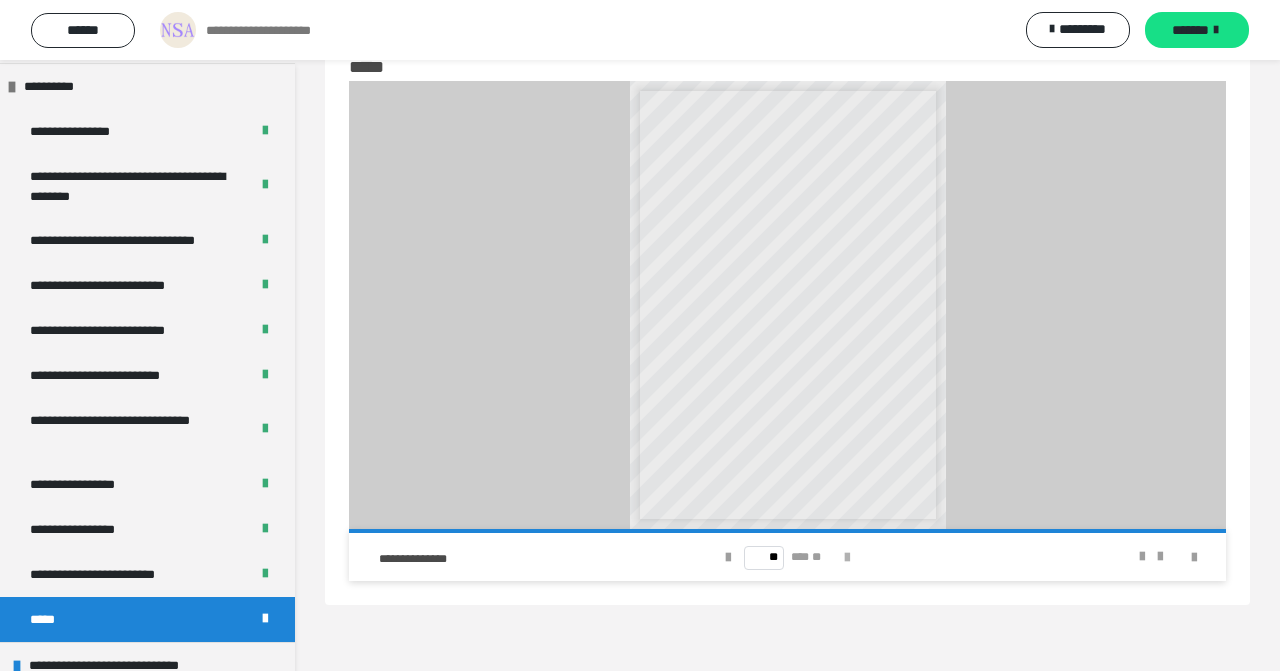 click on "** *** **" at bounding box center (787, 557) 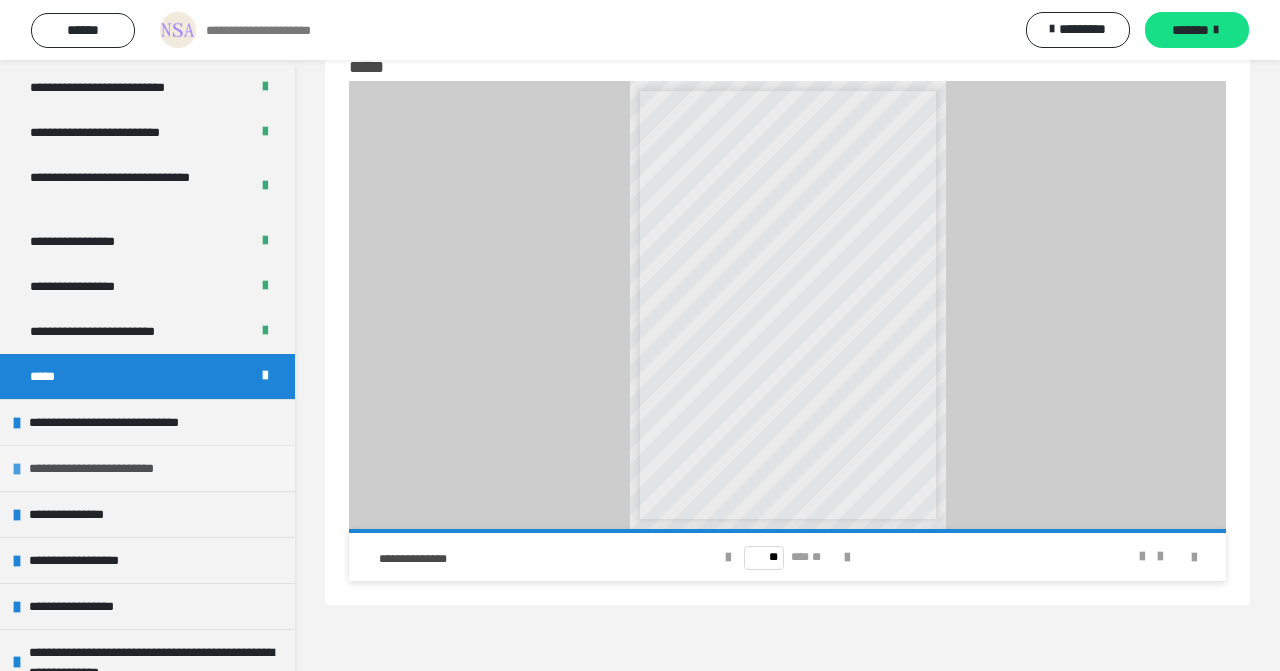 scroll, scrollTop: 861, scrollLeft: 0, axis: vertical 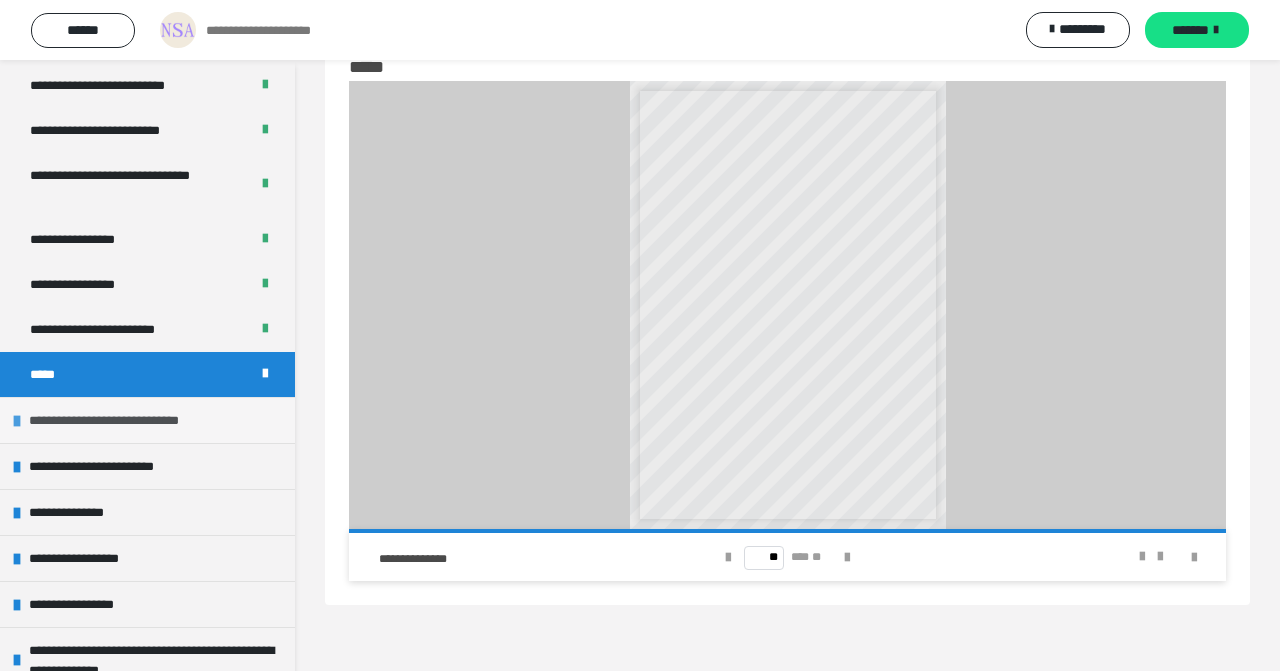 click at bounding box center (17, 421) 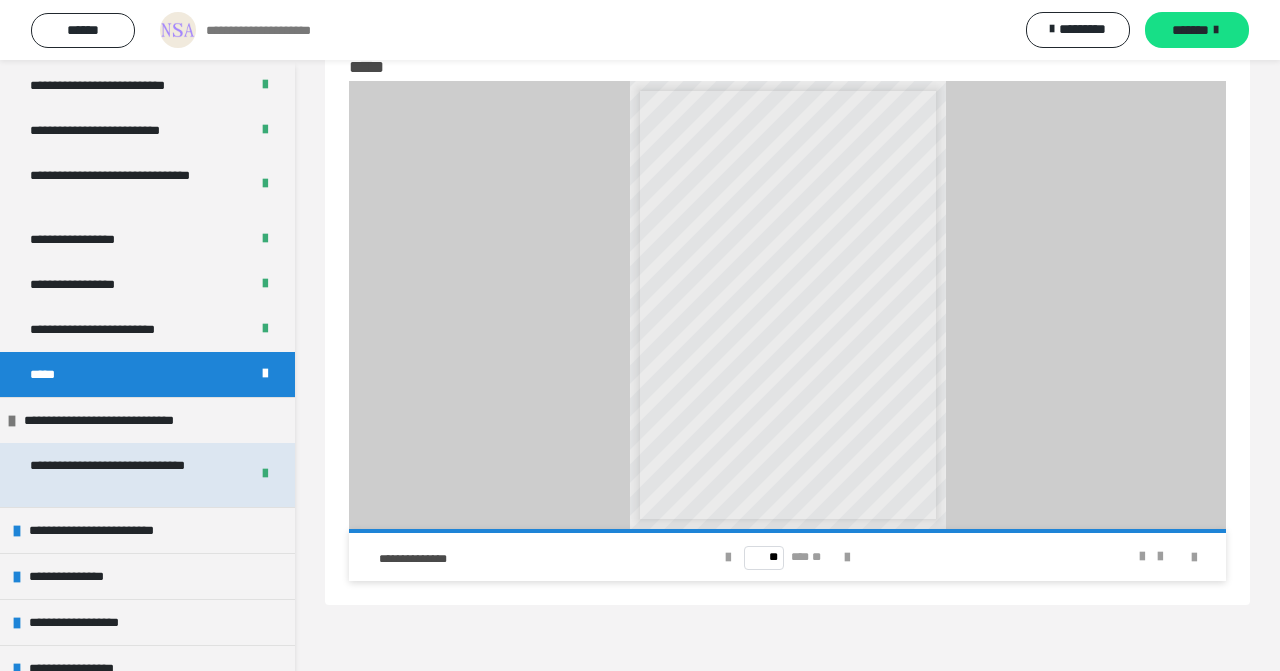 click on "**********" at bounding box center [131, 475] 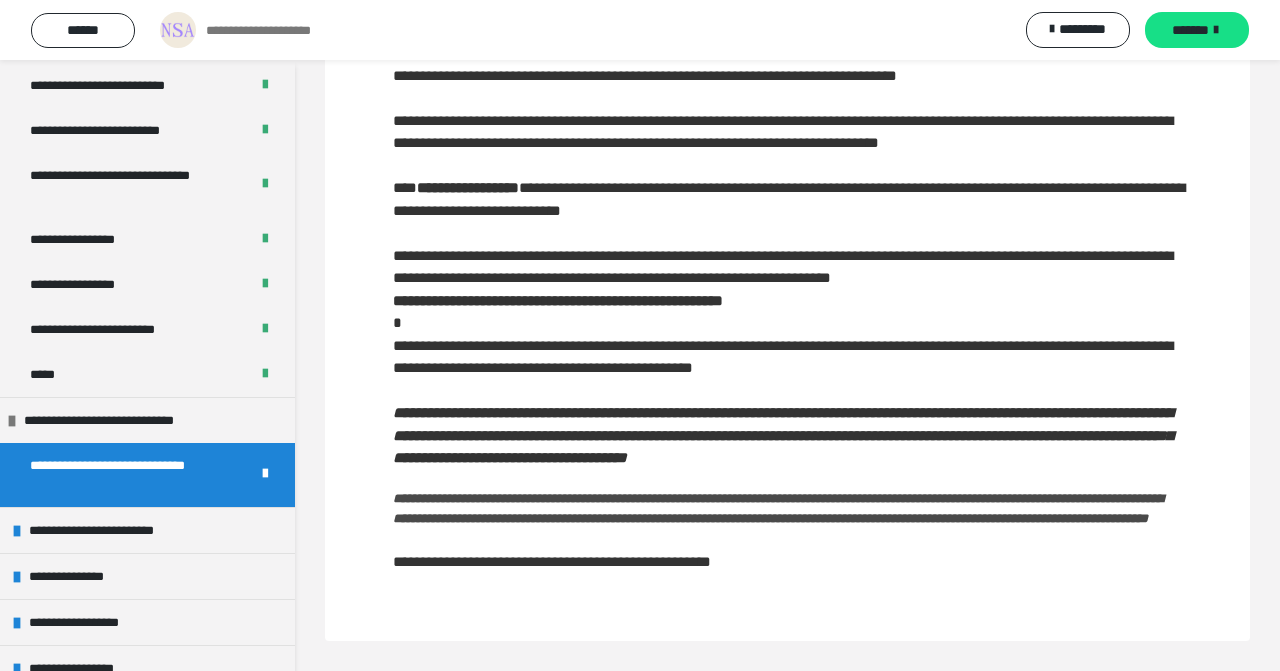scroll, scrollTop: 592, scrollLeft: 0, axis: vertical 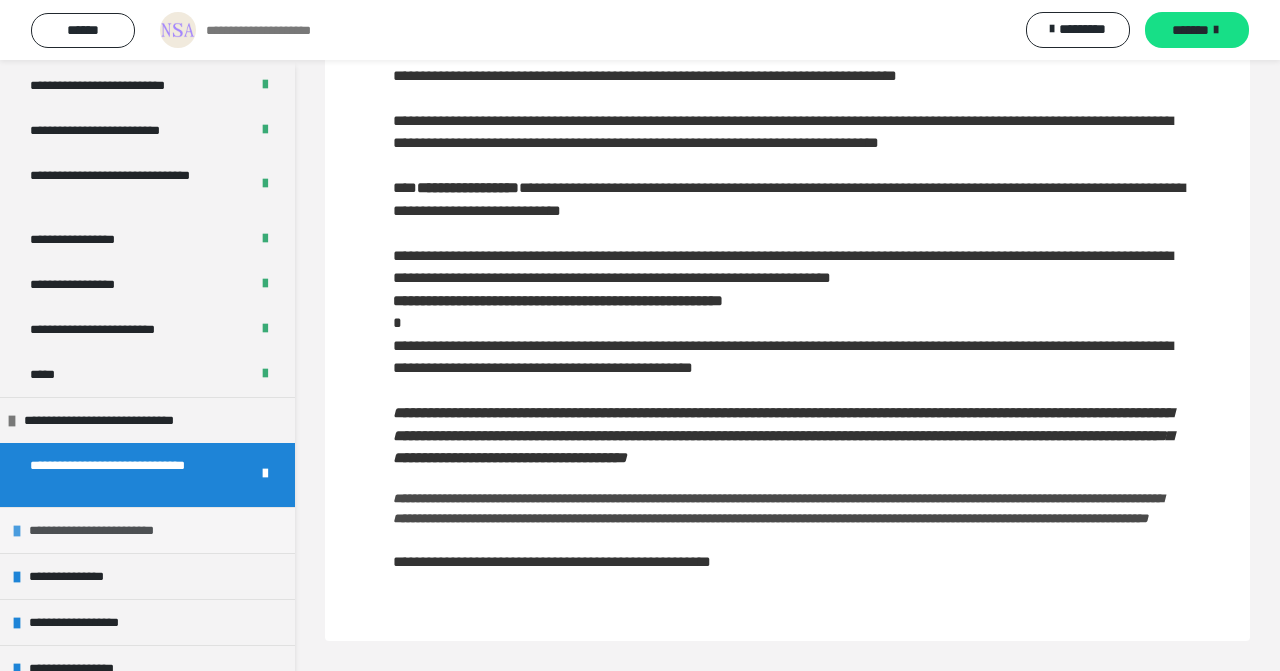 click at bounding box center (17, 531) 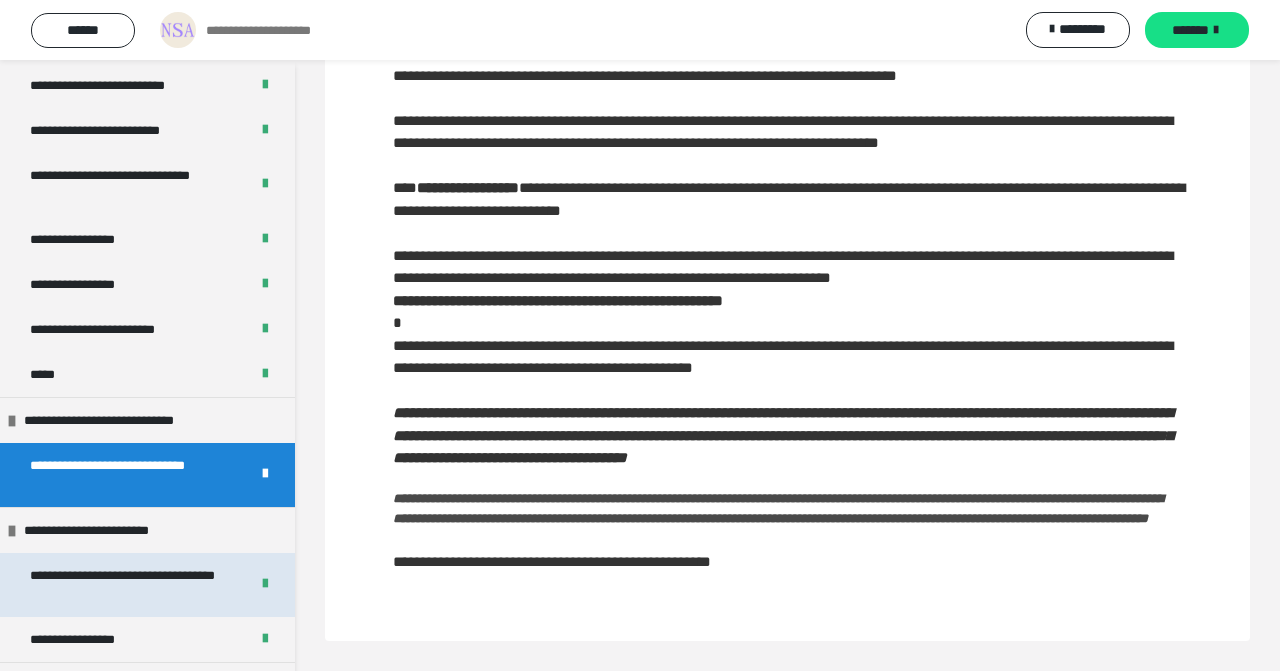 click on "**********" at bounding box center (131, 585) 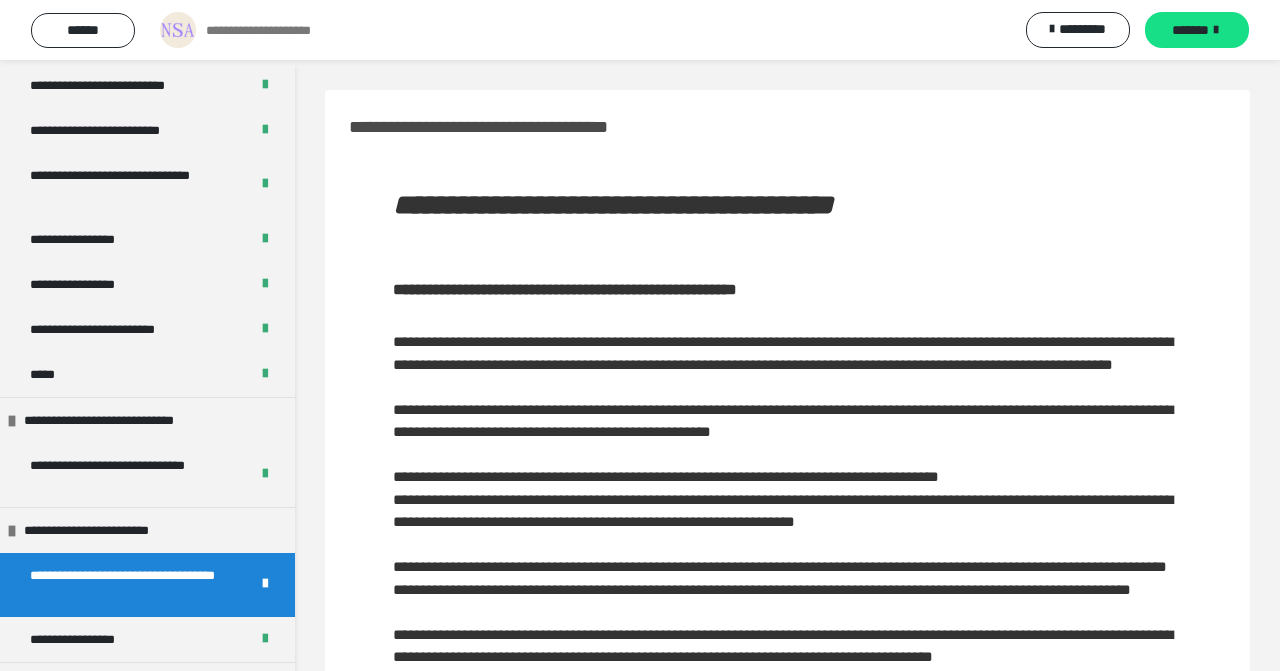 scroll, scrollTop: 0, scrollLeft: 0, axis: both 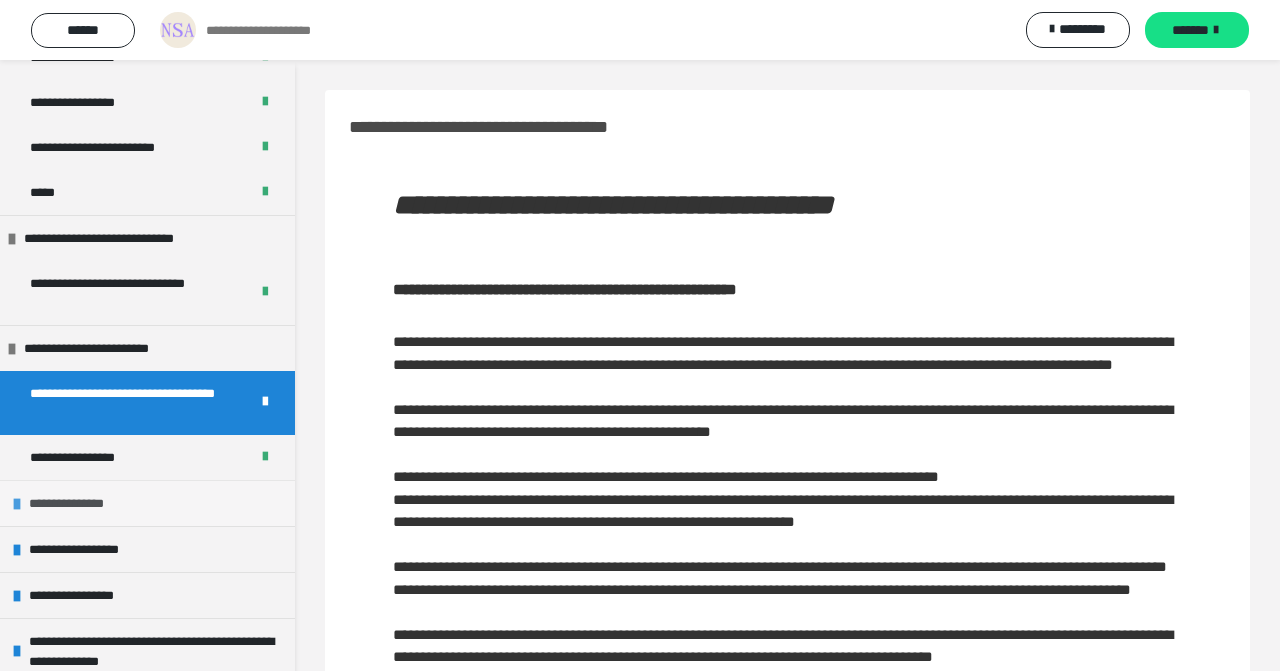 click at bounding box center [17, 504] 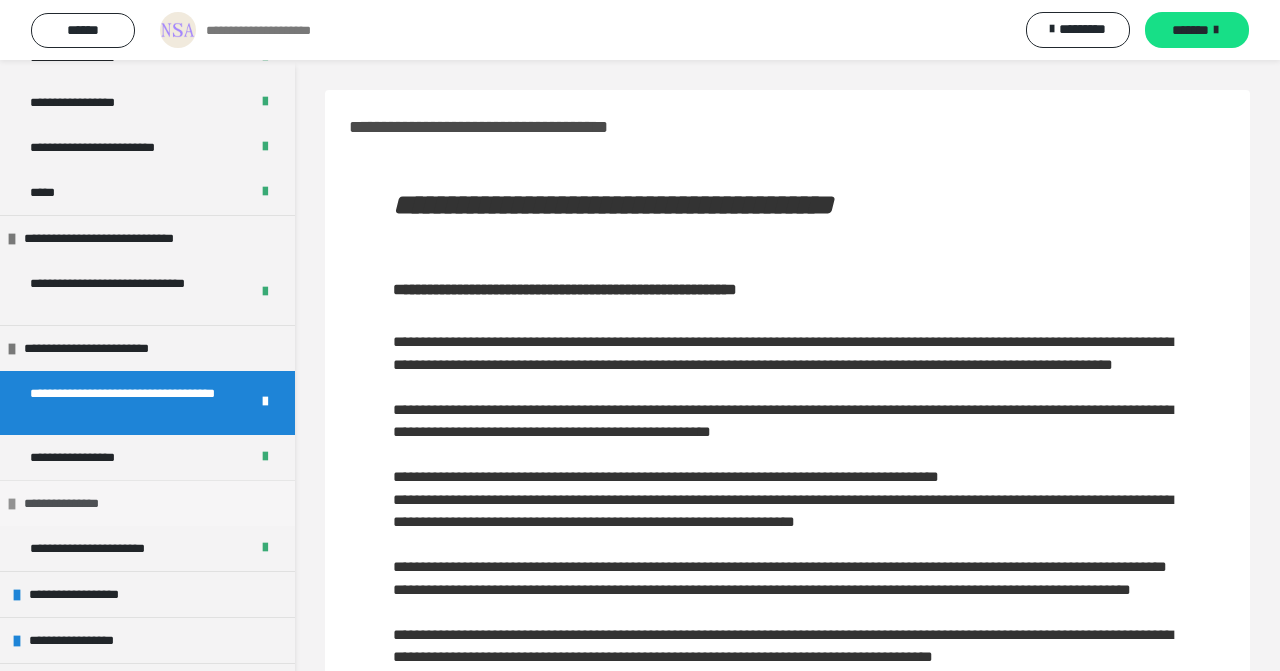 click at bounding box center [12, 504] 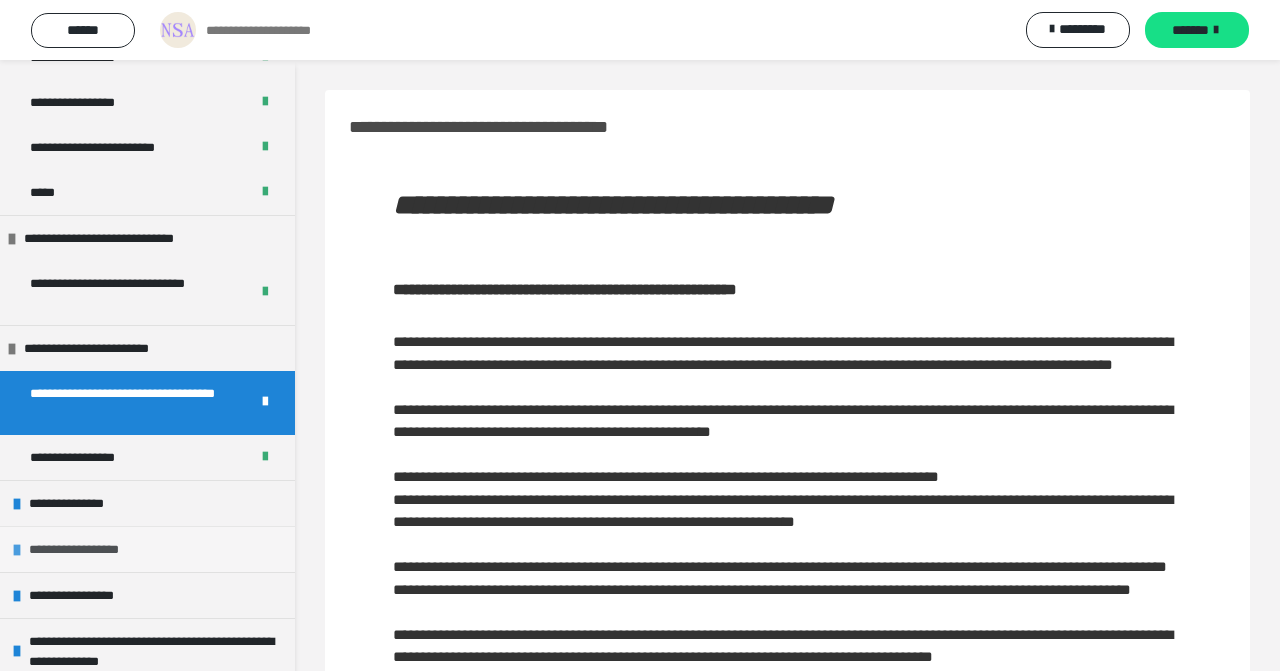 click at bounding box center (17, 550) 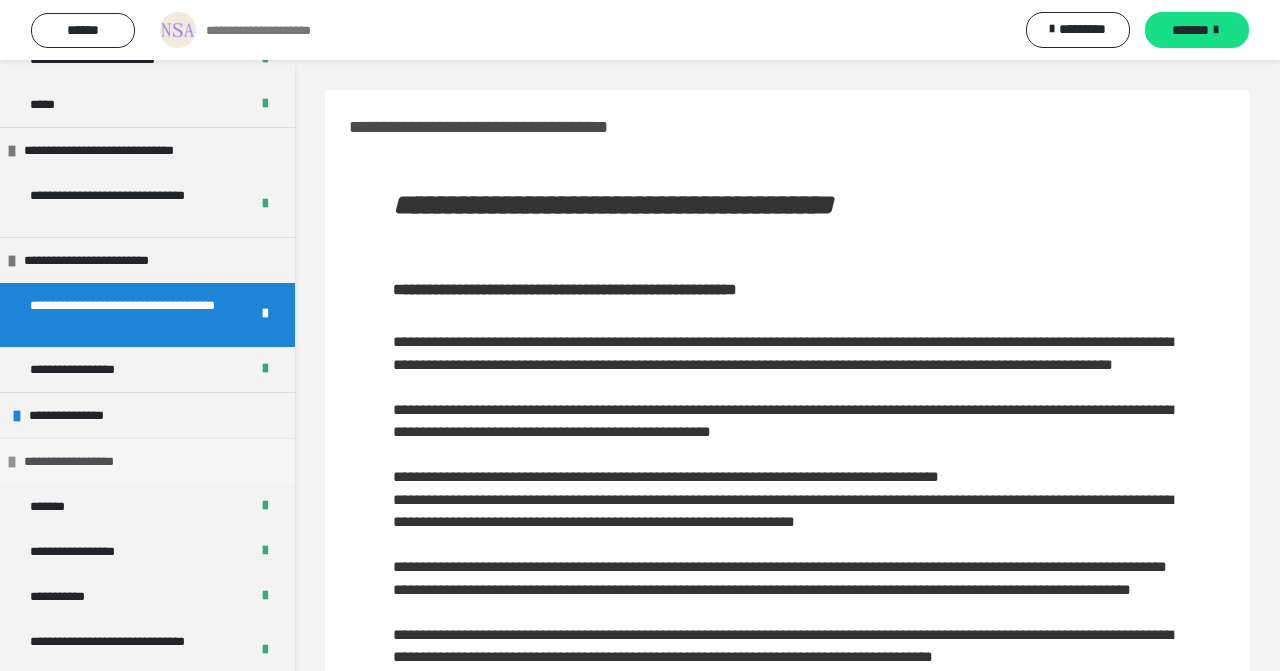 scroll, scrollTop: 1132, scrollLeft: 0, axis: vertical 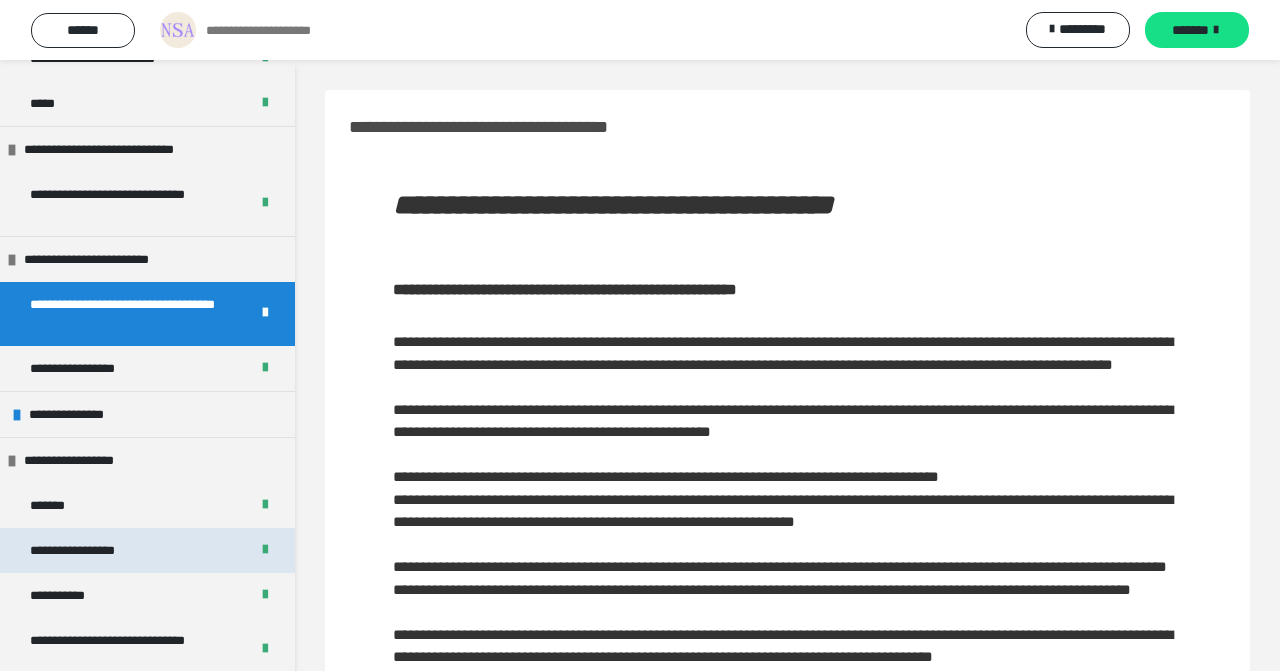 click on "**********" at bounding box center [93, 550] 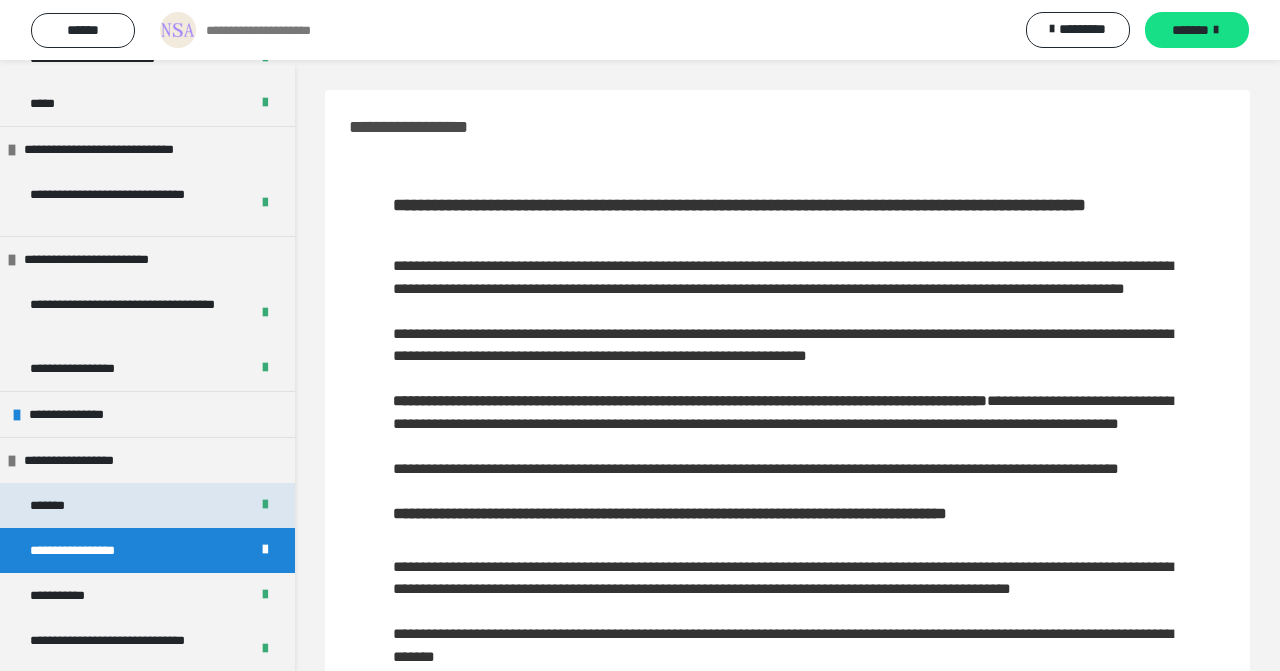 click on "*******" at bounding box center [56, 505] 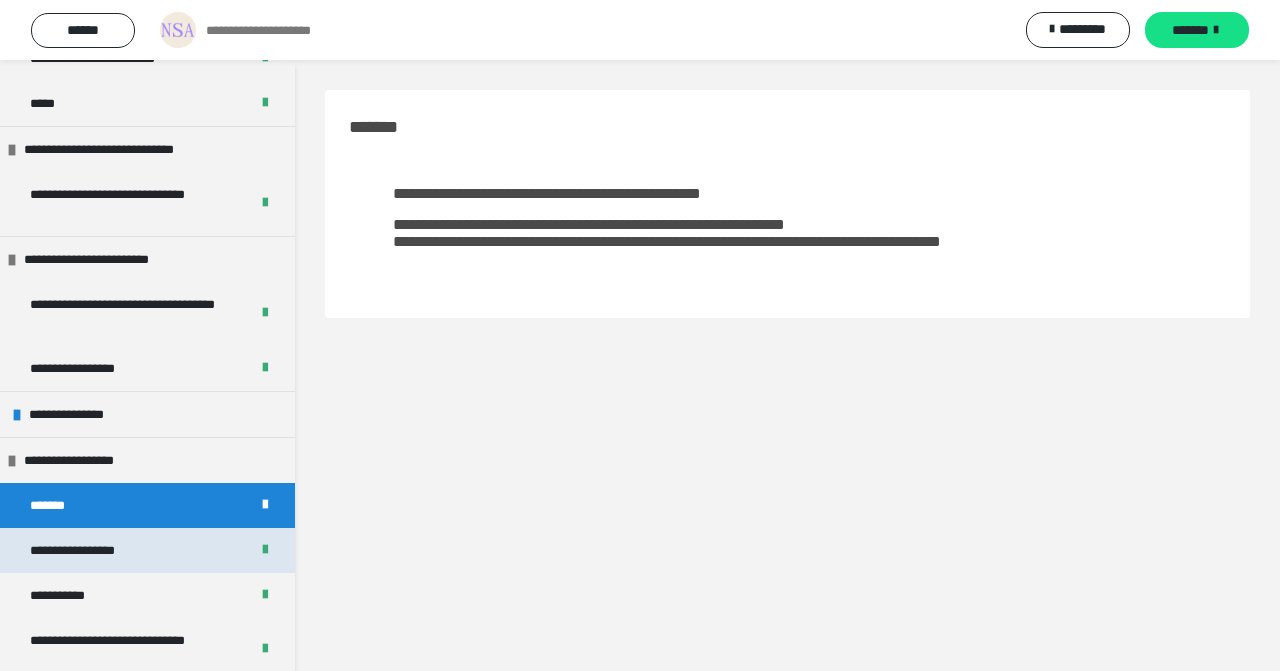 click on "**********" at bounding box center [93, 550] 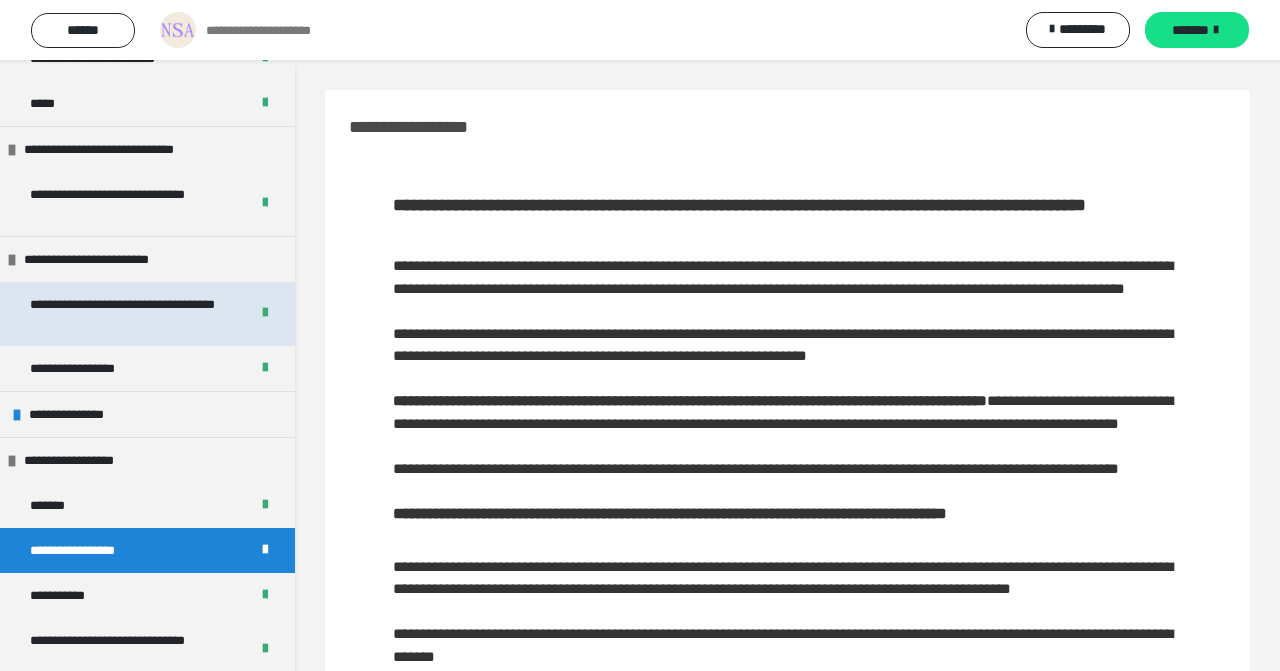 click on "**********" at bounding box center (131, 314) 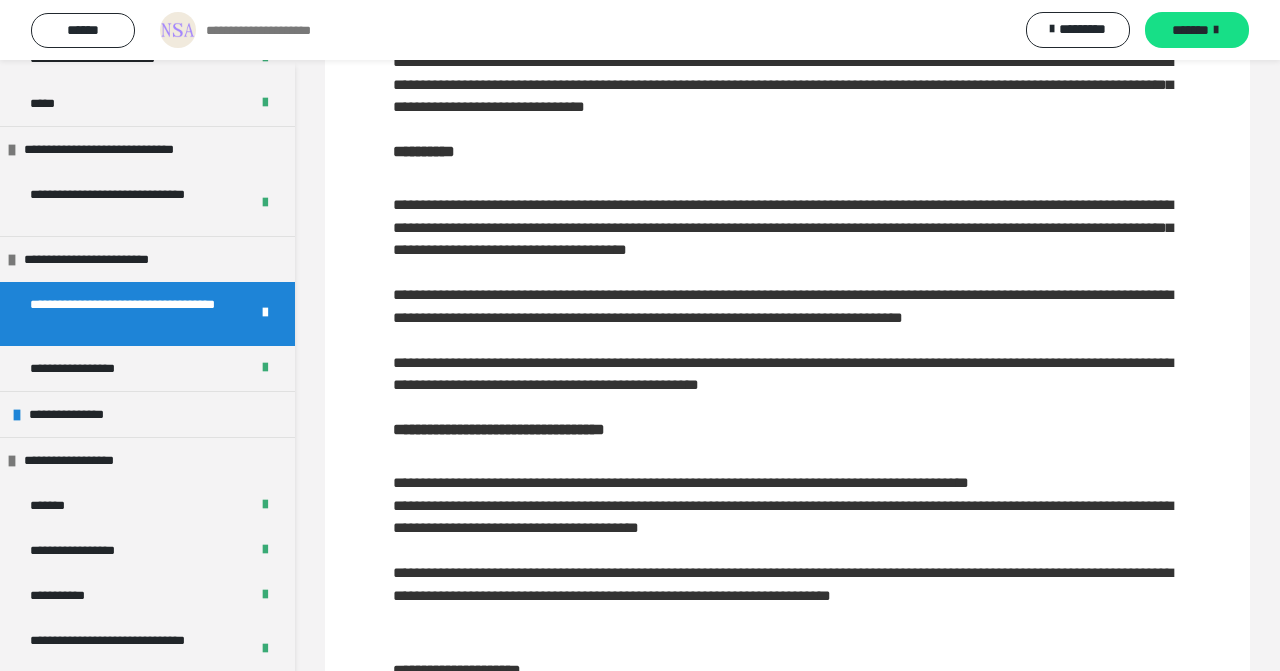 scroll, scrollTop: 1189, scrollLeft: 0, axis: vertical 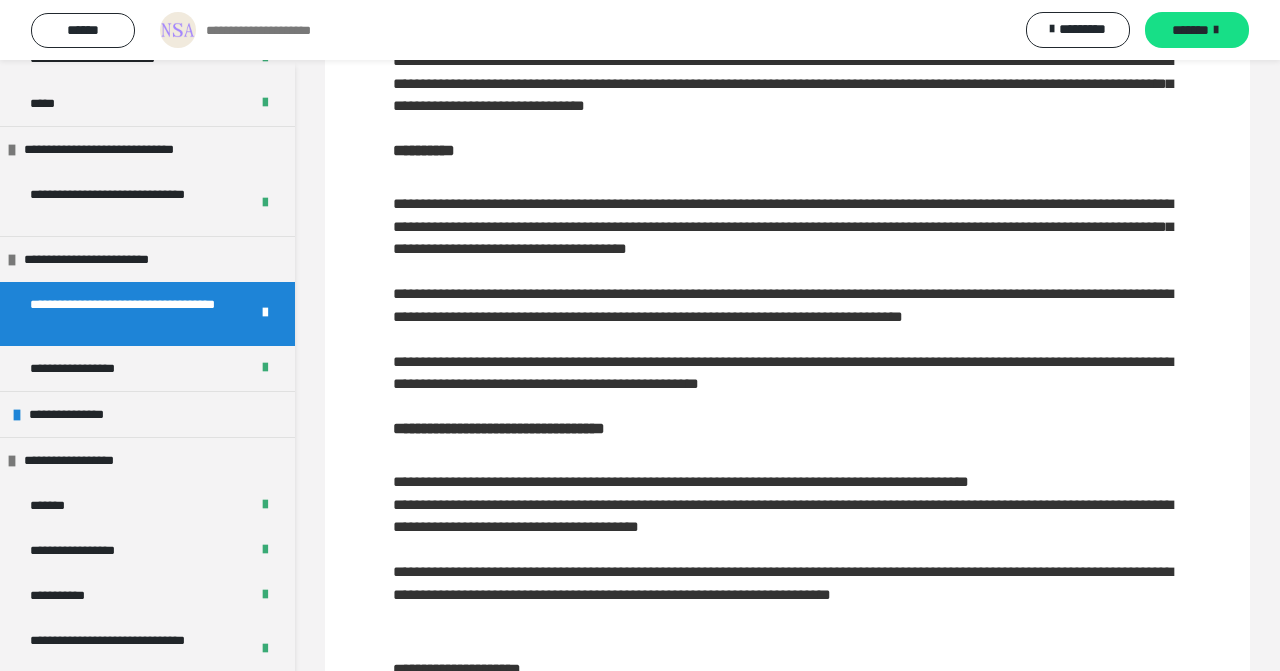 drag, startPoint x: 391, startPoint y: 192, endPoint x: 865, endPoint y: 268, distance: 480.05417 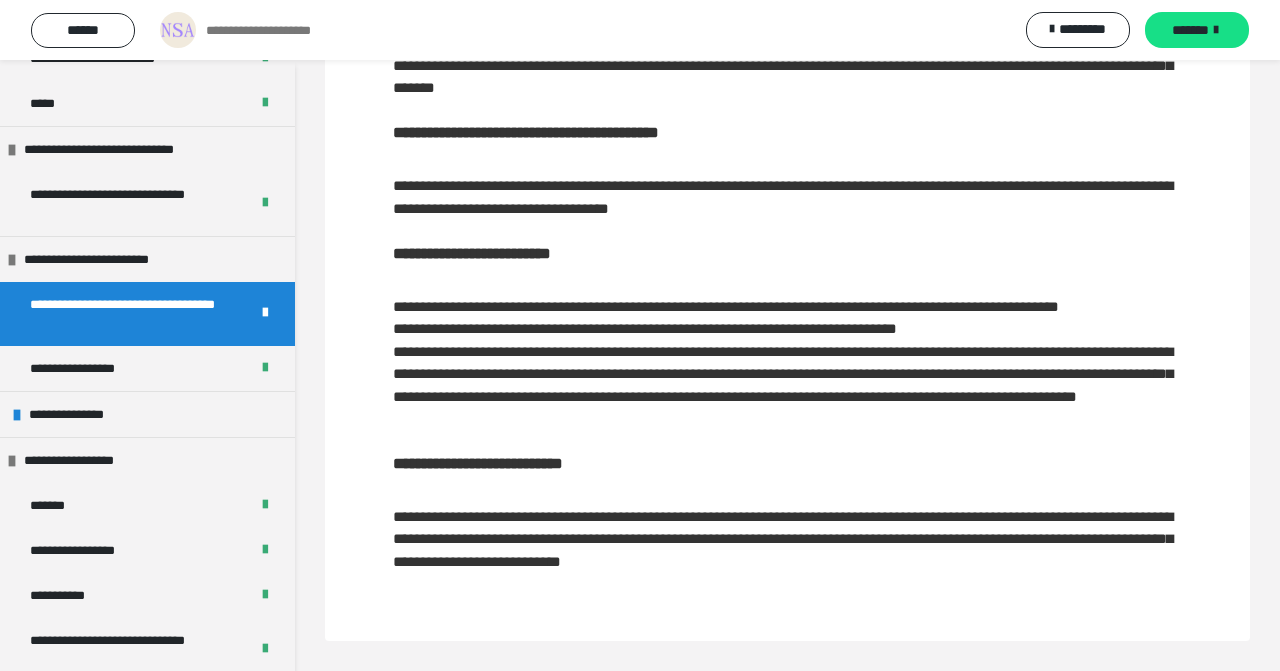 scroll, scrollTop: 2801, scrollLeft: 0, axis: vertical 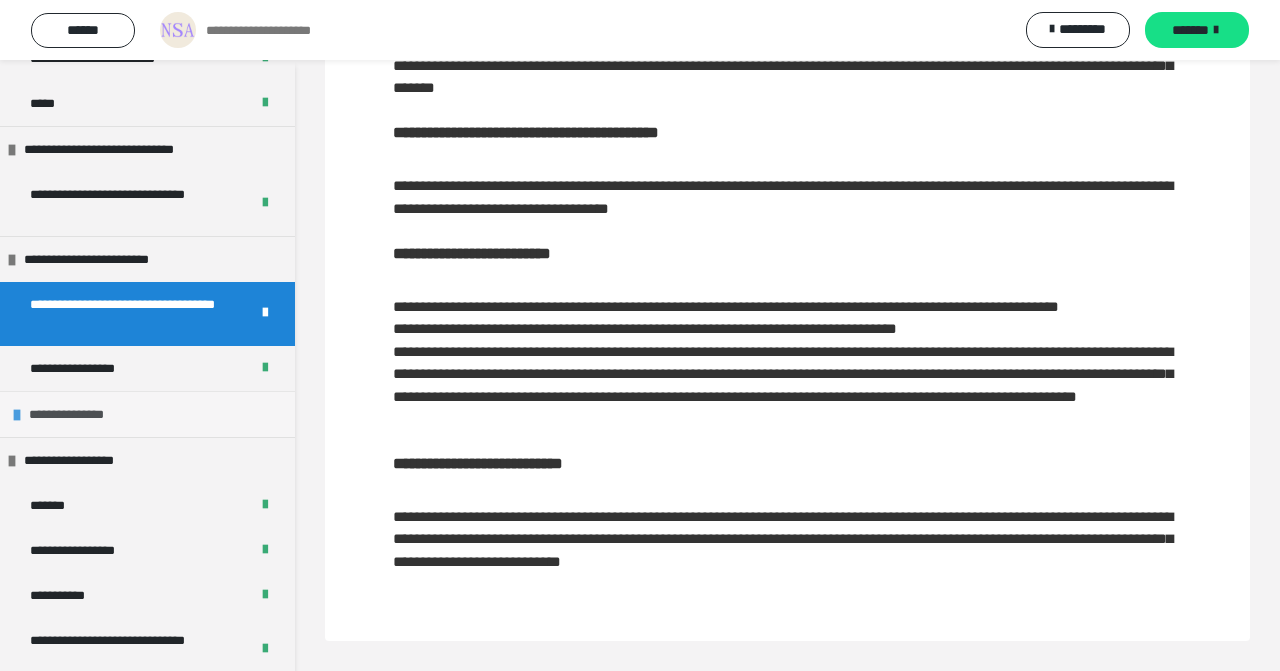 click at bounding box center (17, 415) 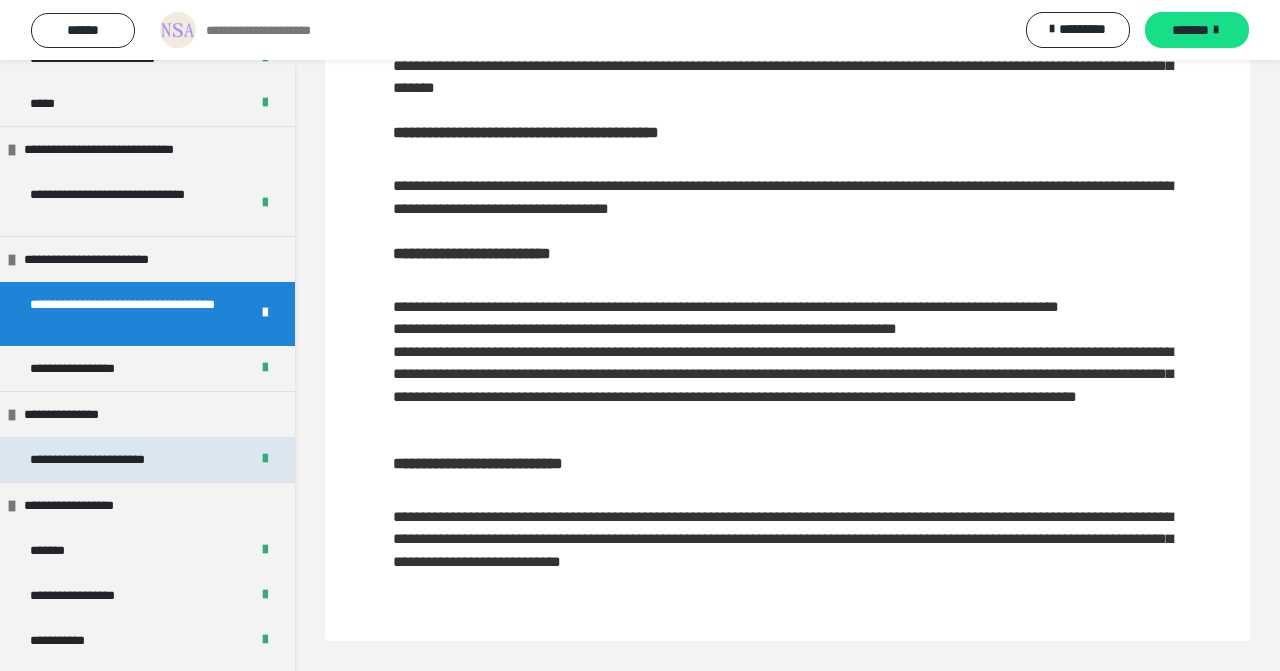 click on "**********" at bounding box center [106, 459] 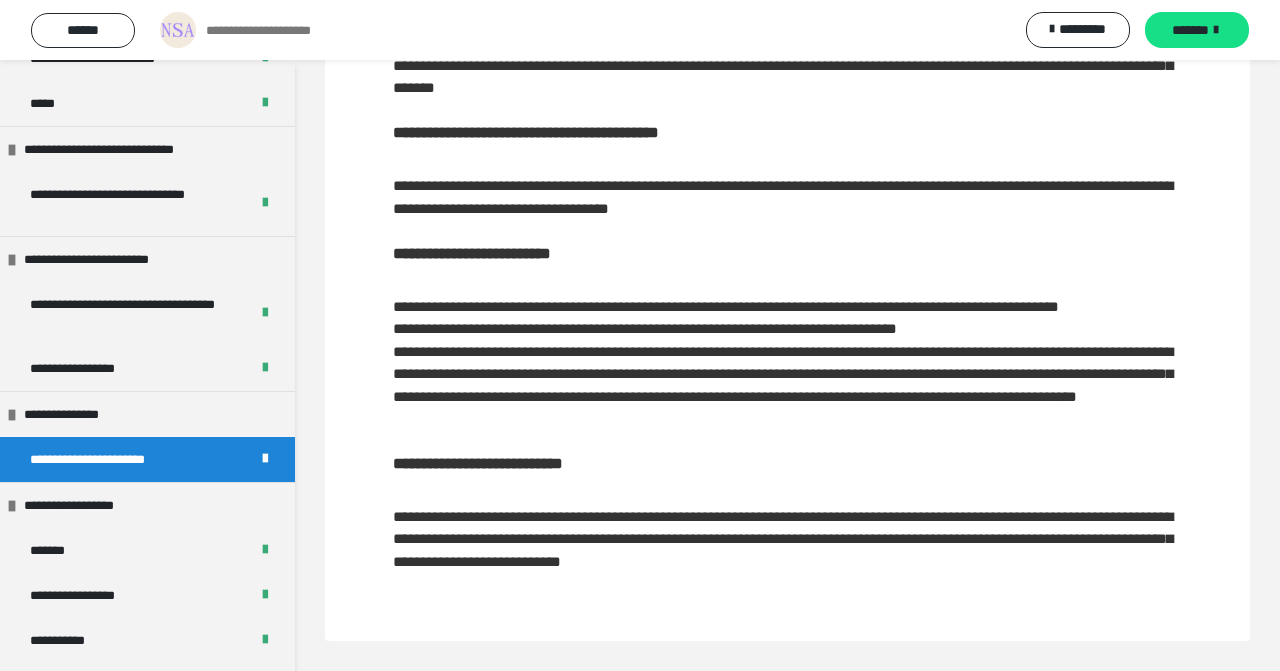 scroll, scrollTop: 60, scrollLeft: 0, axis: vertical 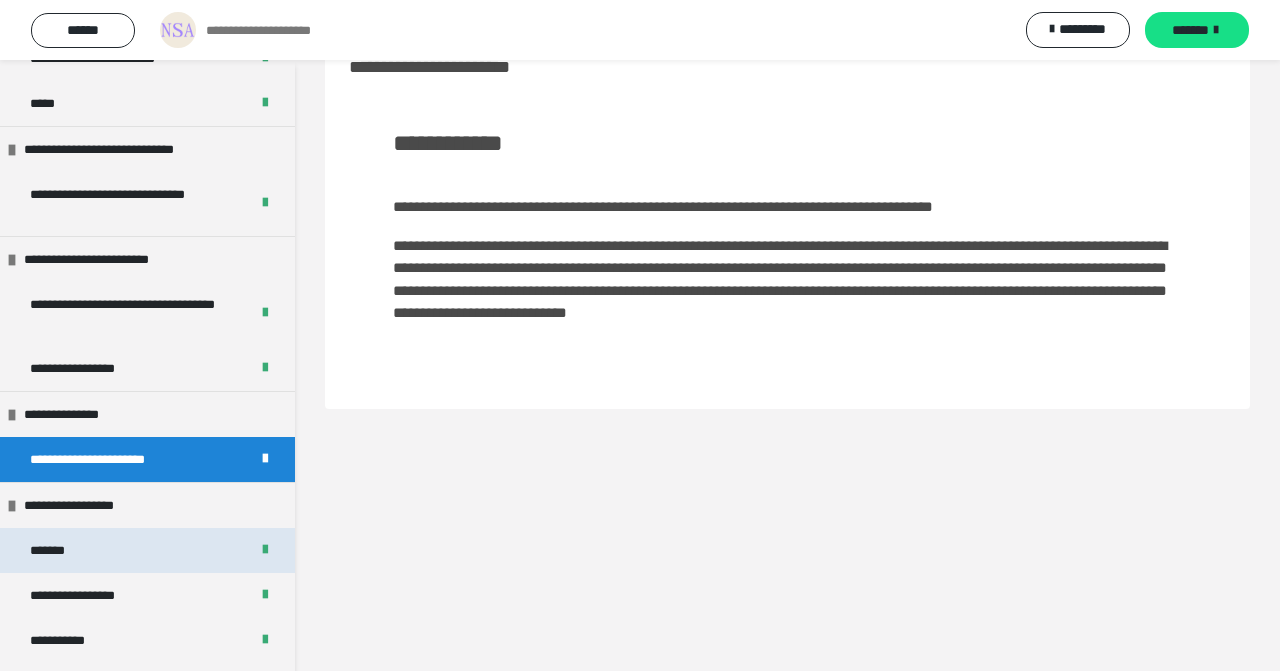 click on "*******" at bounding box center (56, 550) 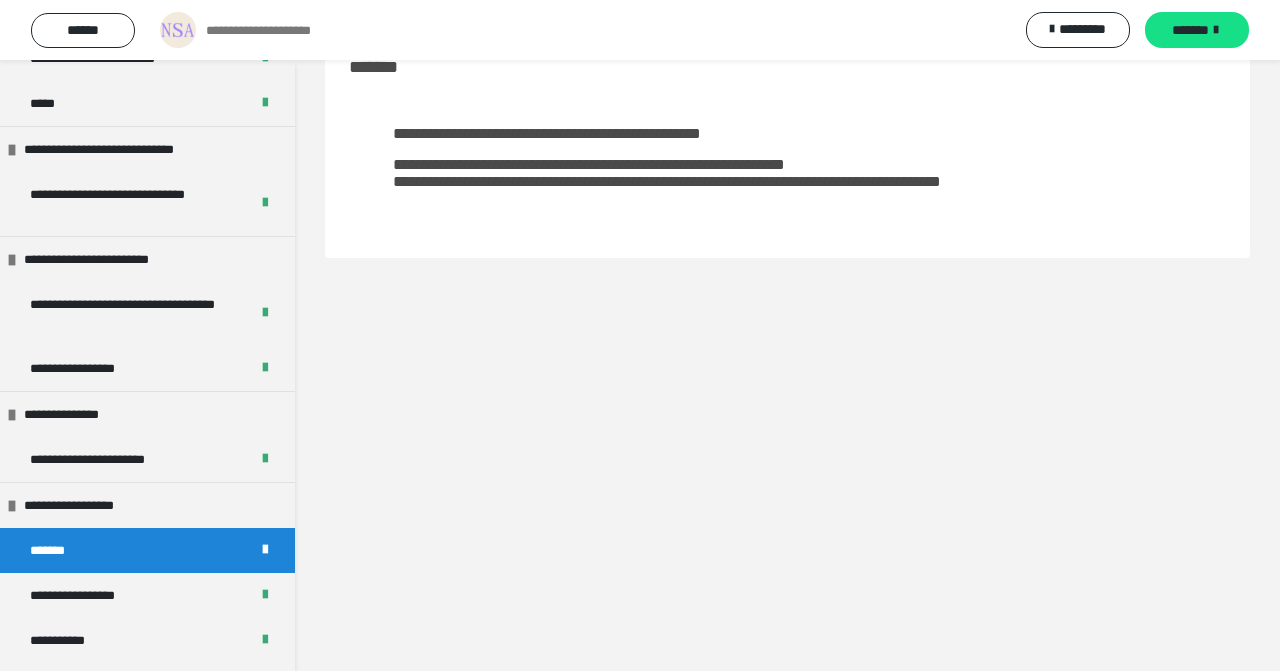 scroll, scrollTop: 60, scrollLeft: 0, axis: vertical 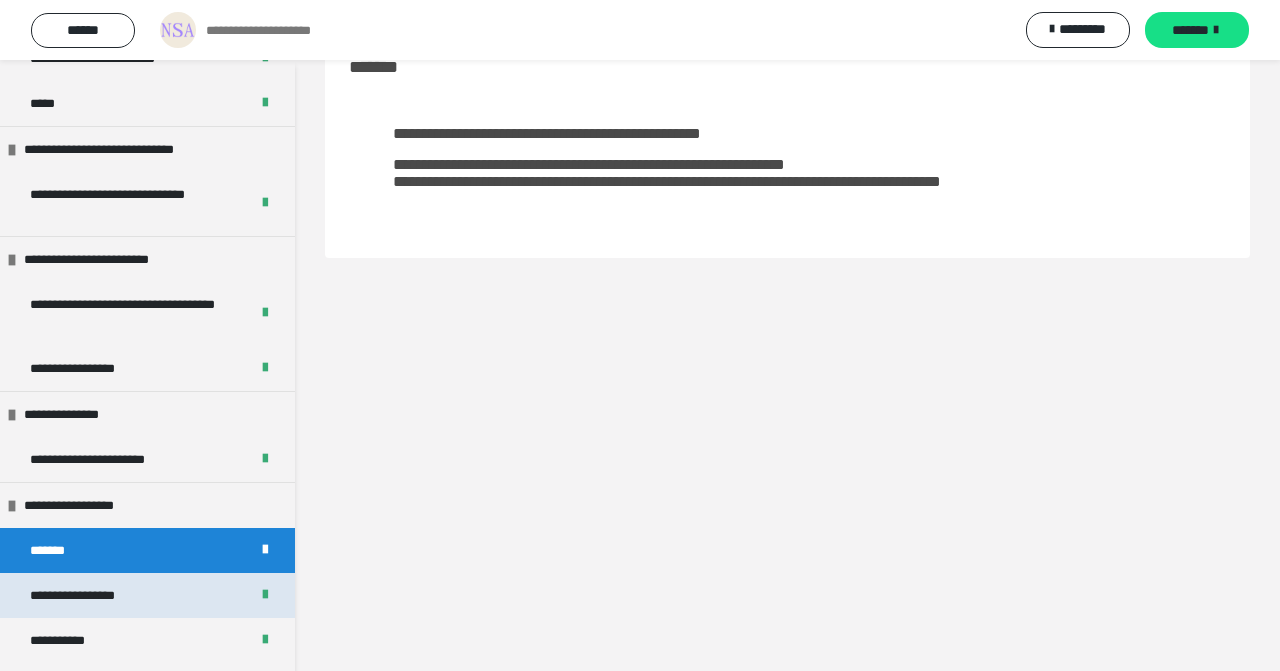 click on "**********" at bounding box center (147, 595) 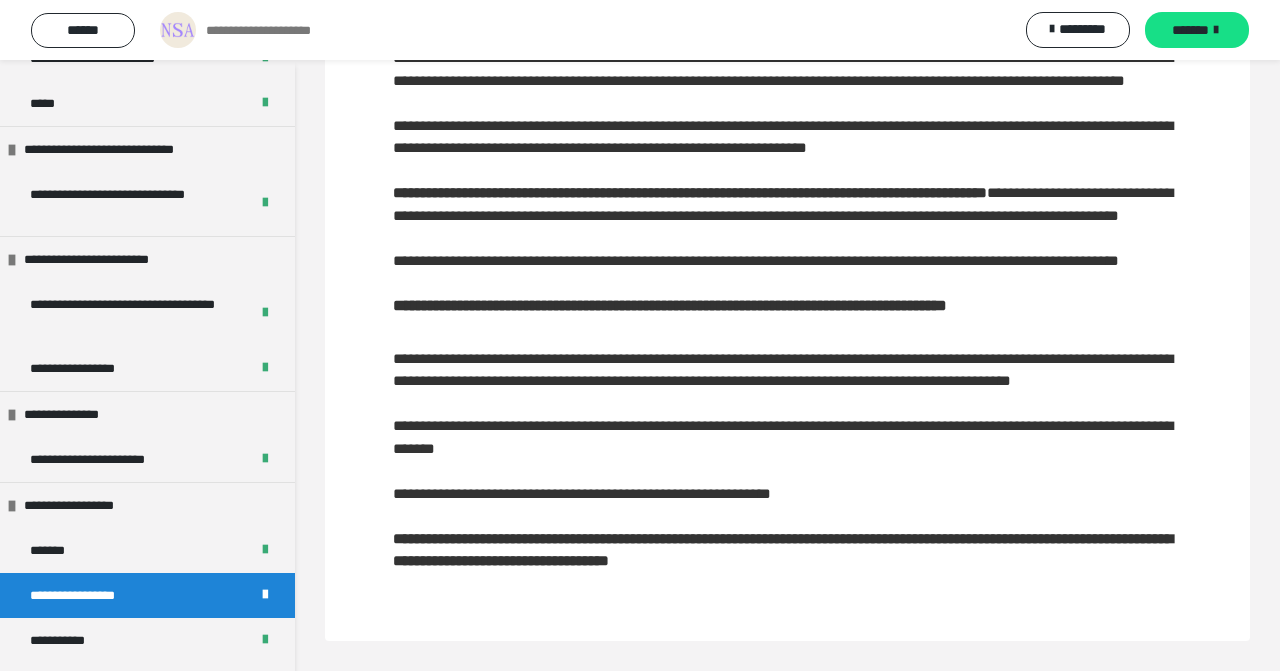scroll, scrollTop: 353, scrollLeft: 0, axis: vertical 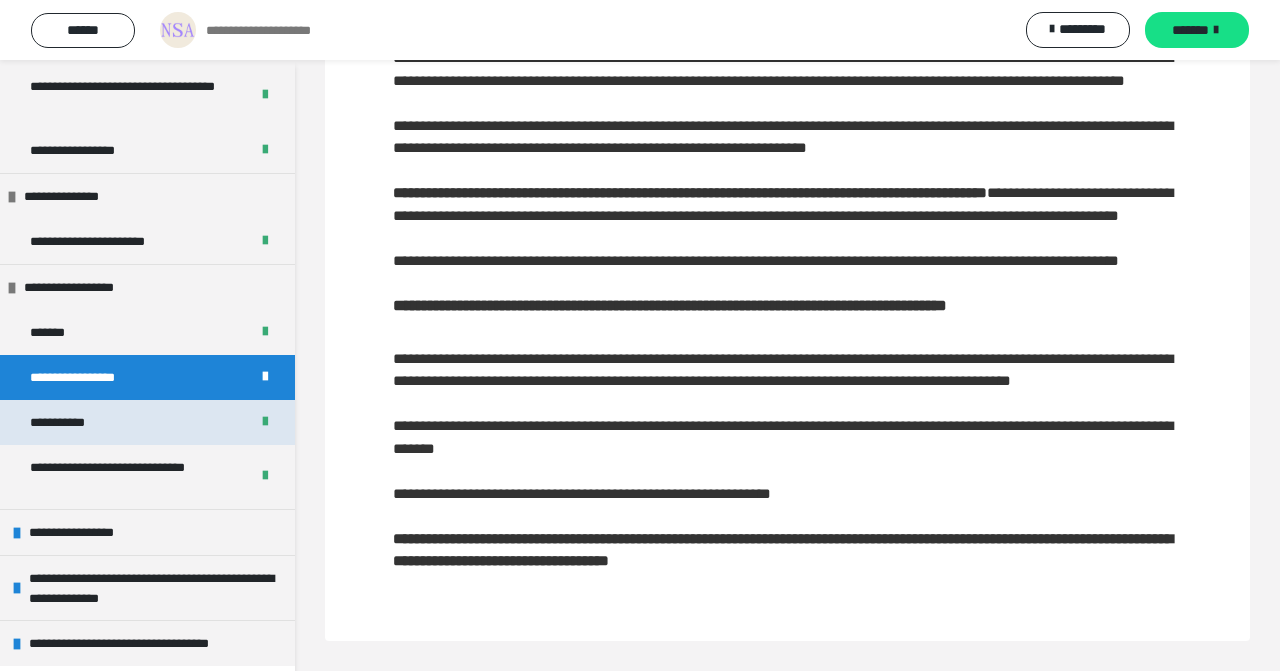 click on "**********" at bounding box center (147, 422) 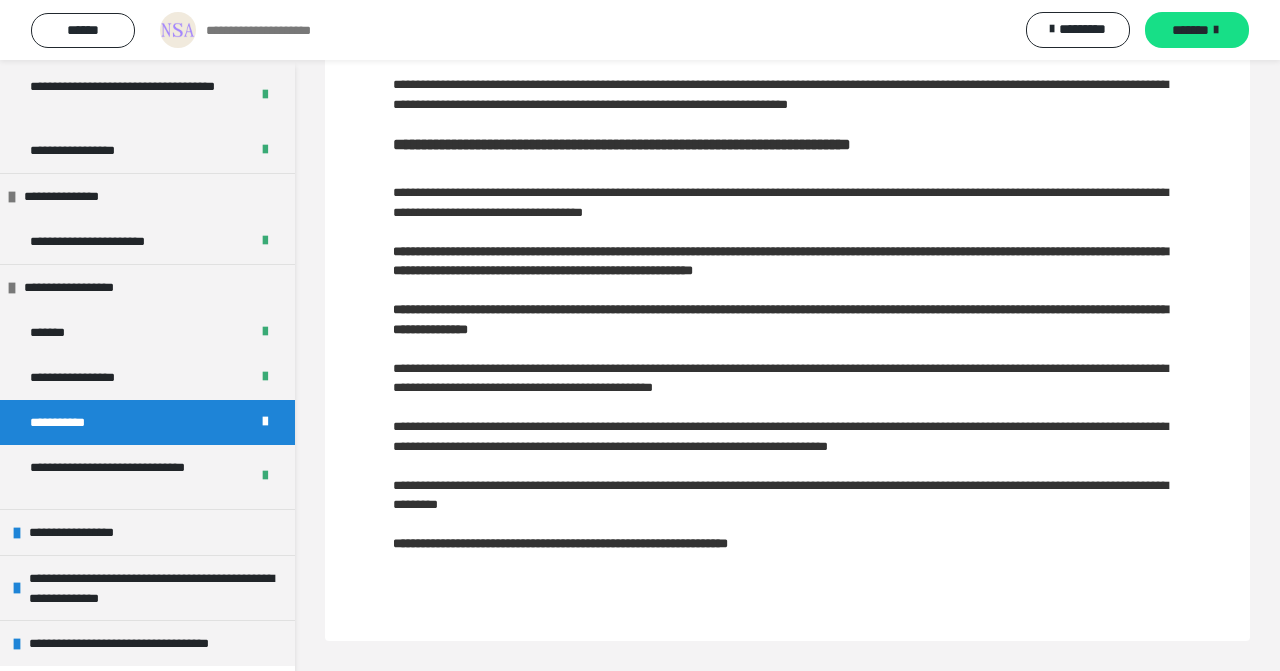 scroll, scrollTop: 705, scrollLeft: 0, axis: vertical 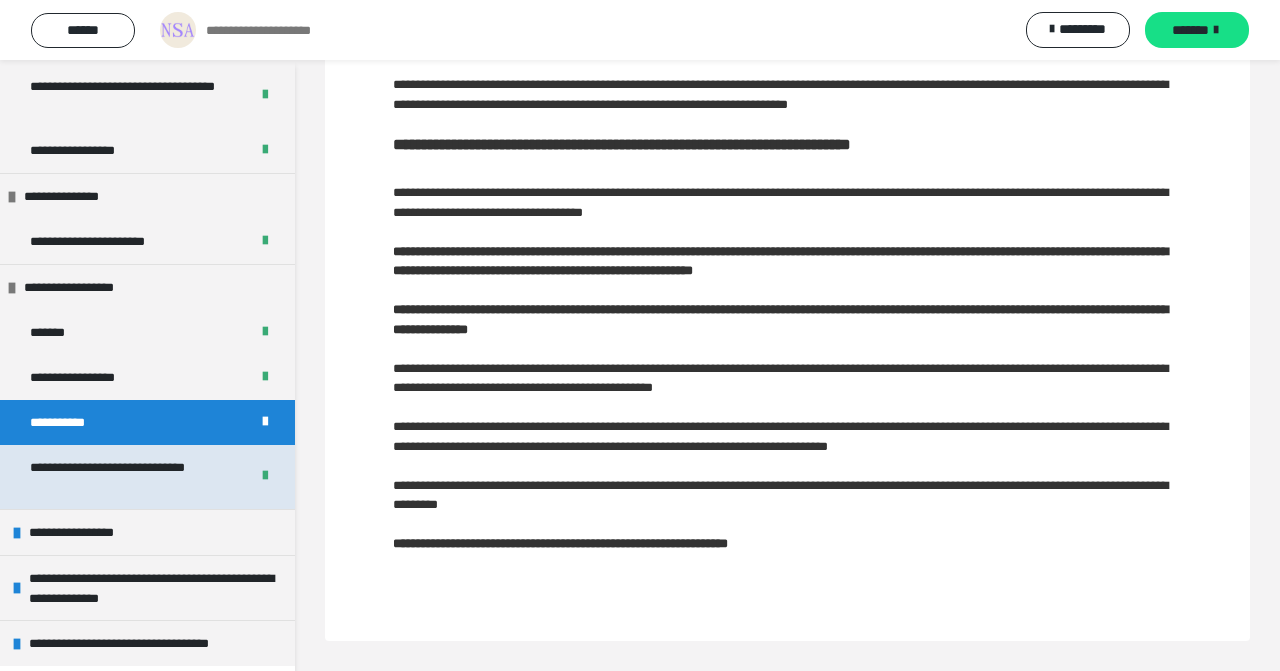 click on "**********" at bounding box center (131, 477) 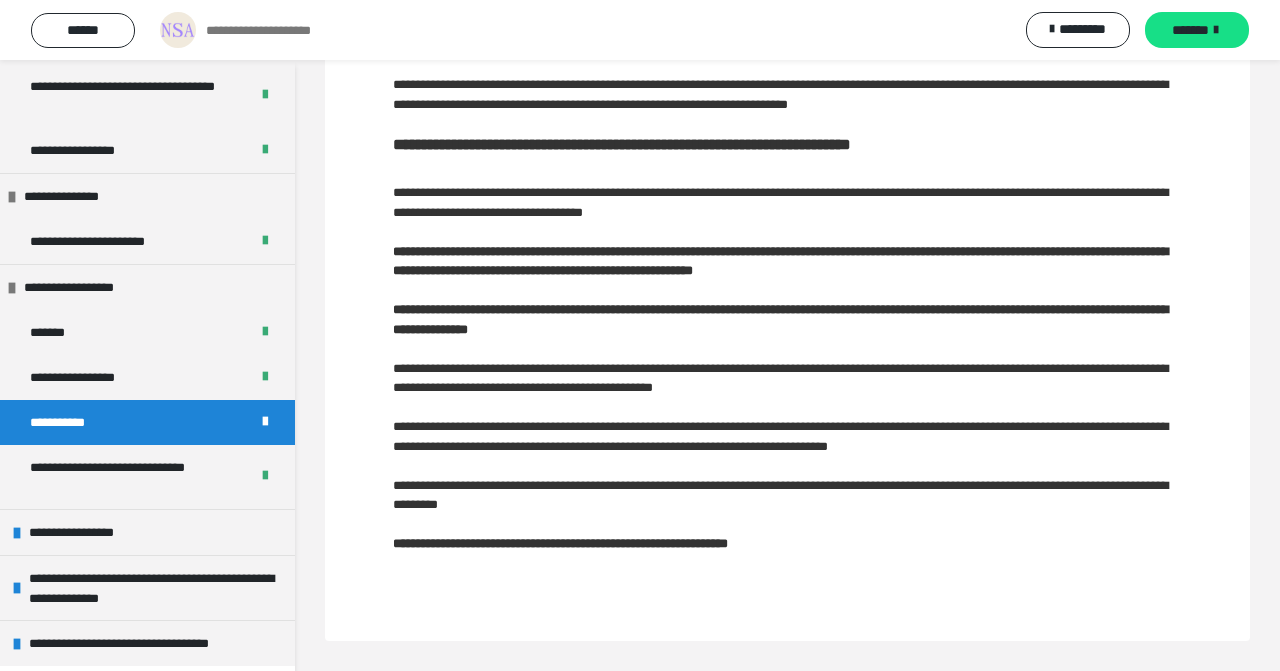 click on "**********" at bounding box center (147, 422) 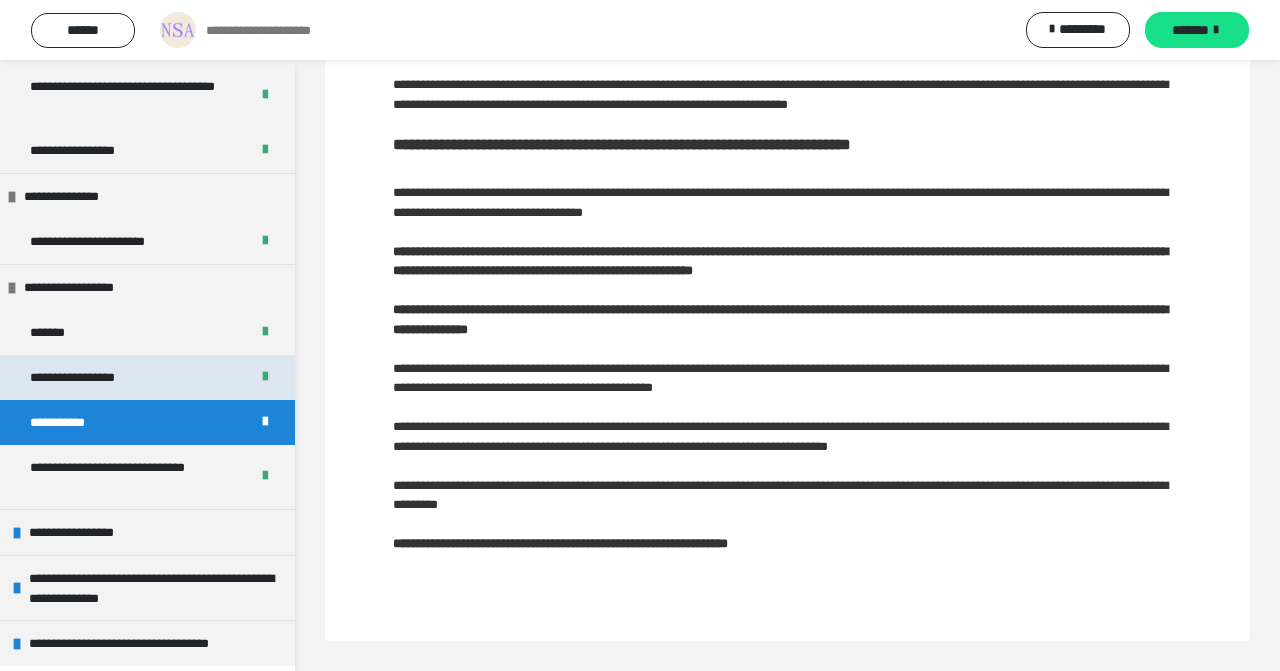 click on "**********" at bounding box center (147, 377) 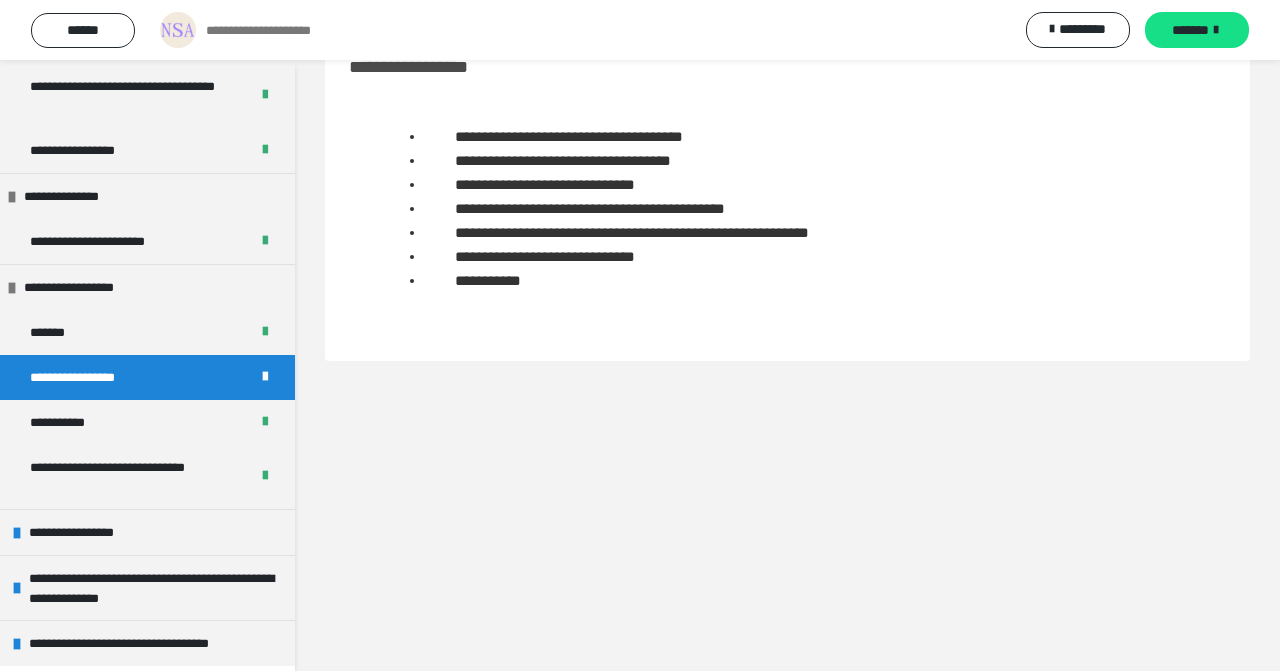 scroll, scrollTop: 60, scrollLeft: 0, axis: vertical 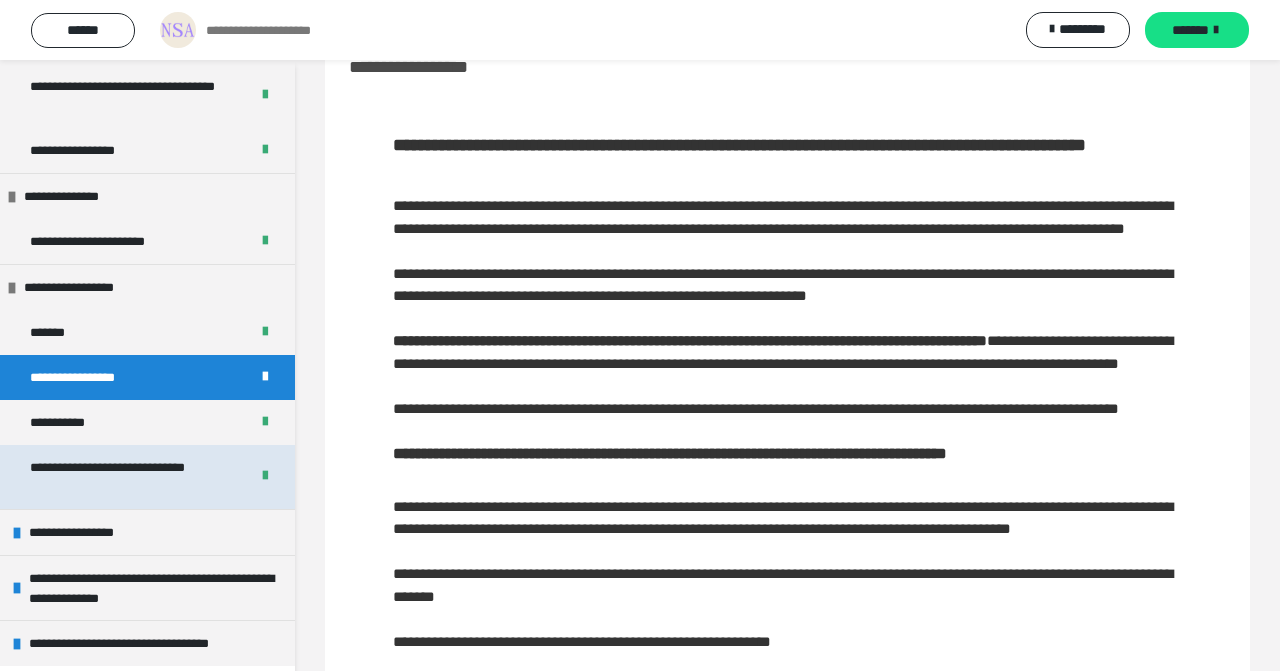 click on "**********" at bounding box center [131, 477] 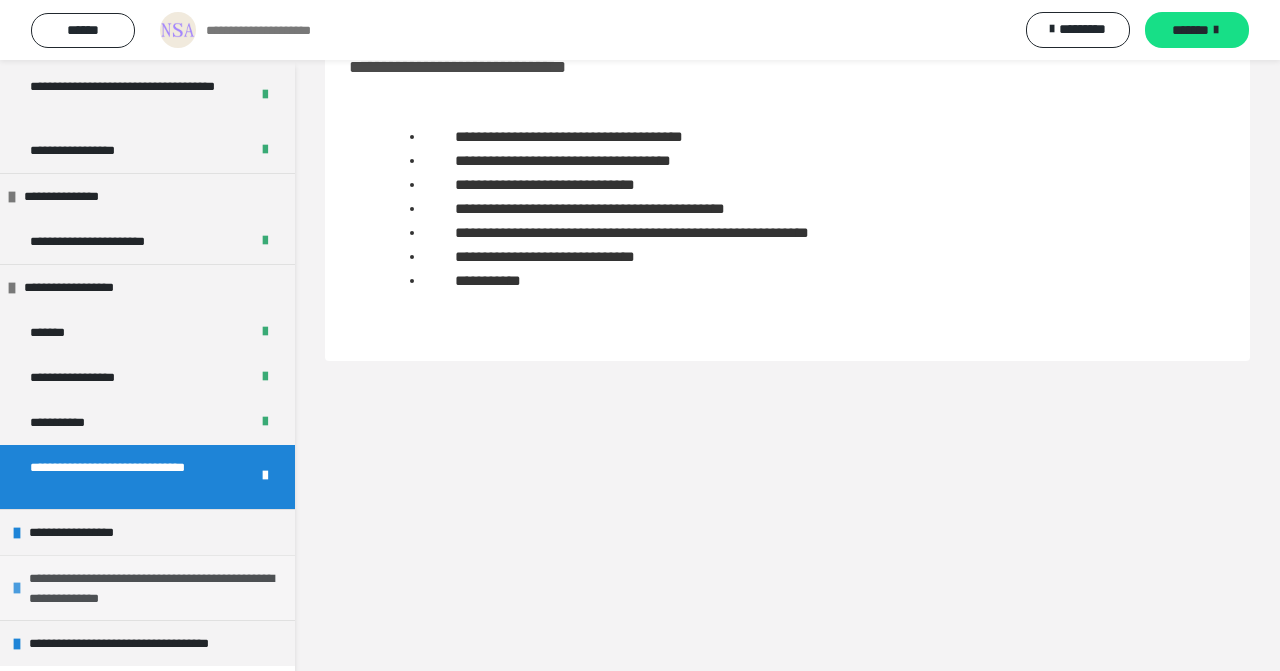 scroll, scrollTop: 60, scrollLeft: 0, axis: vertical 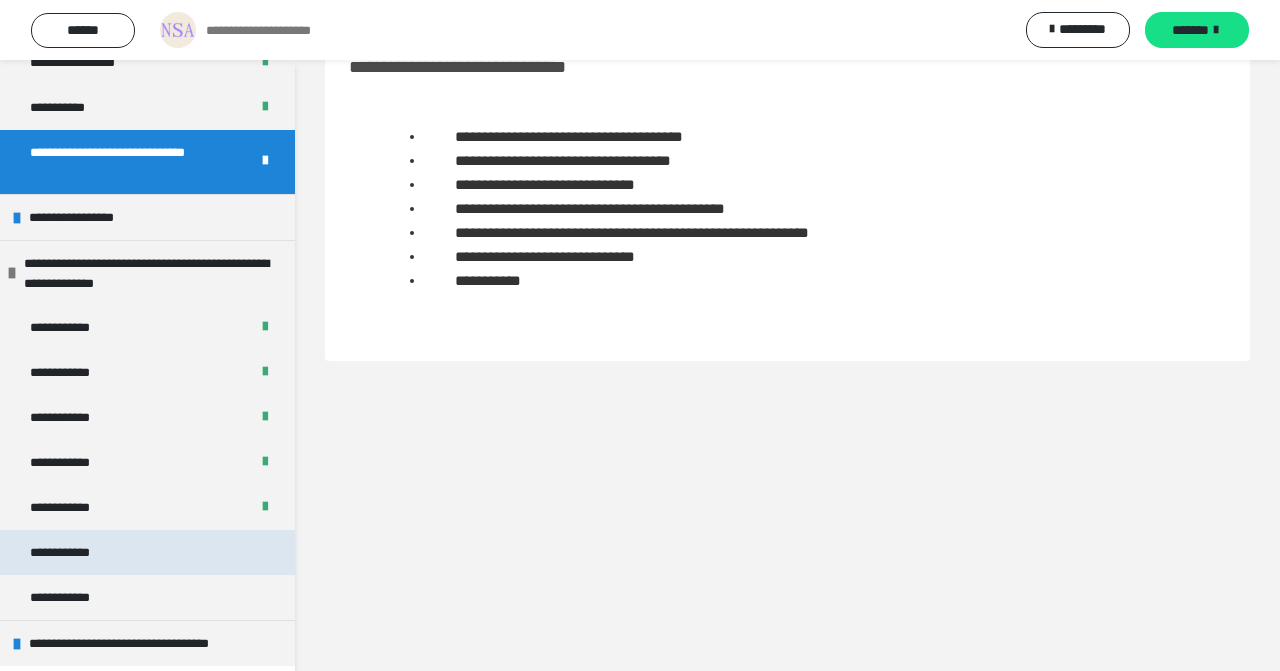 click on "**********" at bounding box center [68, 552] 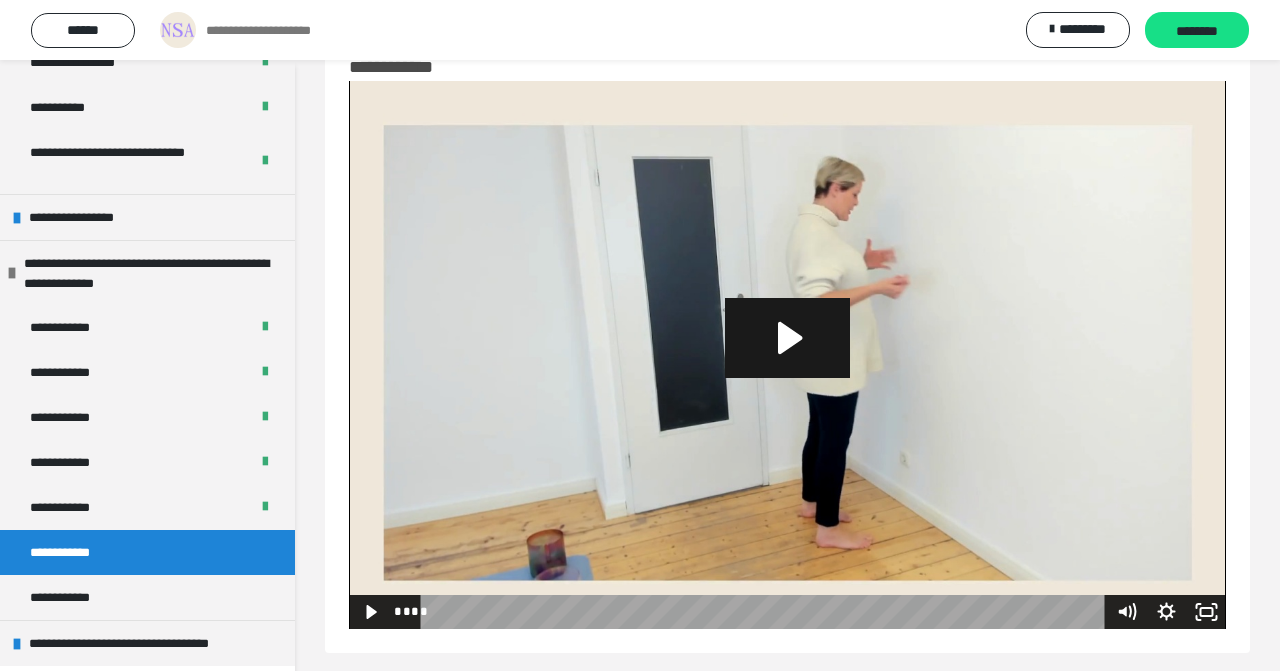 click 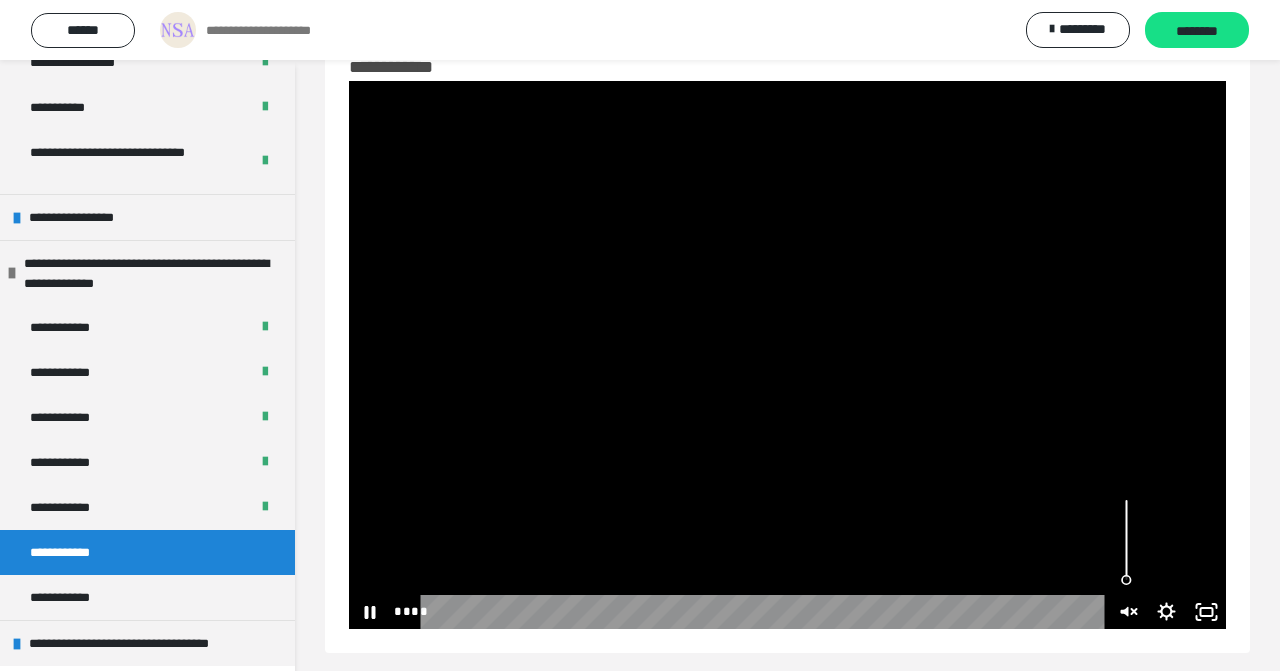 click 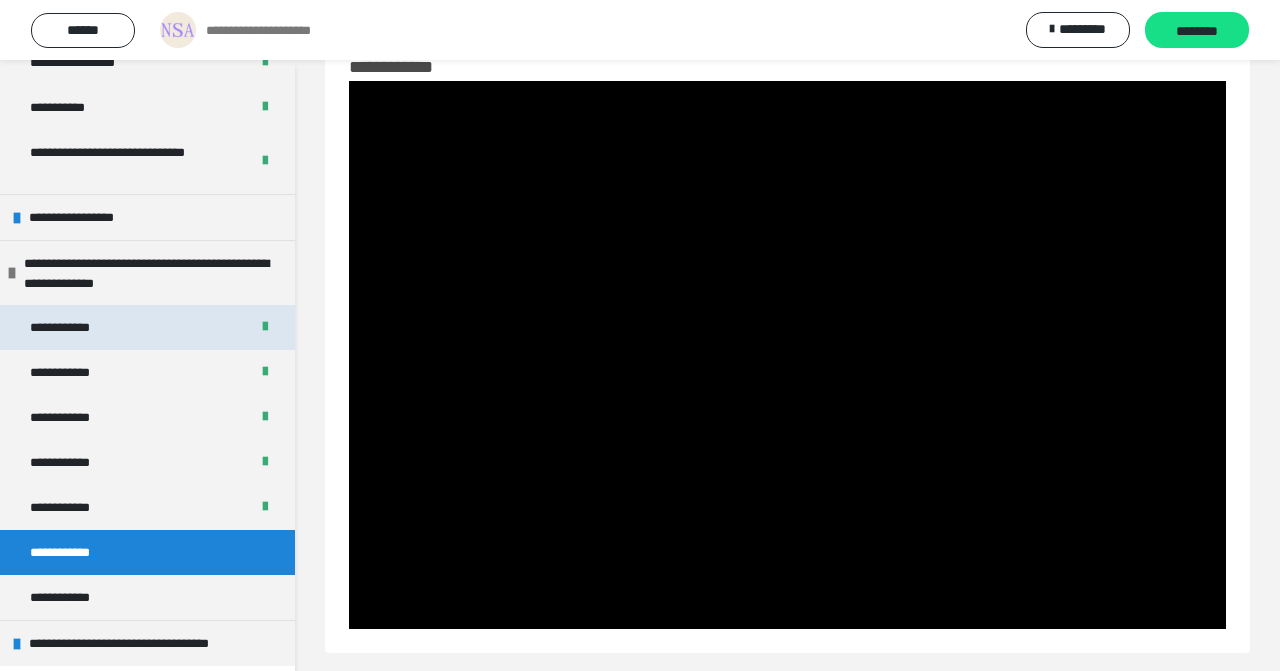 click on "**********" at bounding box center (66, 327) 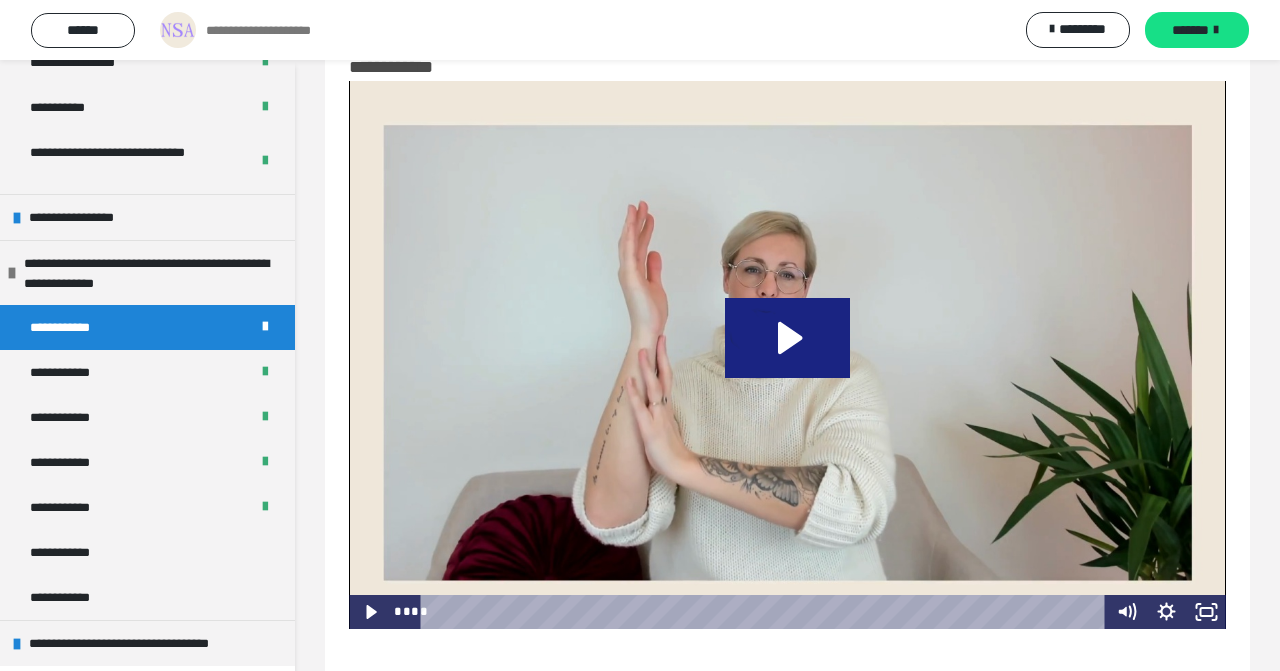 click 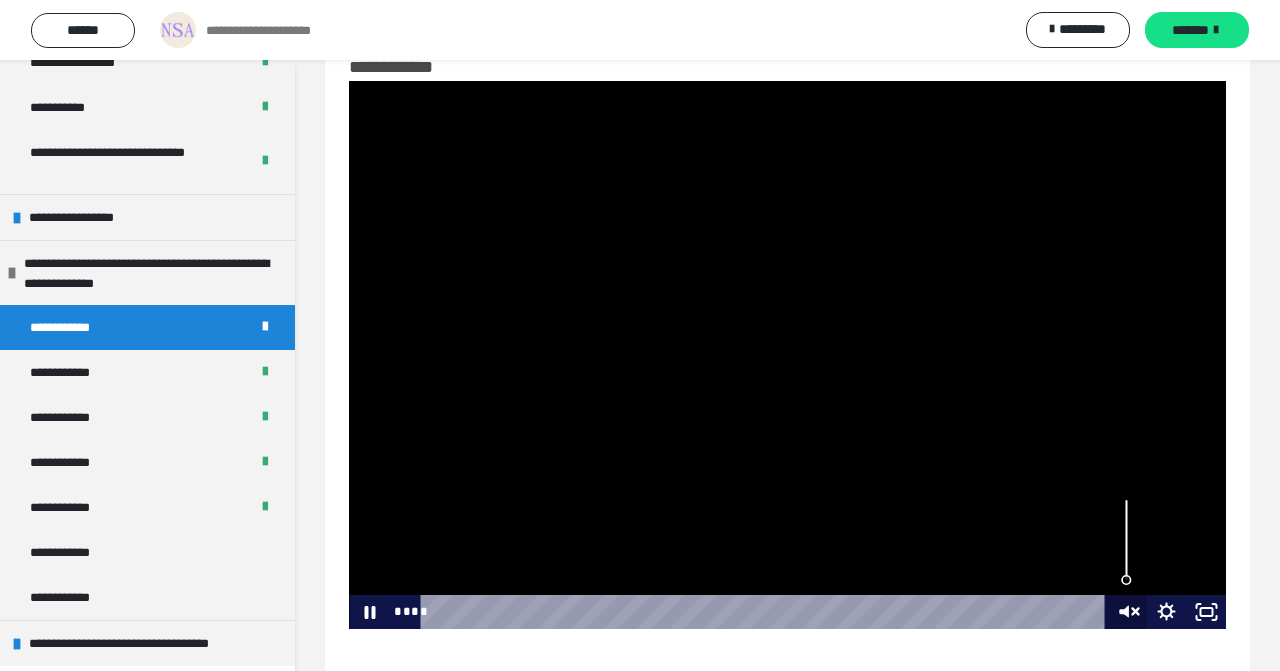 click 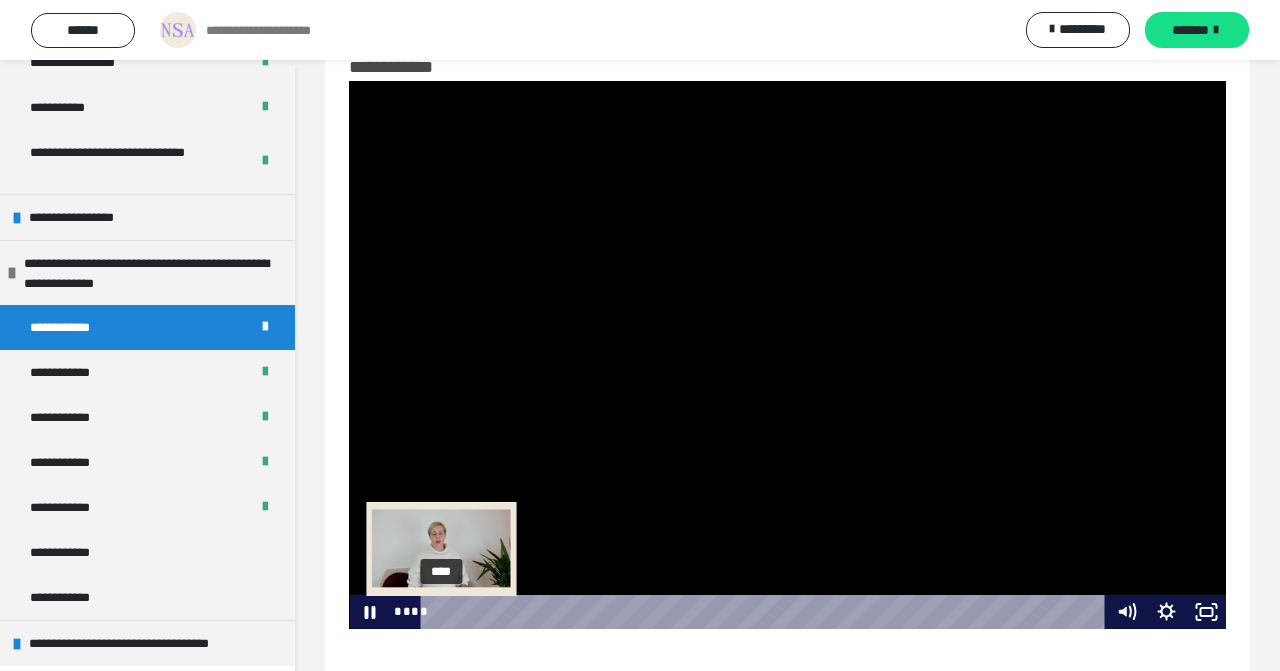 click on "****" at bounding box center [766, 612] 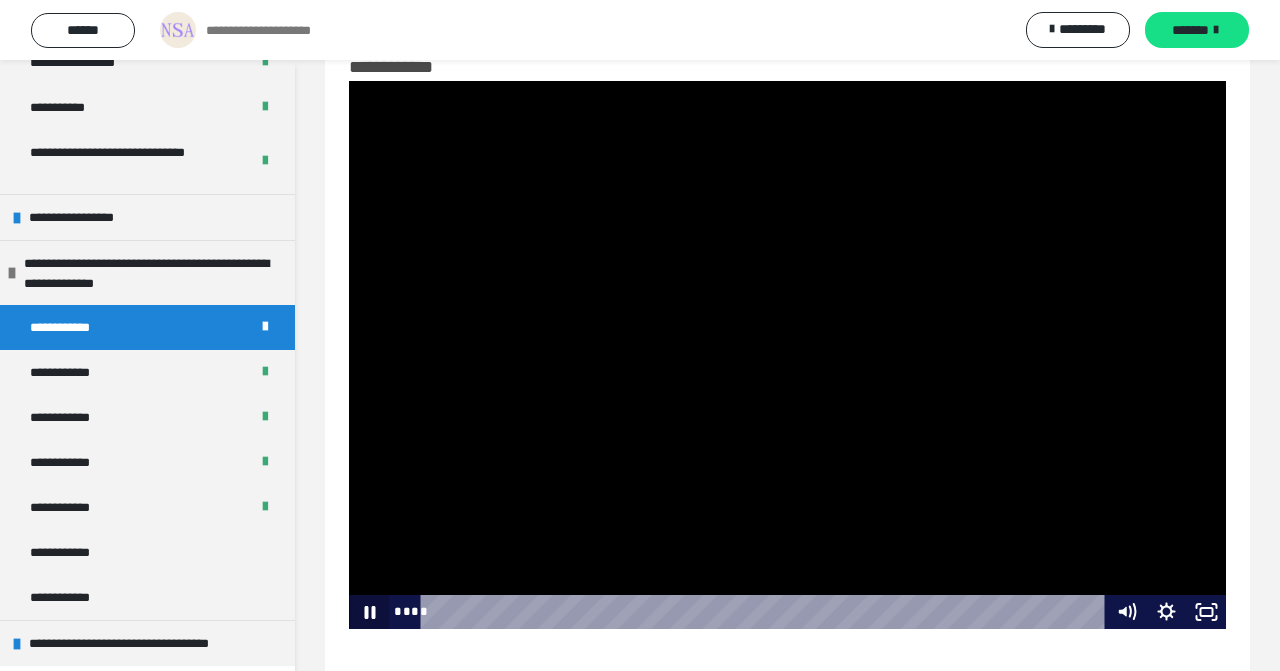 click on "**** ****" at bounding box center (787, 612) 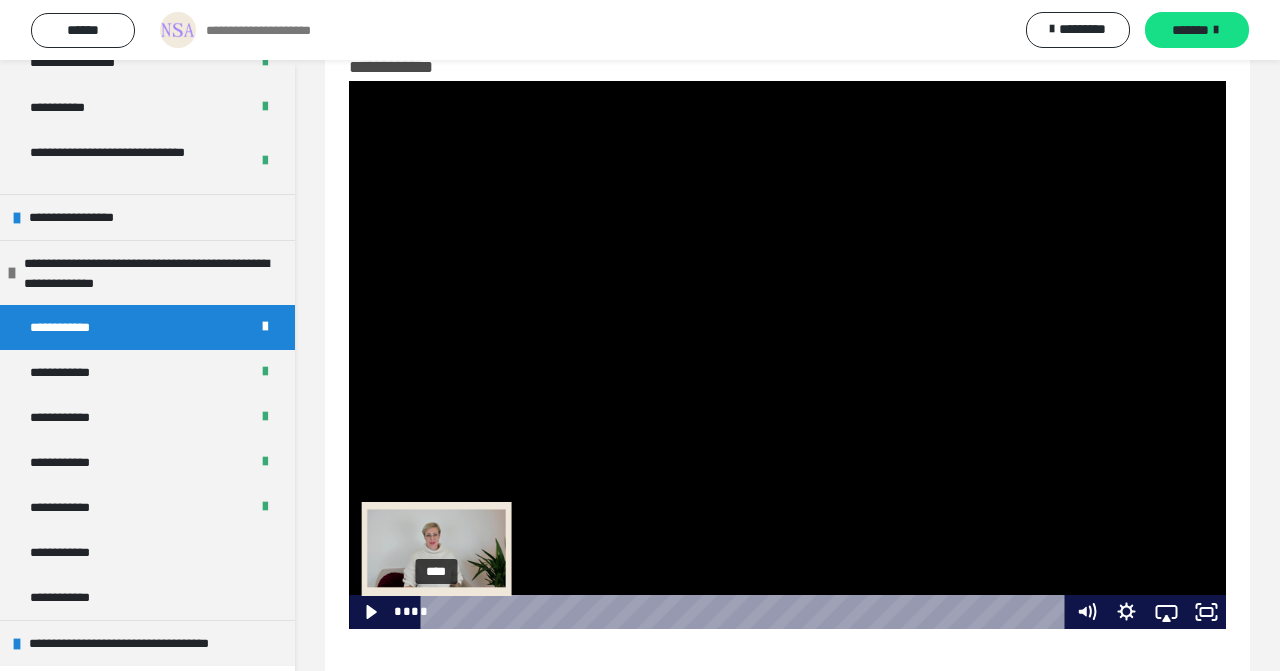 click on "****" at bounding box center [746, 612] 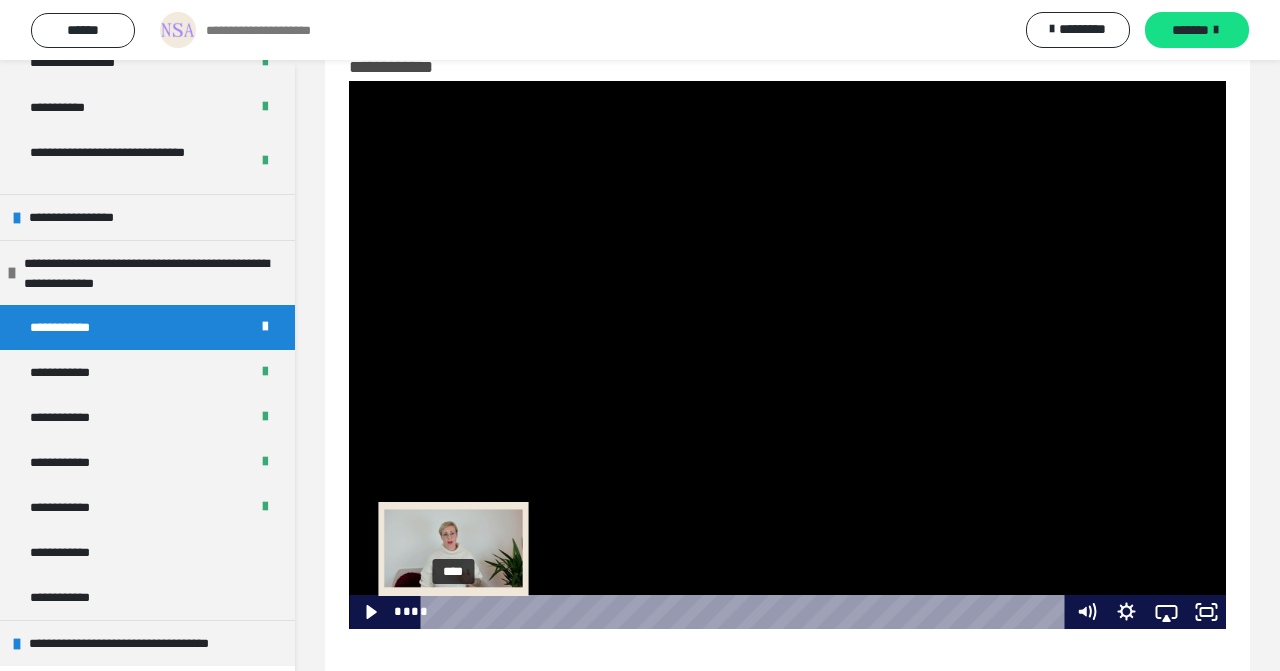 click on "****" at bounding box center (746, 612) 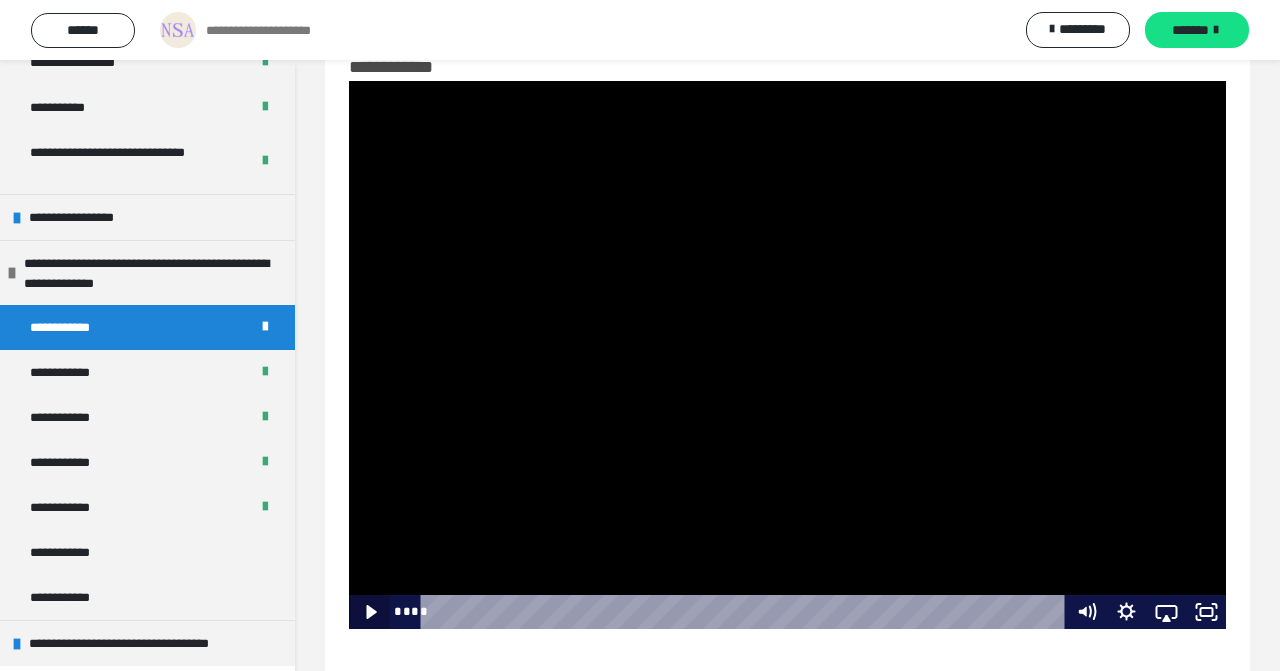 click 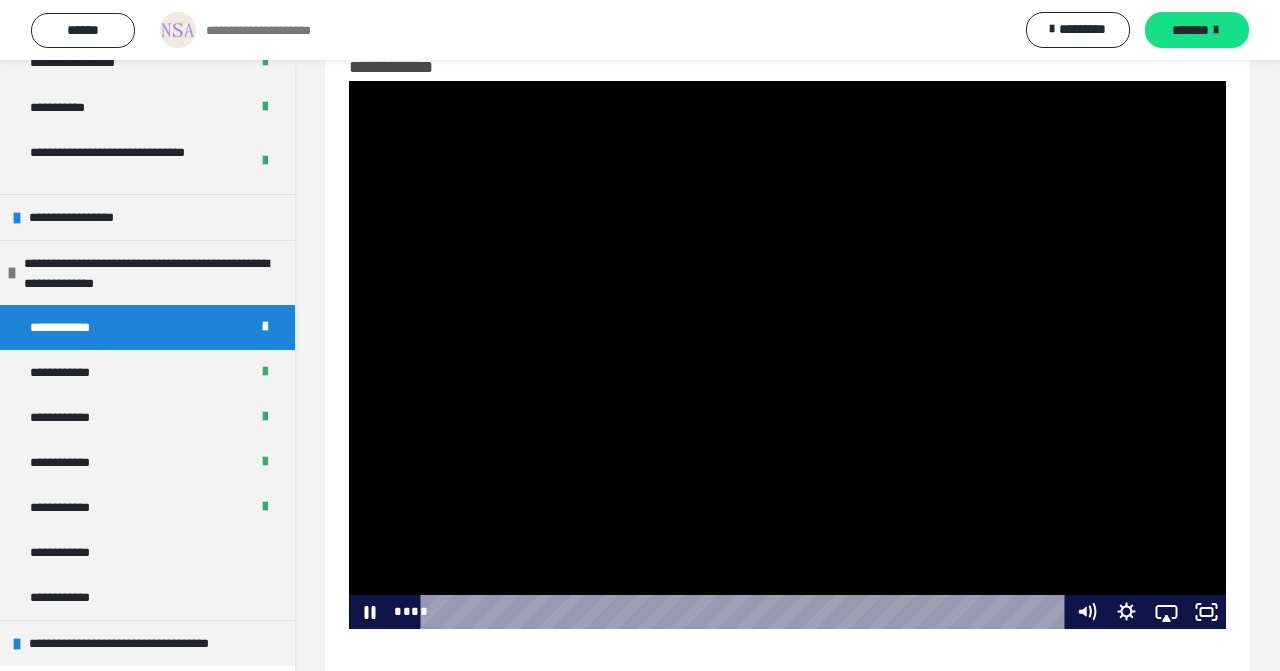 click at bounding box center (787, 355) 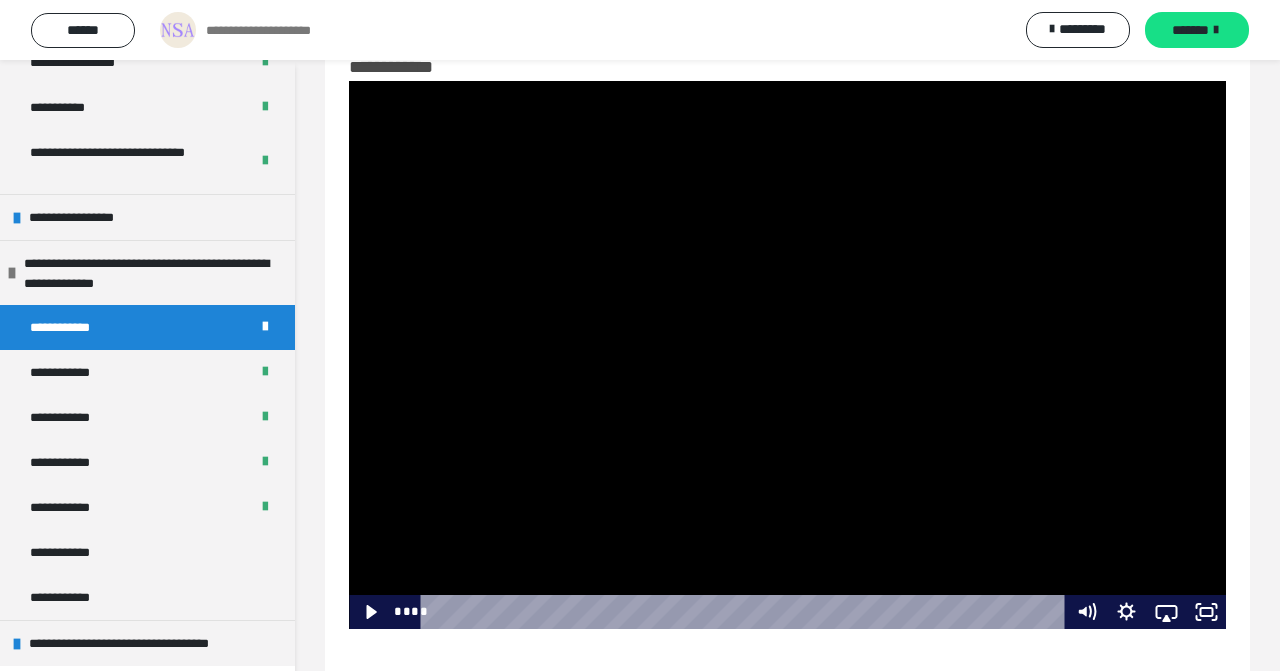 click at bounding box center (787, 355) 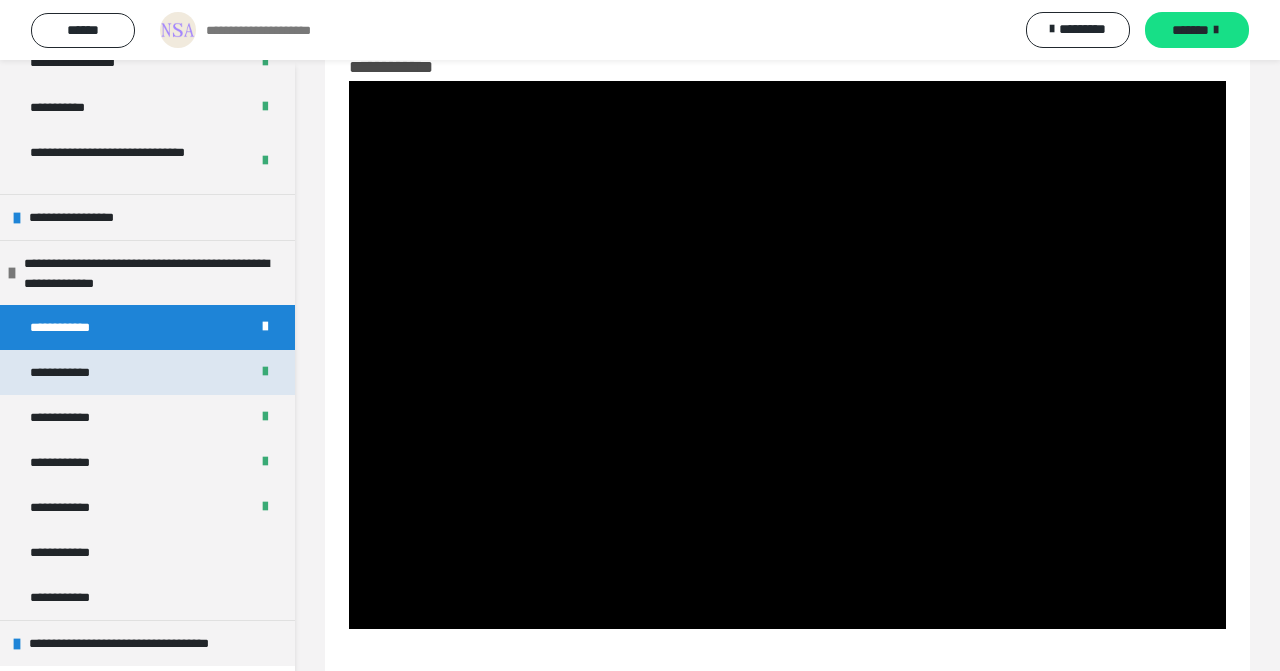 click on "**********" at bounding box center (68, 372) 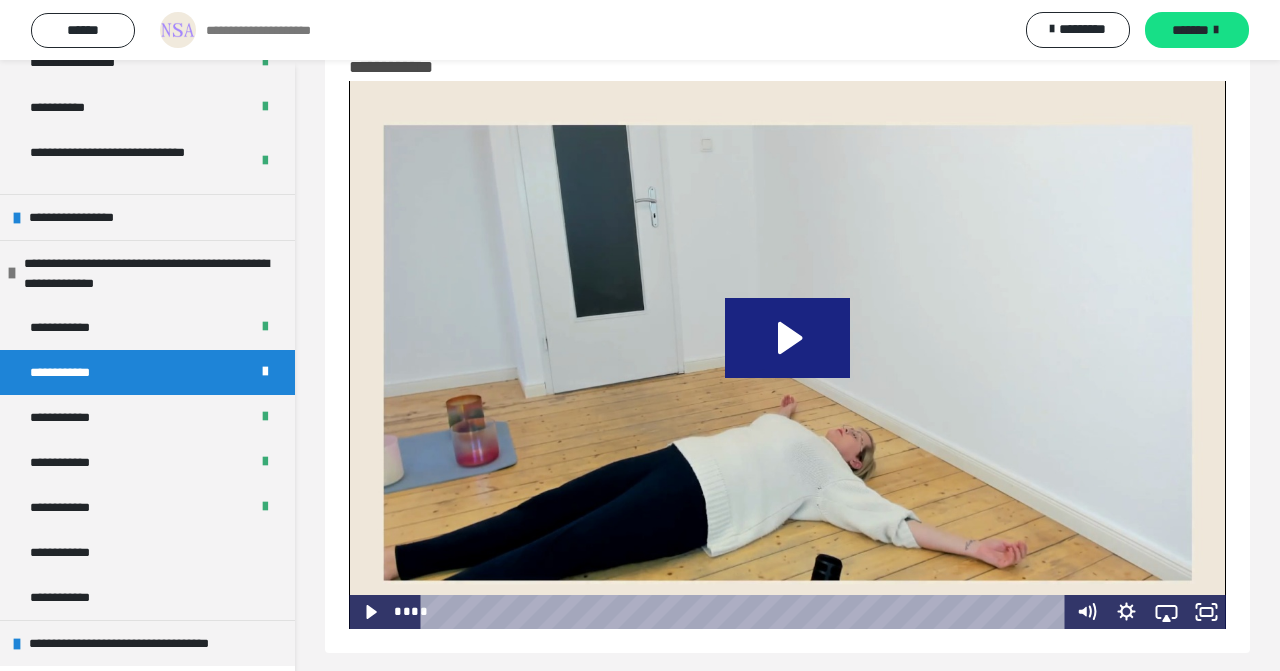 click 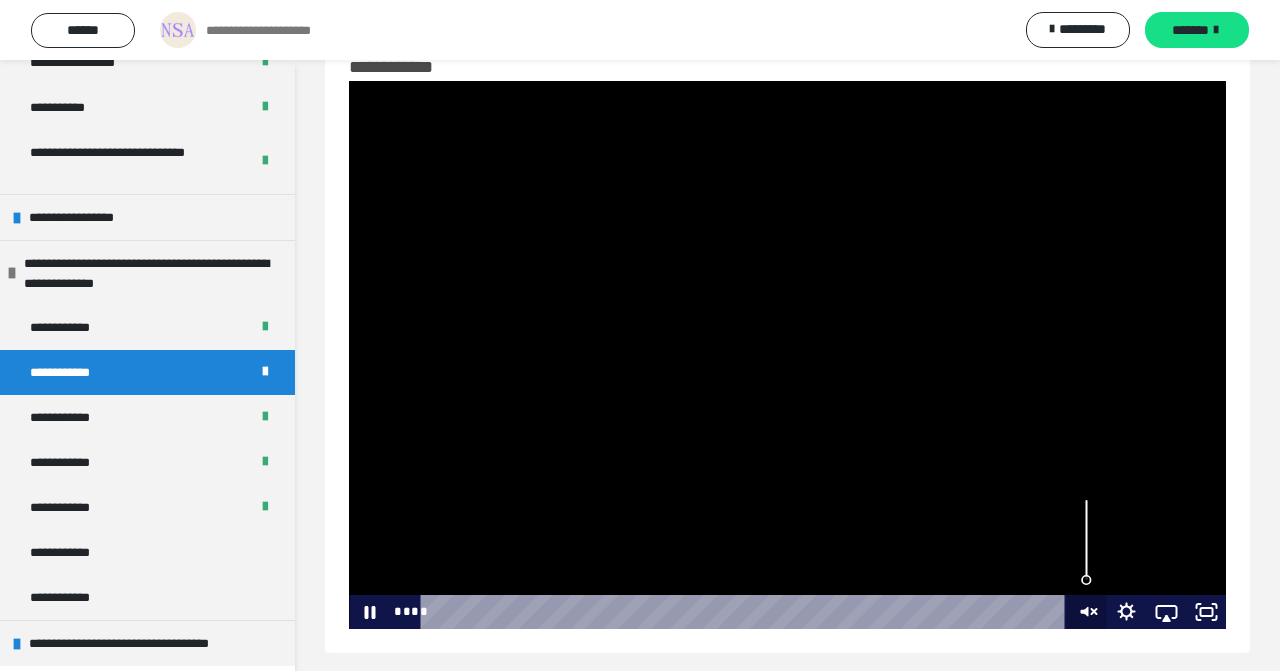 click 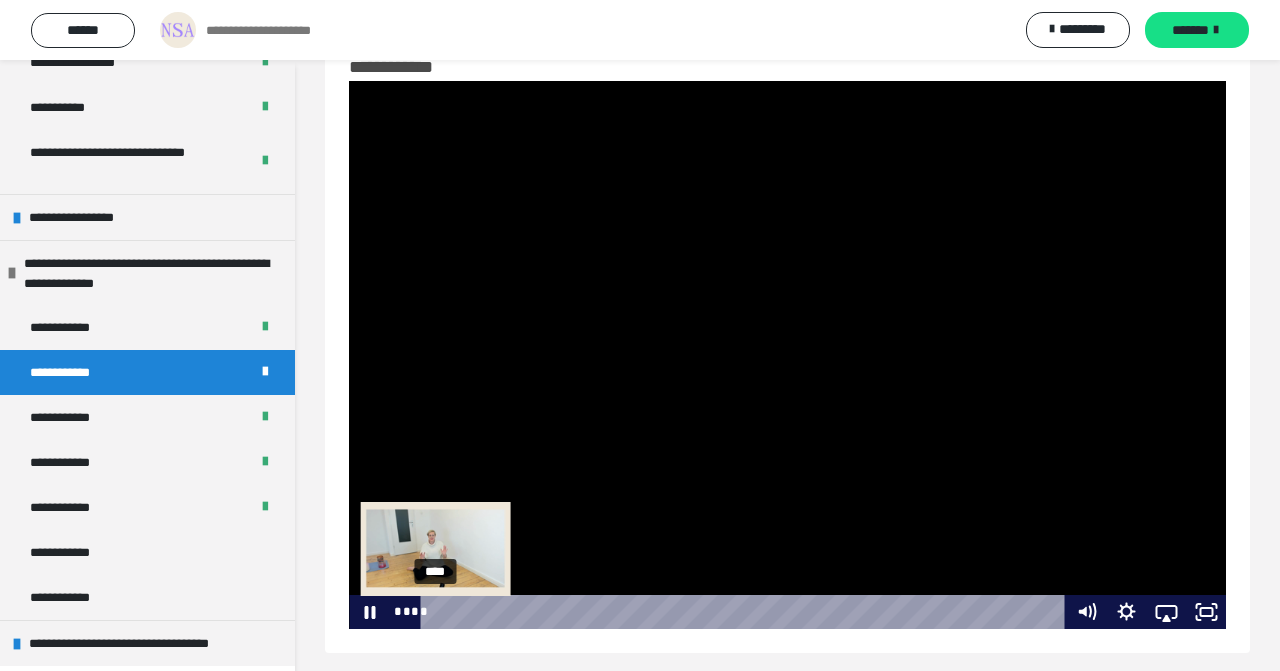 click on "****" at bounding box center [746, 612] 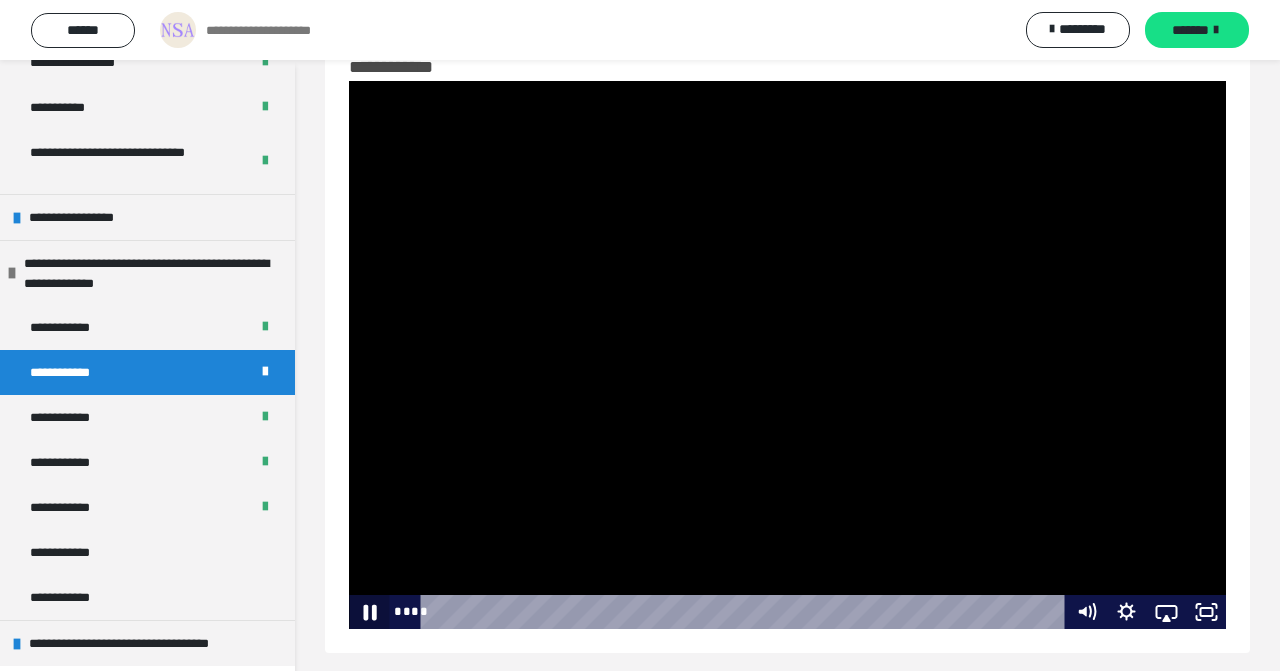 click 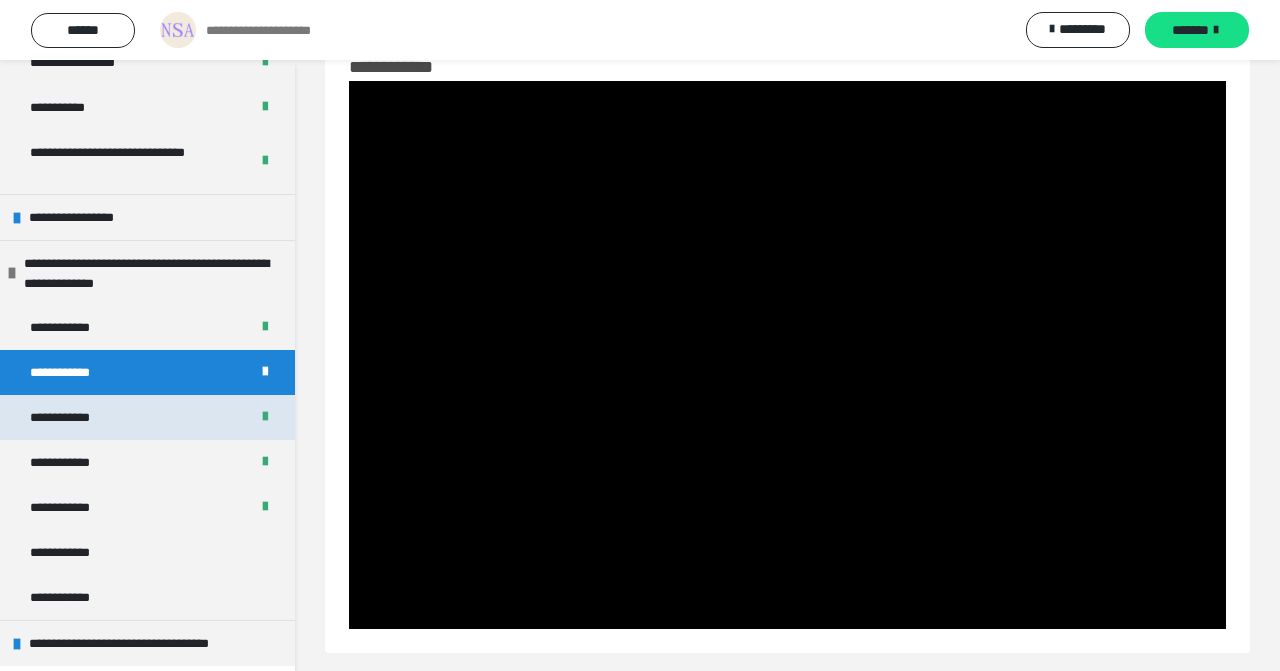 click on "**********" at bounding box center [67, 417] 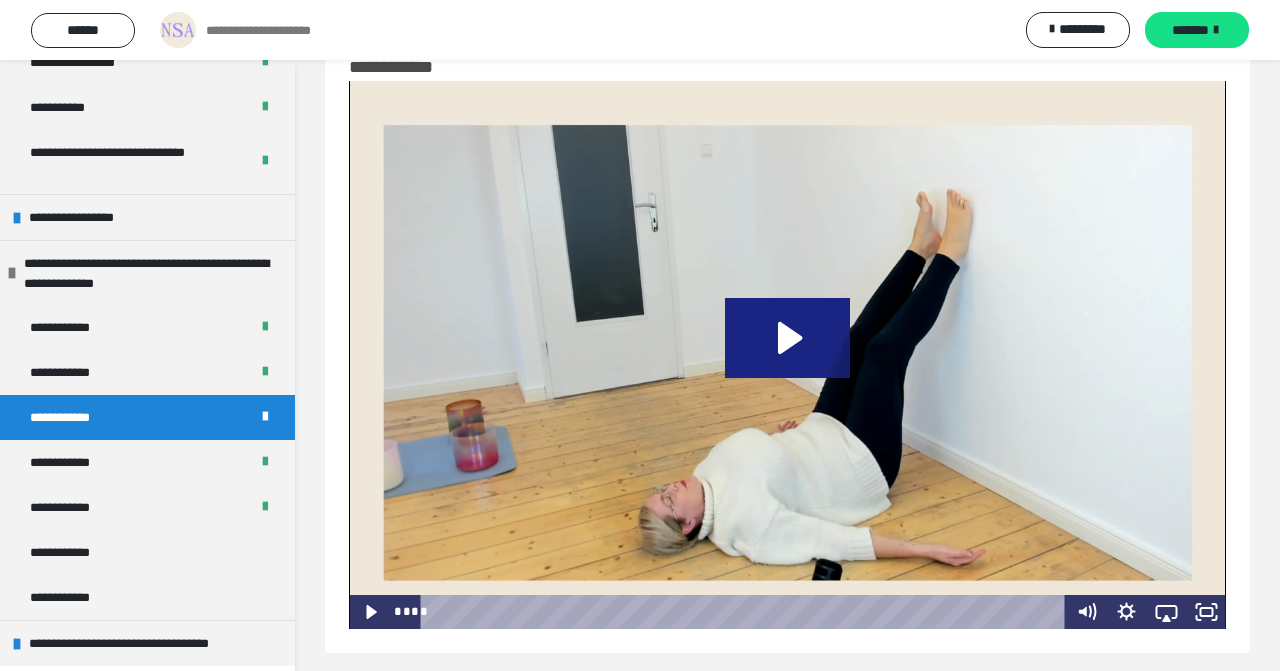click 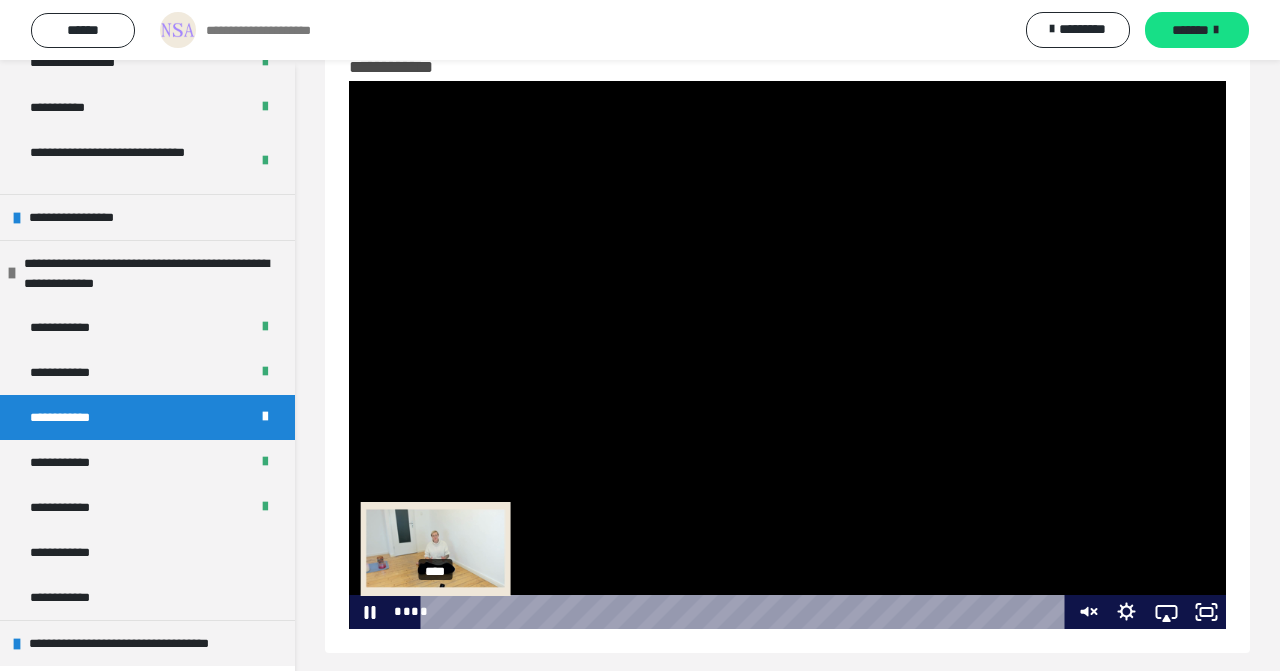 click on "****" at bounding box center [746, 612] 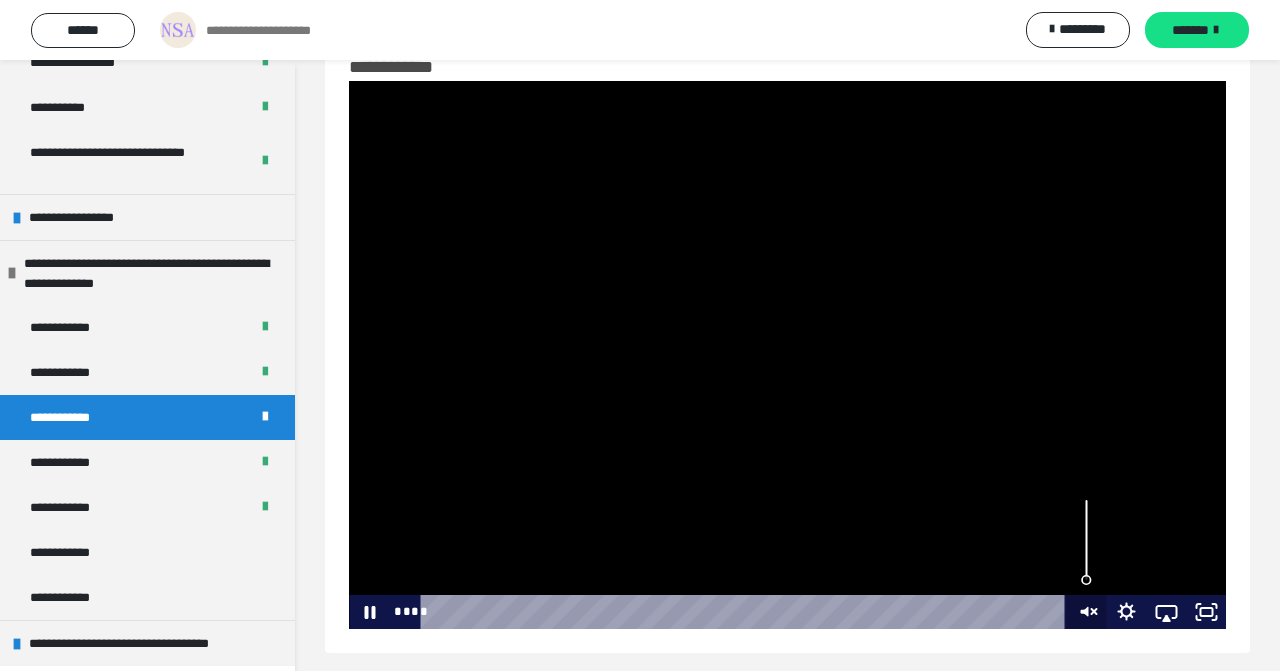 click 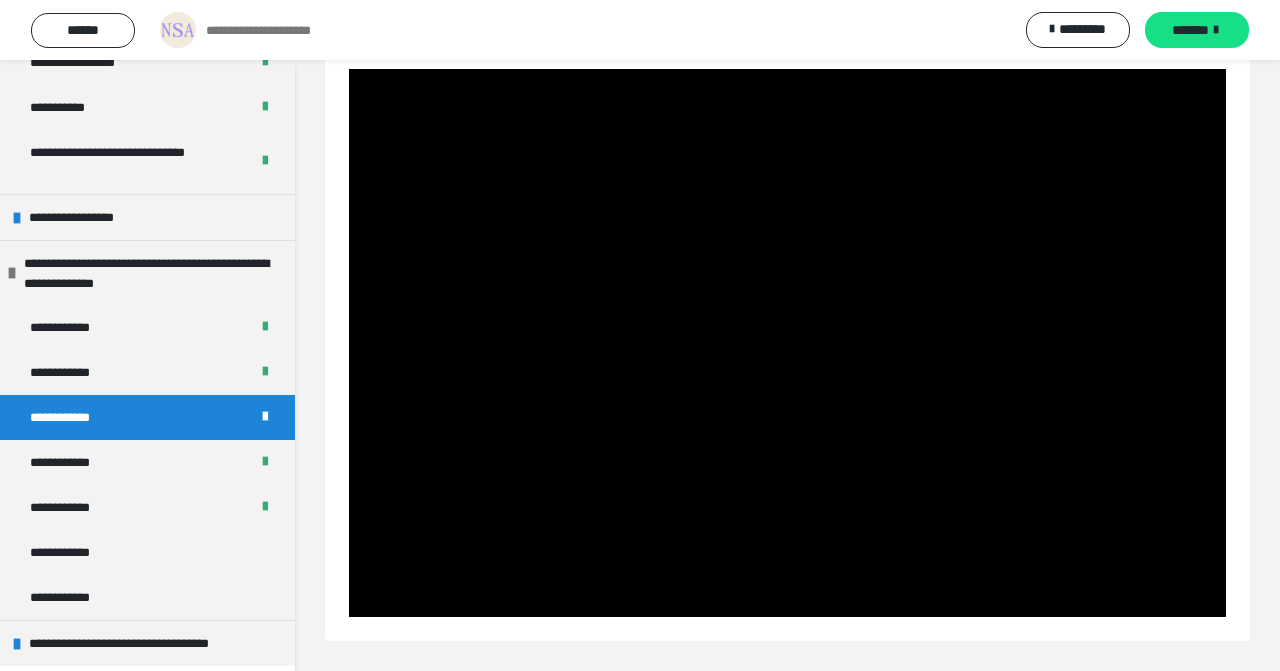 scroll, scrollTop: 72, scrollLeft: 0, axis: vertical 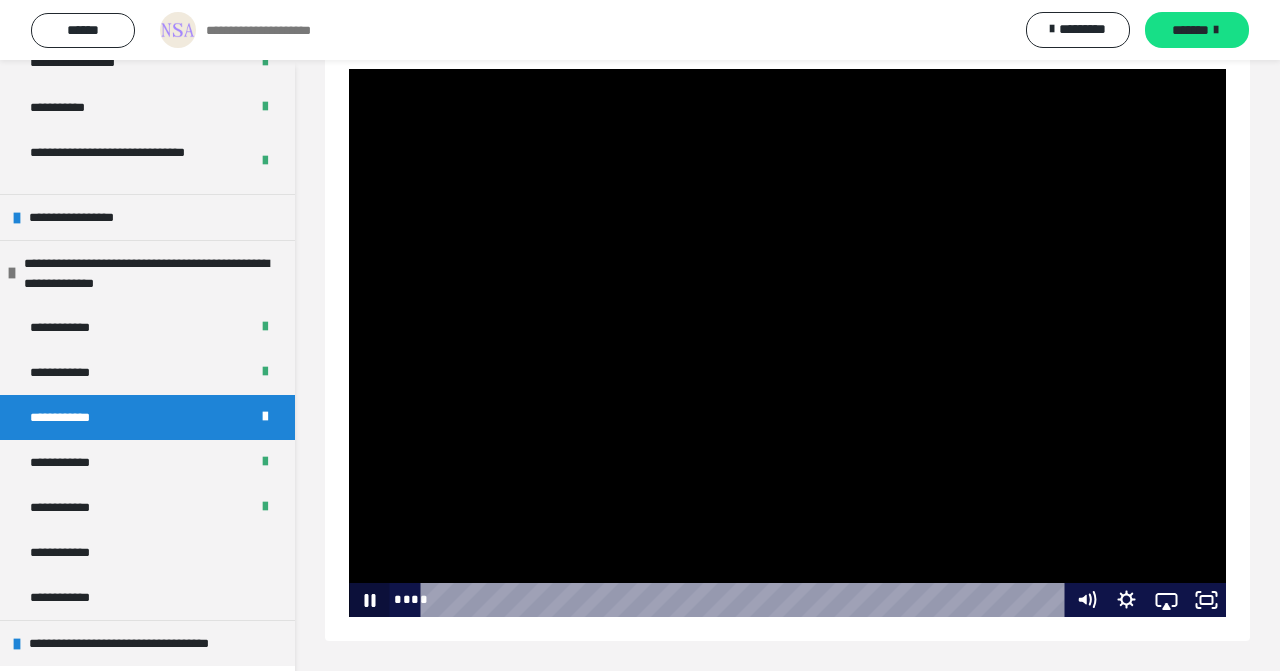 click 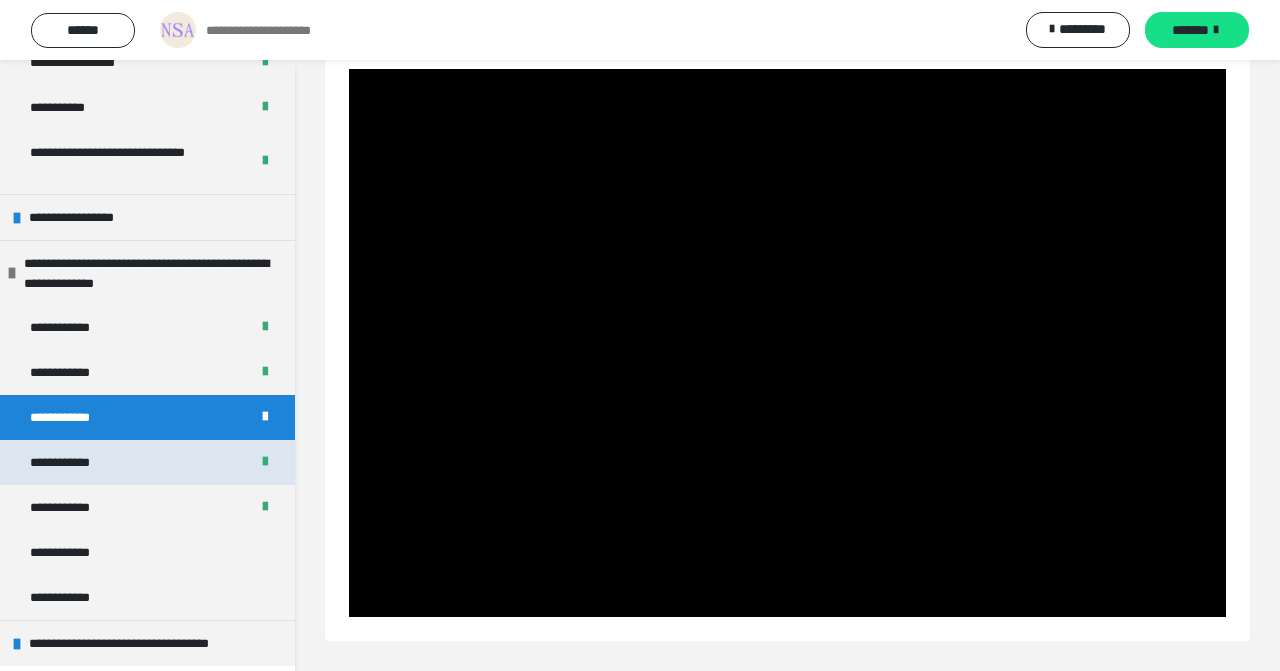 click on "**********" at bounding box center [68, 462] 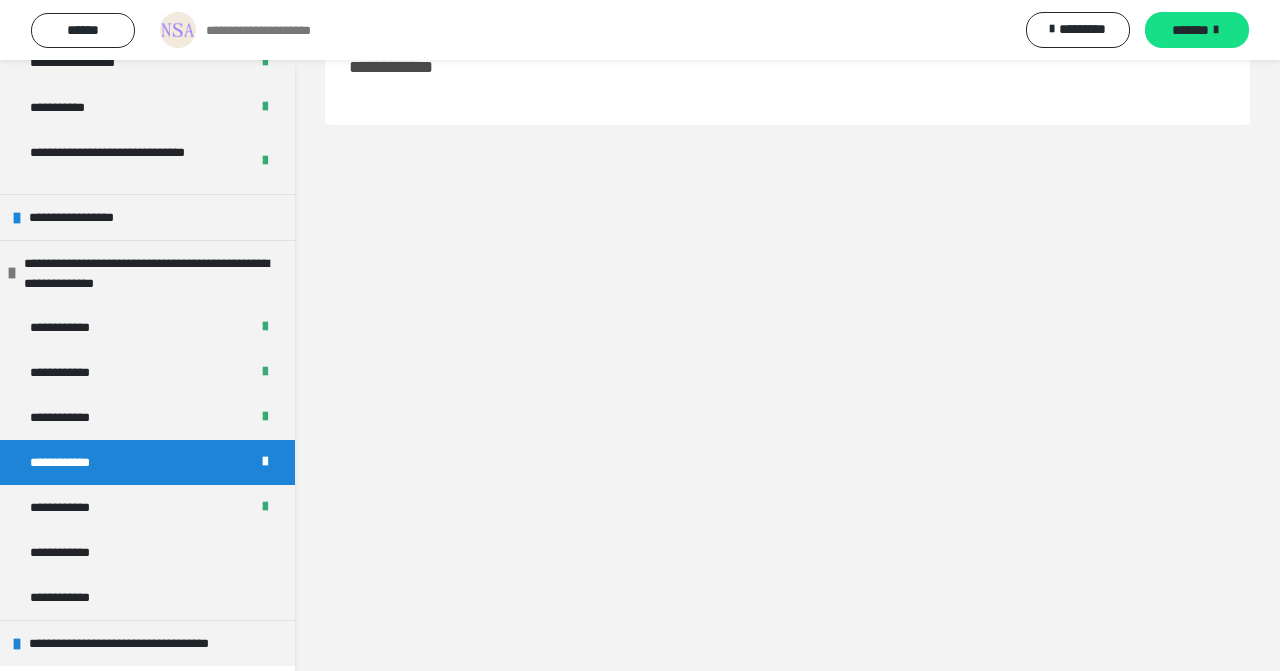 scroll, scrollTop: 60, scrollLeft: 0, axis: vertical 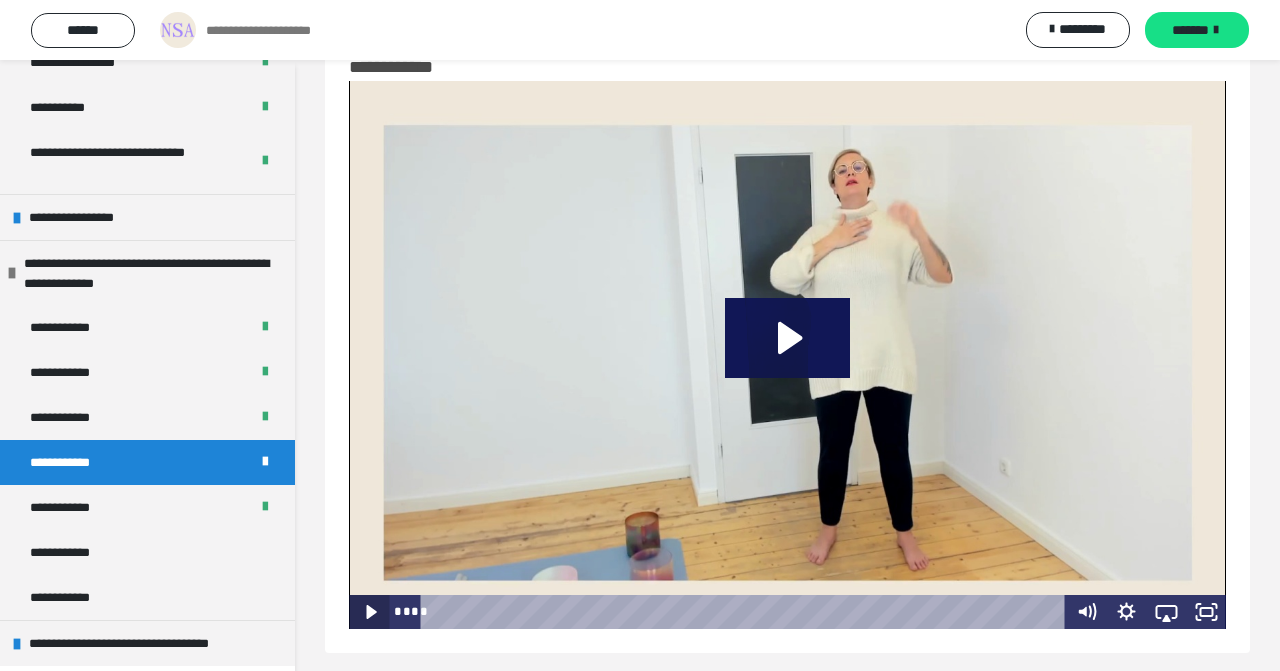 click 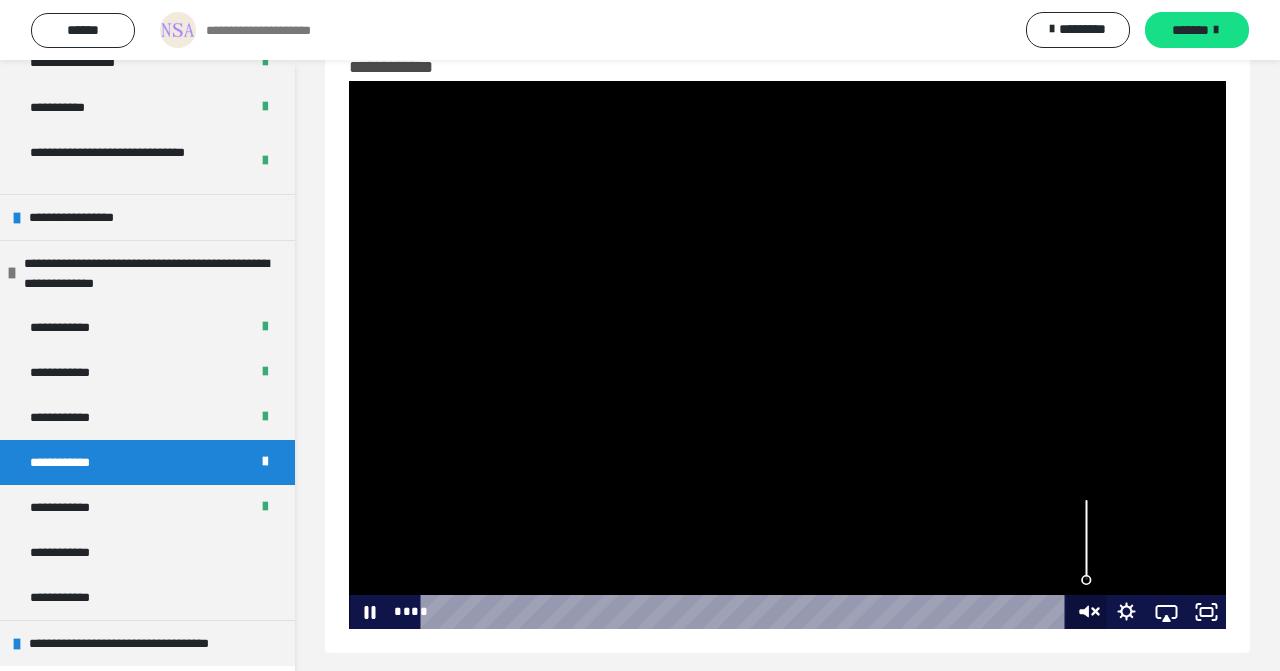 click 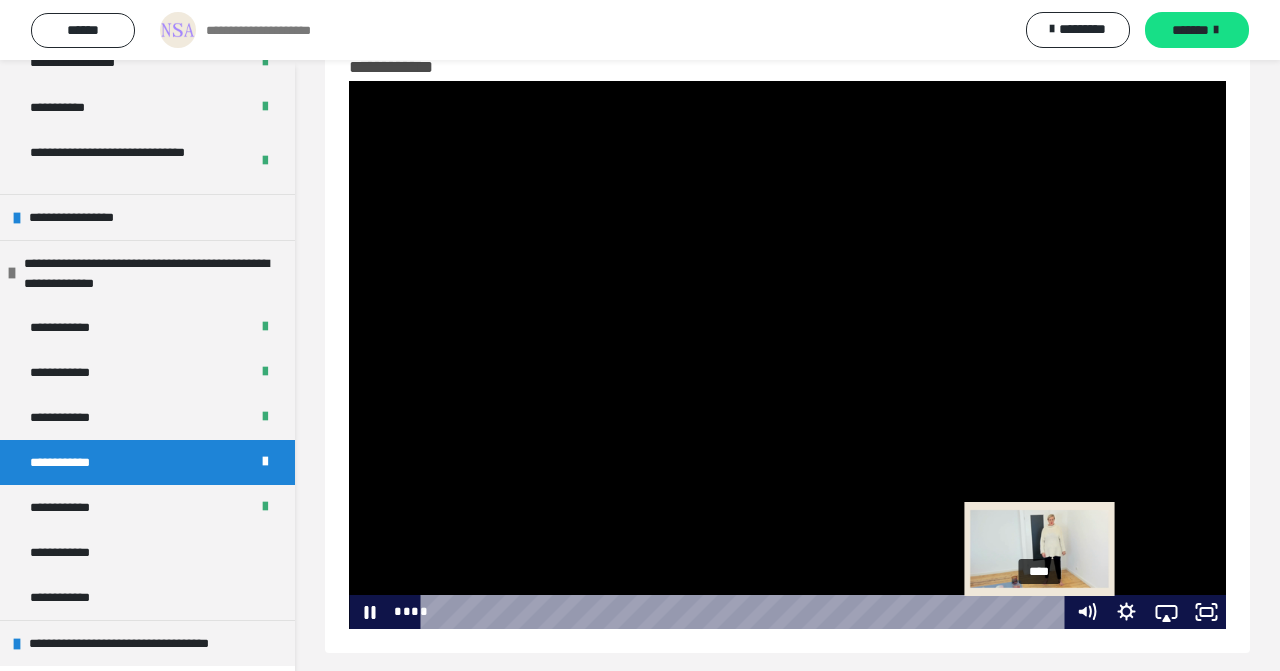 click on "****" at bounding box center (746, 612) 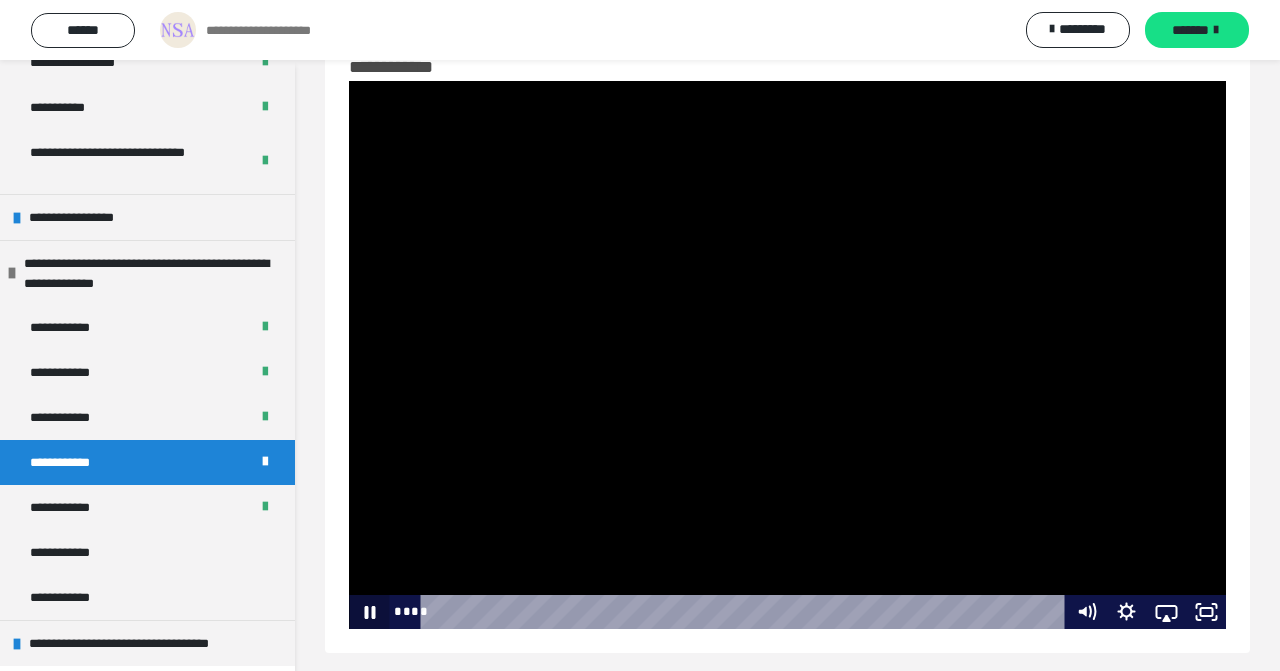 click 